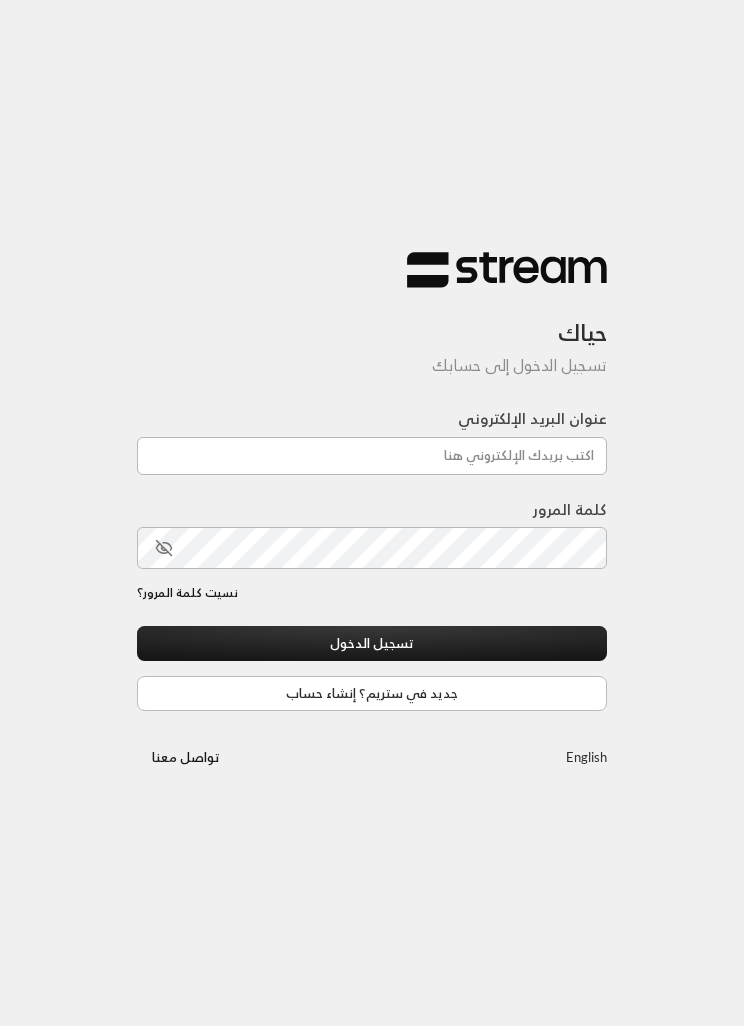 scroll, scrollTop: 0, scrollLeft: 0, axis: both 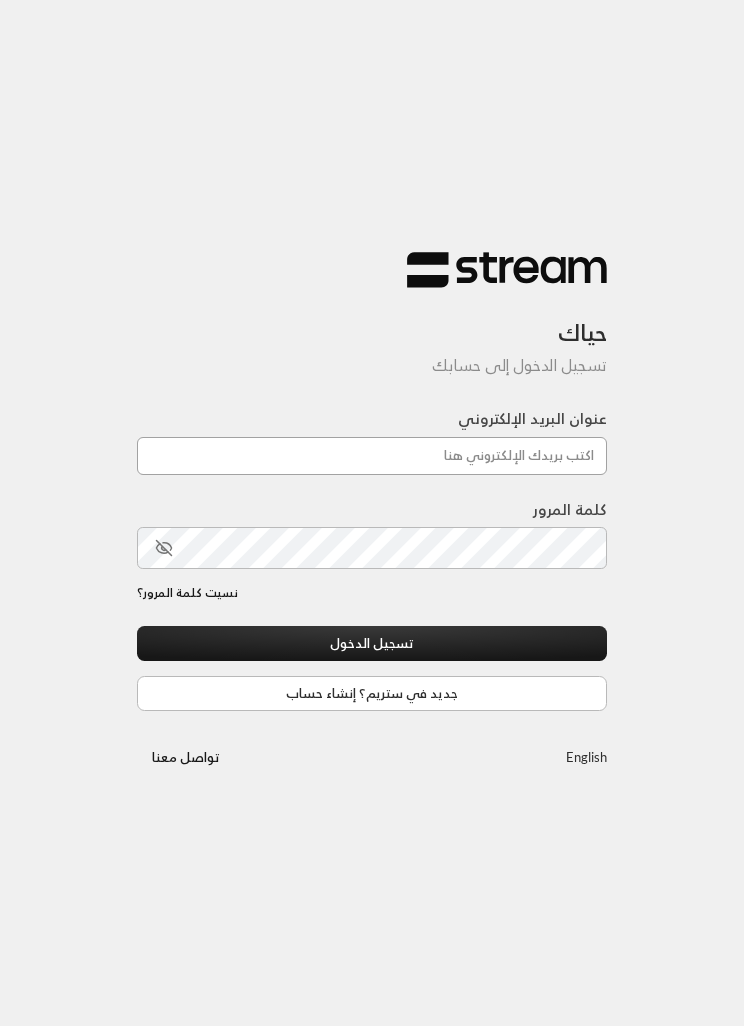 click on "عنوان البريد الإلكتروني" at bounding box center [372, 456] 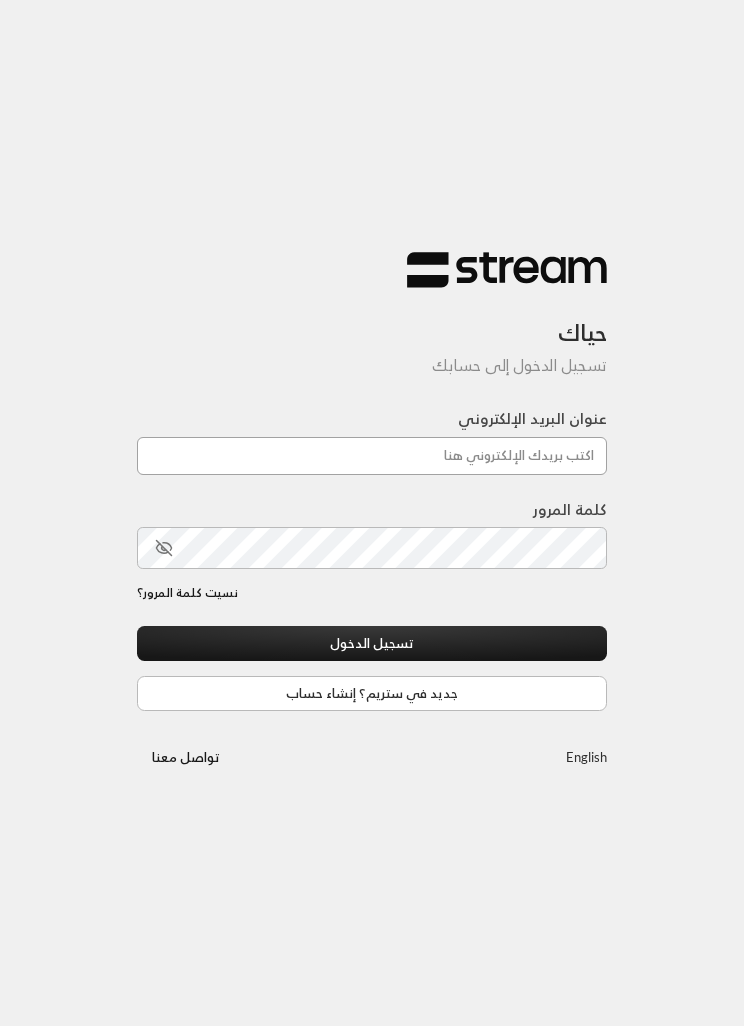type on "[EMAIL]" 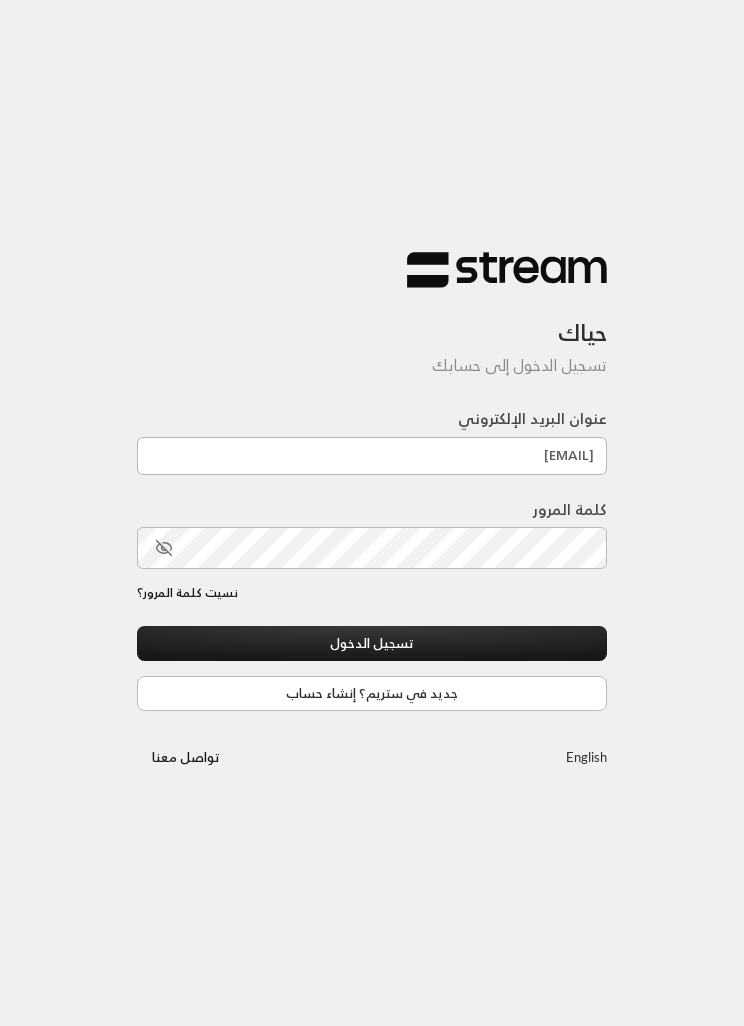 click on "تسجيل الدخول" at bounding box center (372, 643) 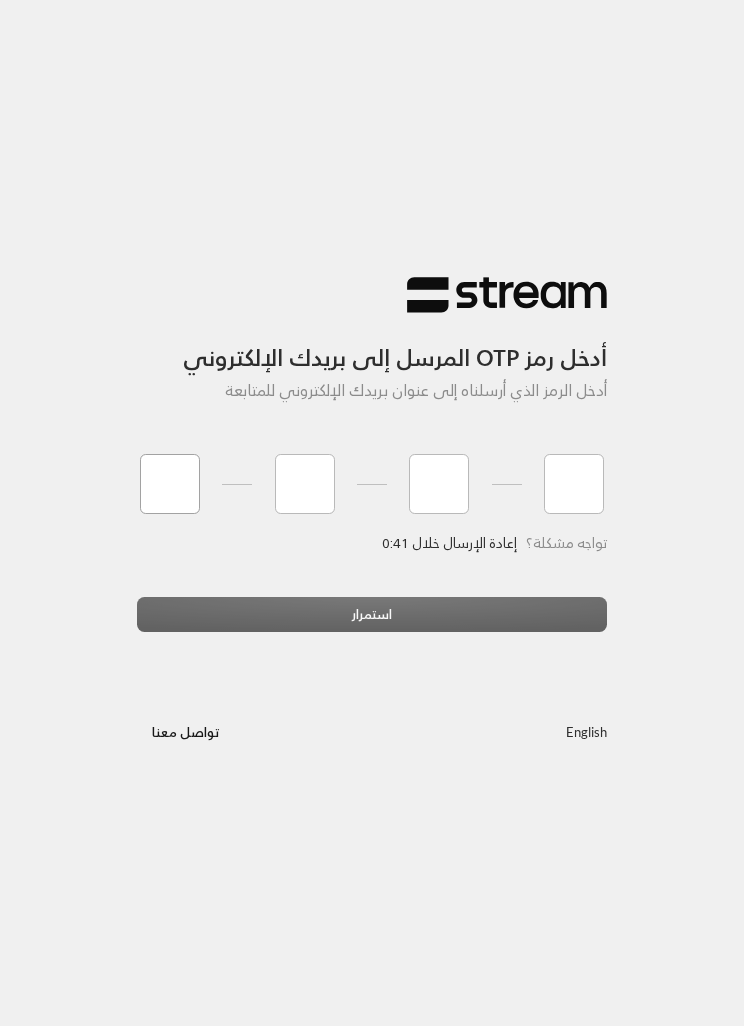 type on "4" 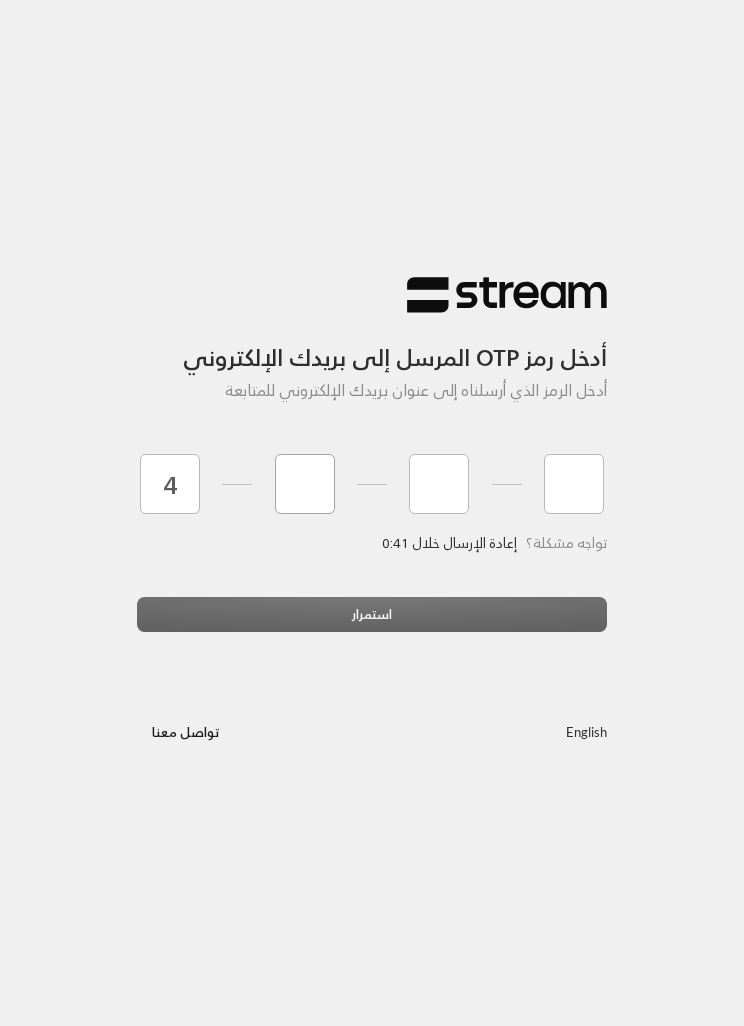 type on "4" 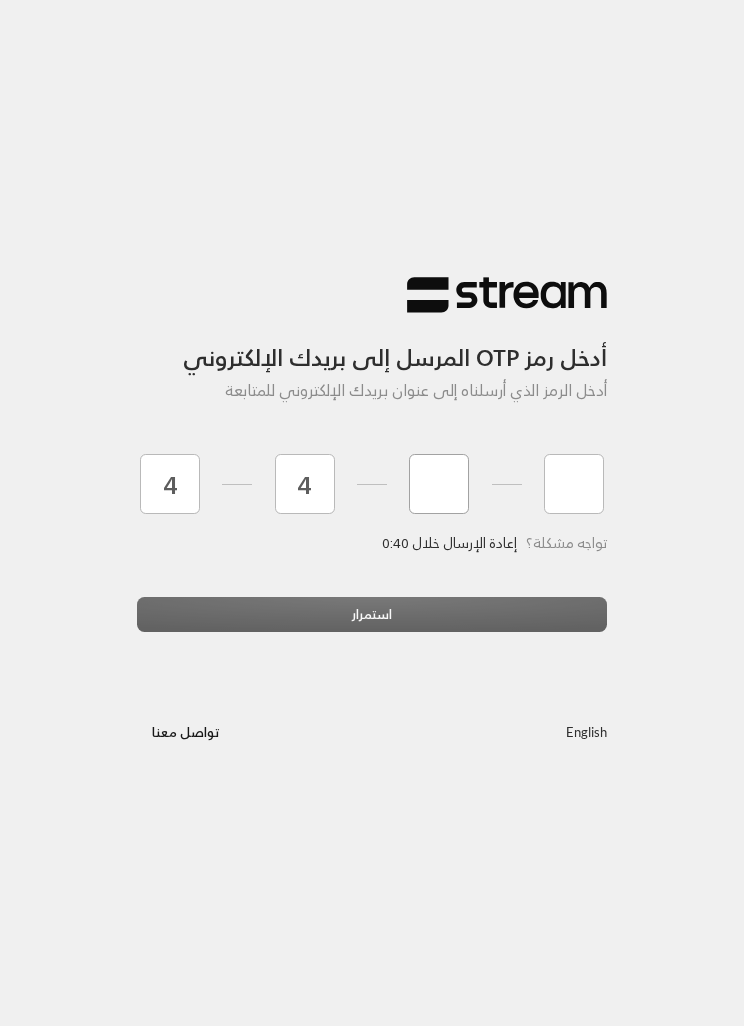 type on "7" 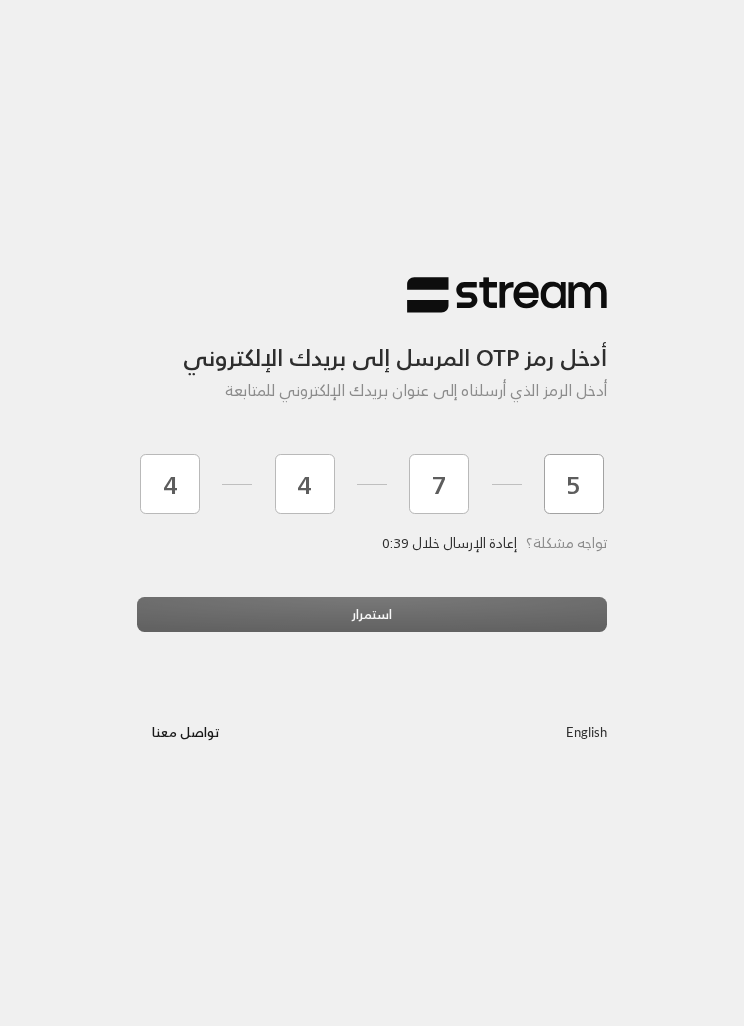 type on "5" 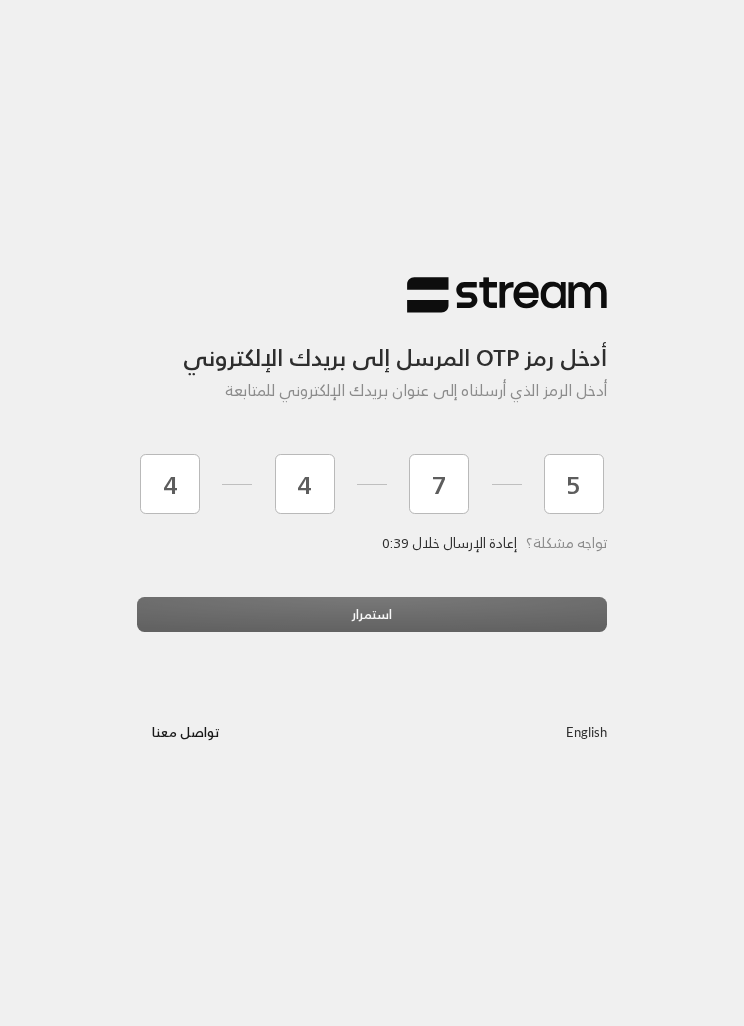 click on "استمرار" at bounding box center [372, 622] 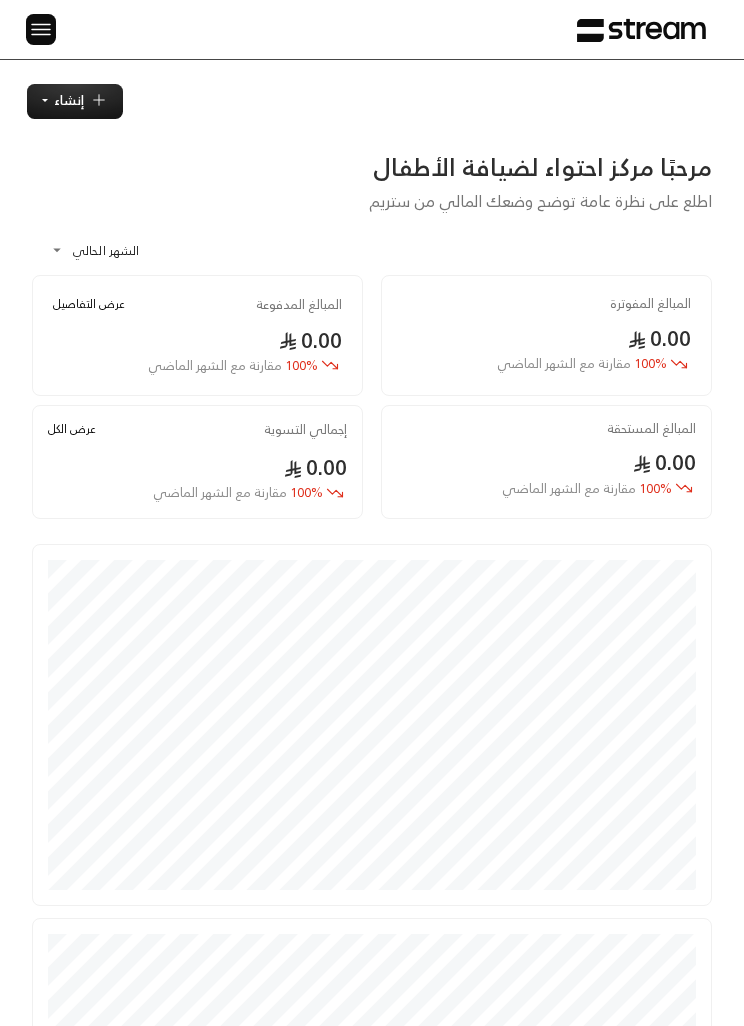 click at bounding box center [41, 29] 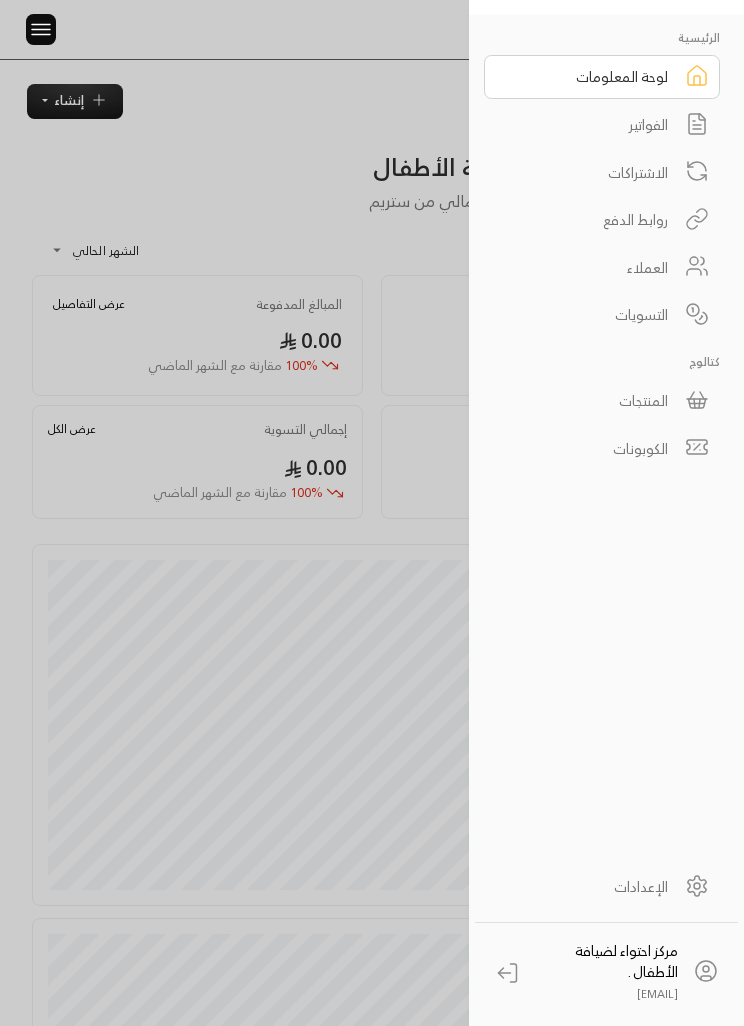 click on "الفواتير" at bounding box center [602, 125] 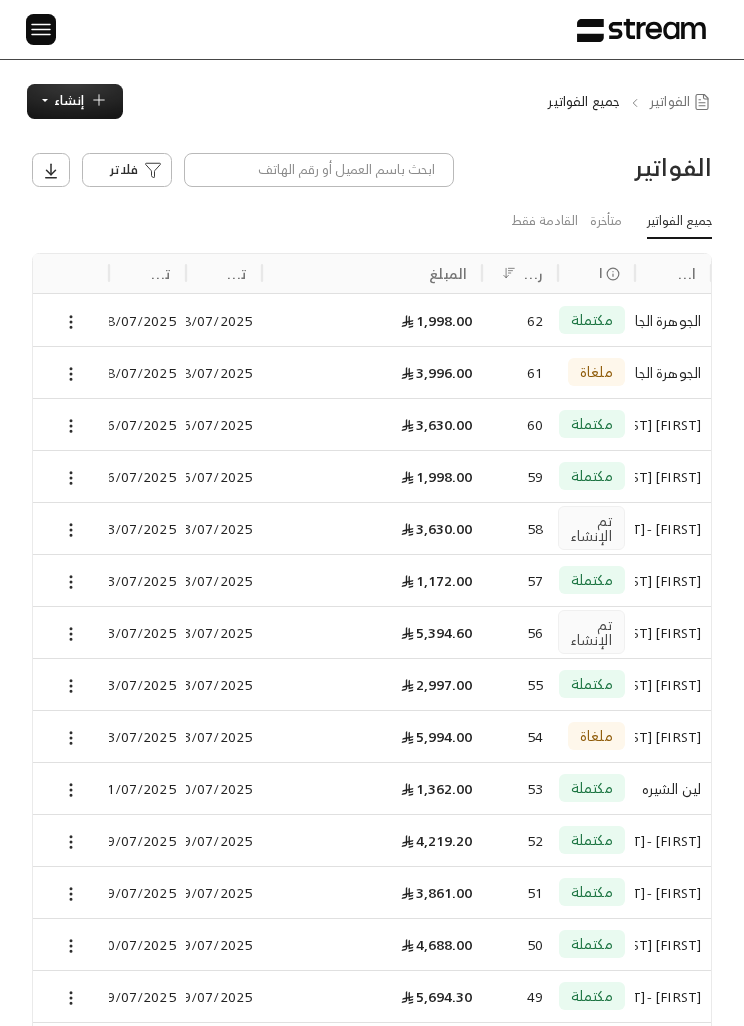click on "إنشاء" at bounding box center (75, 101) 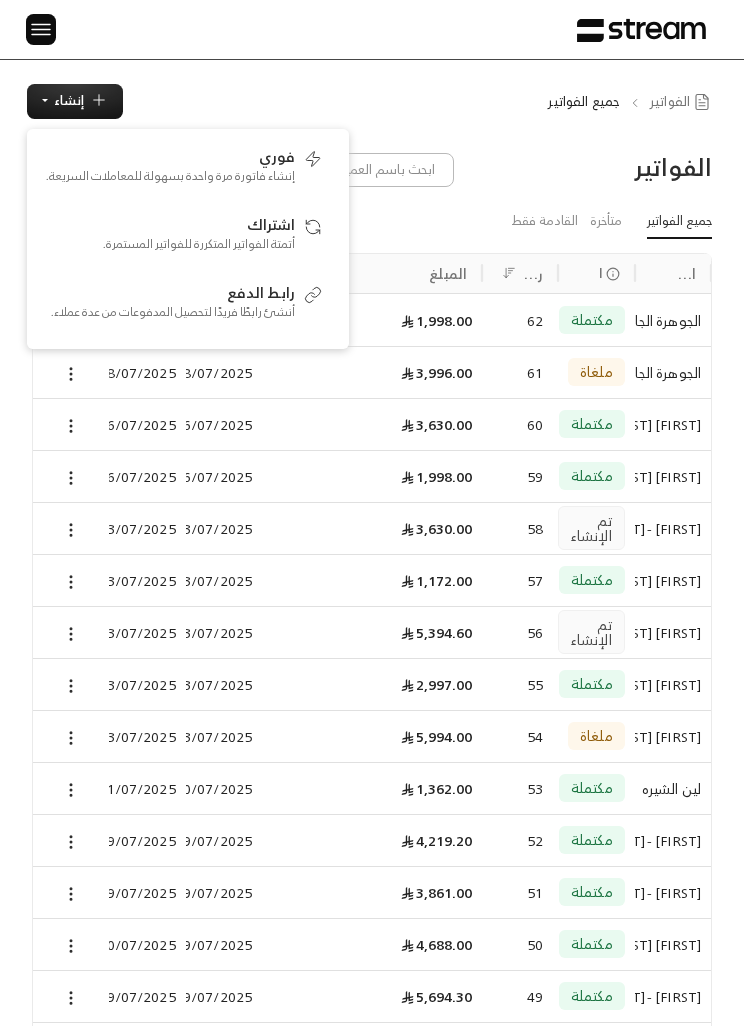 click at bounding box center [41, 29] 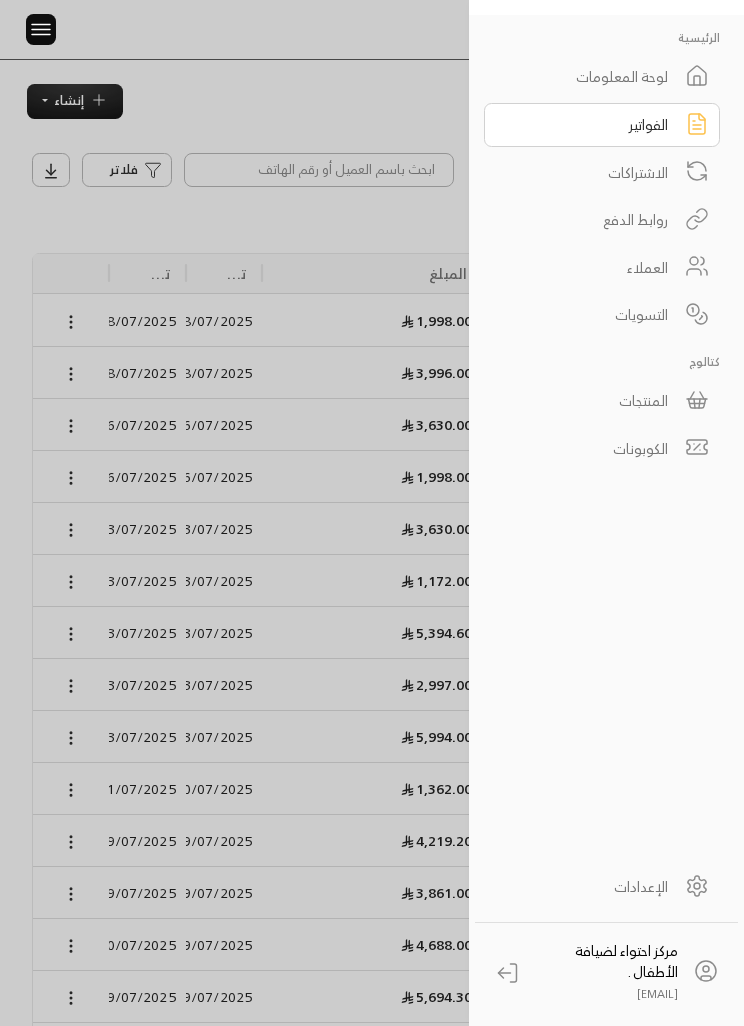 click at bounding box center [41, 29] 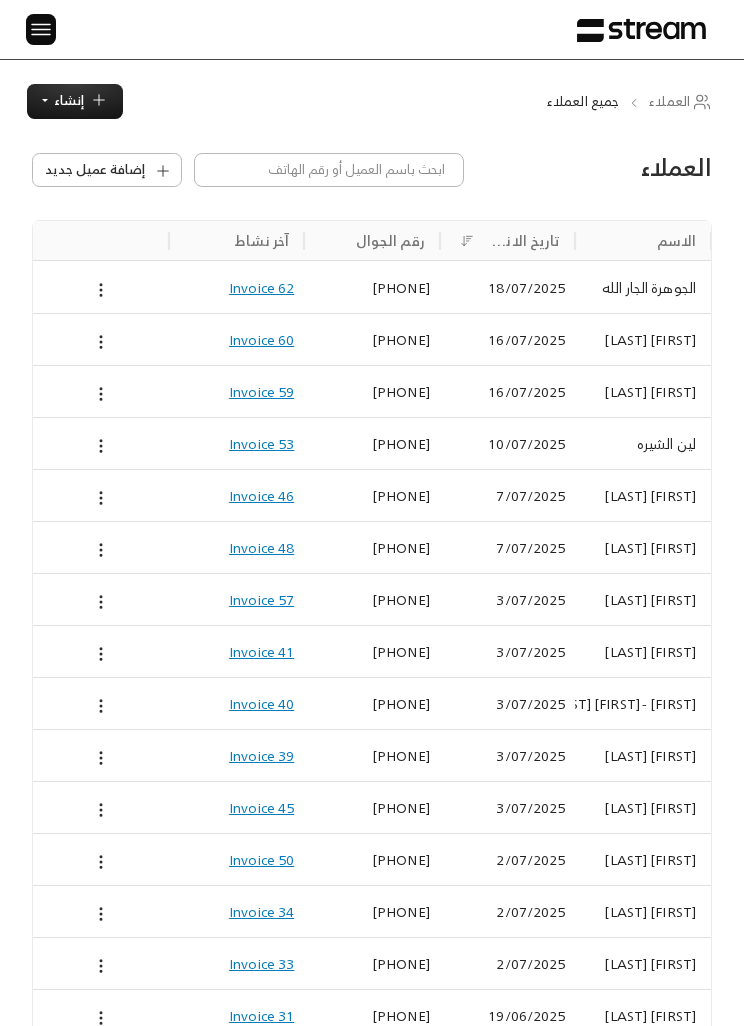scroll, scrollTop: 0, scrollLeft: -1, axis: horizontal 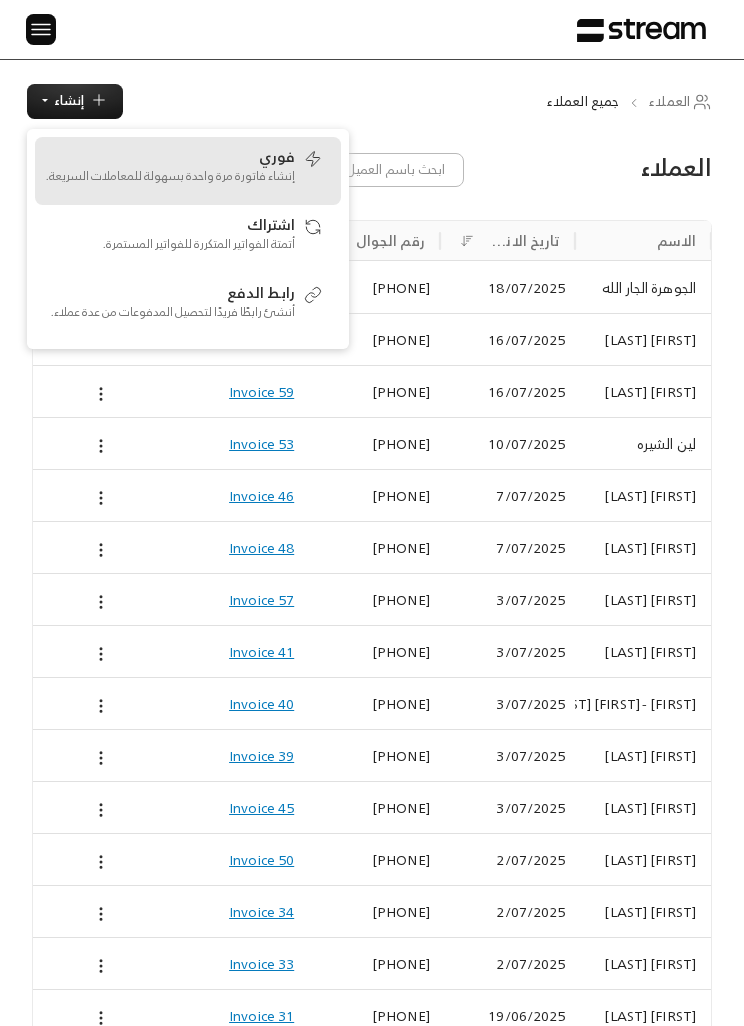 click on "إنشاء فاتورة مرة واحدة بسهولة للمعاملات السريعة." at bounding box center (170, 176) 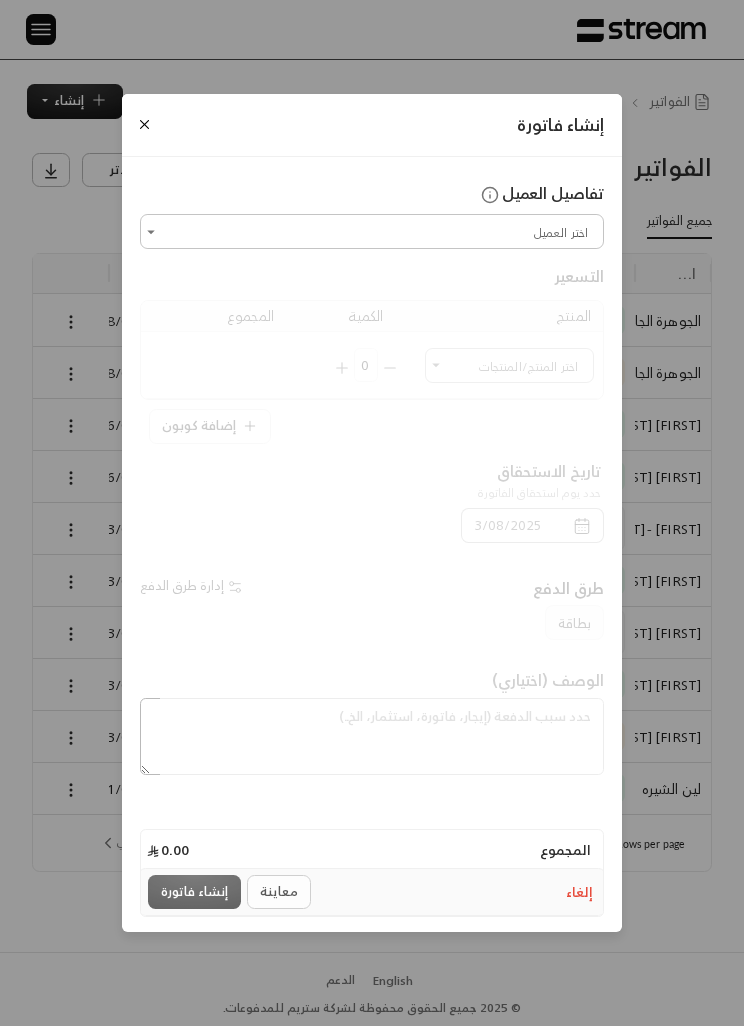 click on "اختر العميل" at bounding box center [372, 231] 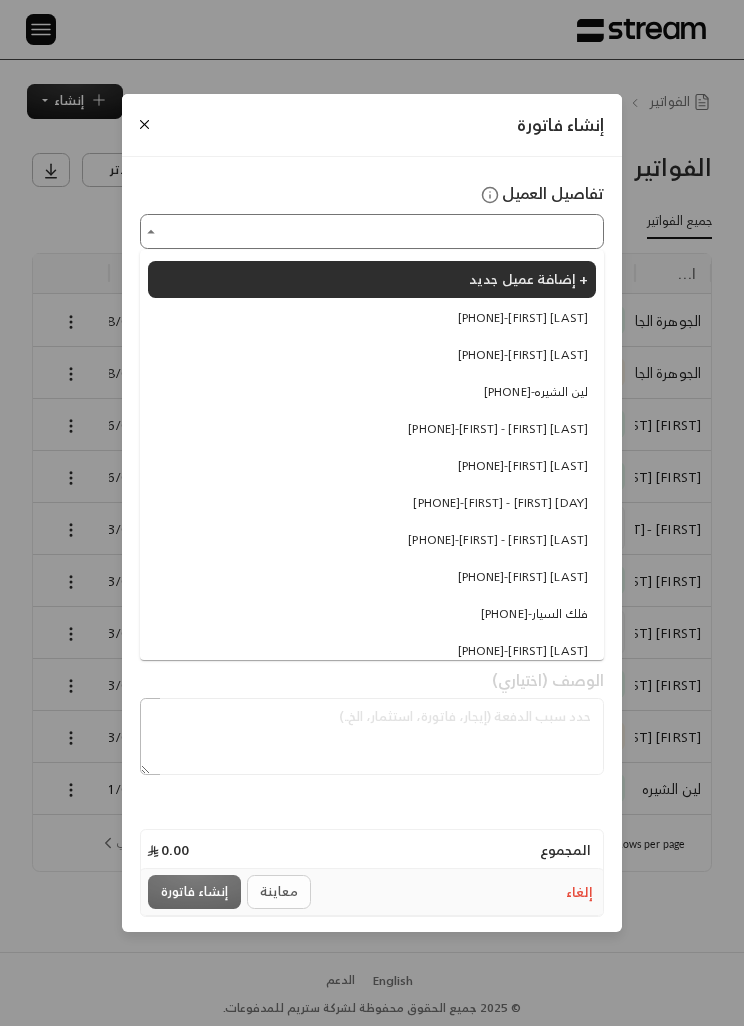 click on "إضافة عميل جديد +" at bounding box center (528, 278) 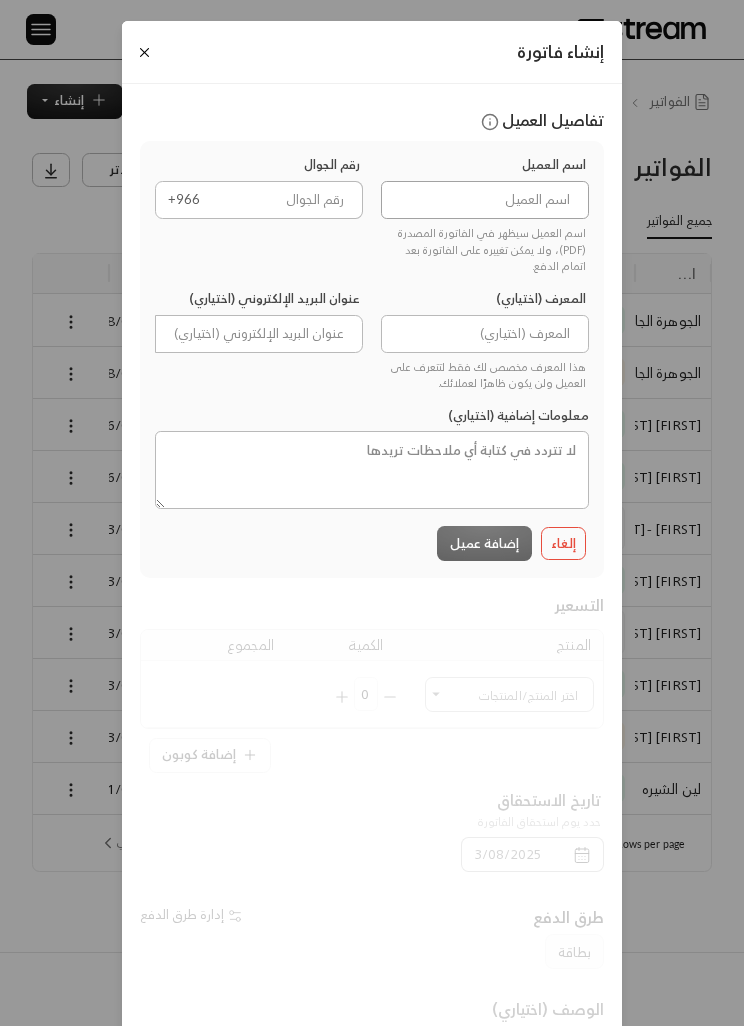 click at bounding box center (485, 200) 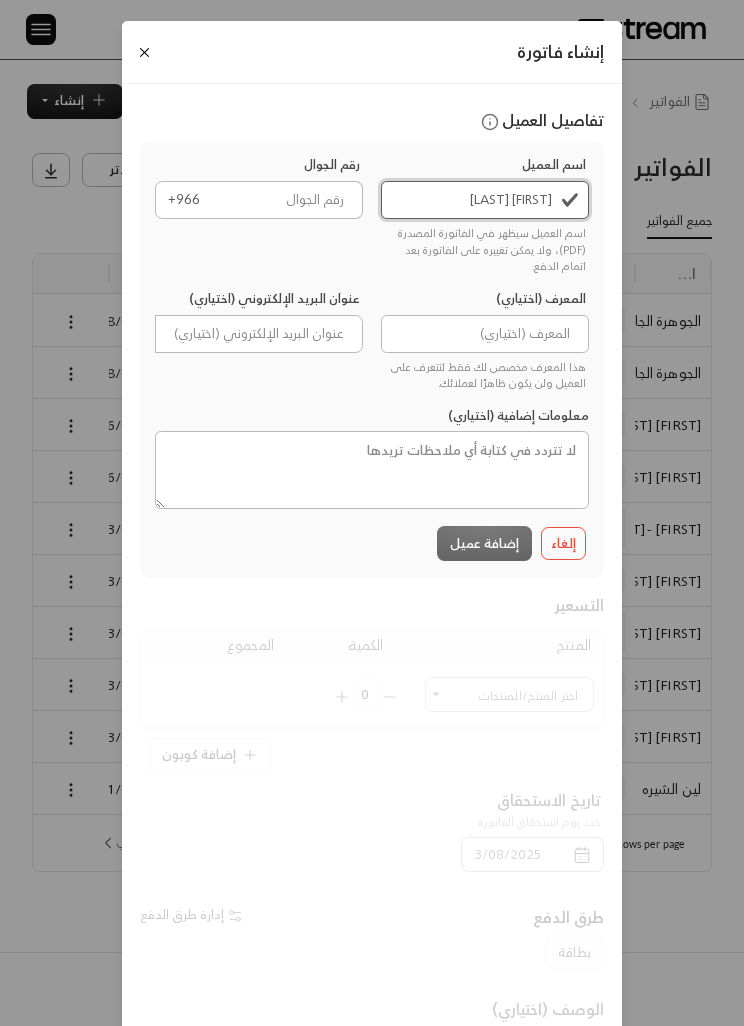 type on "[FIRST] [LAST]" 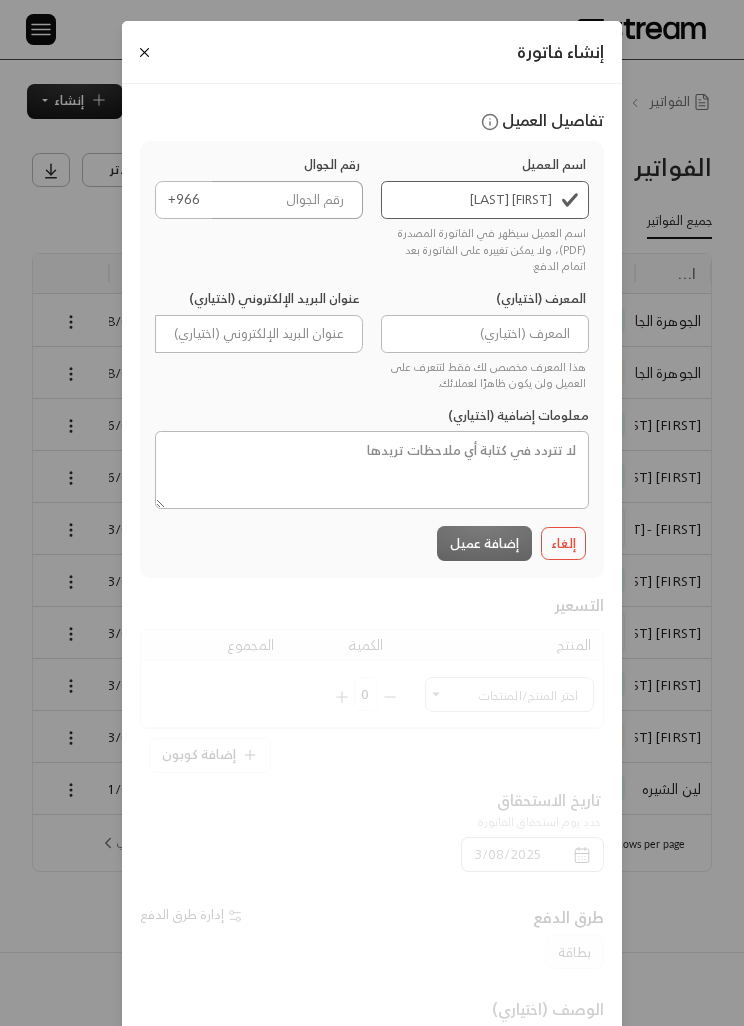 click at bounding box center (287, 200) 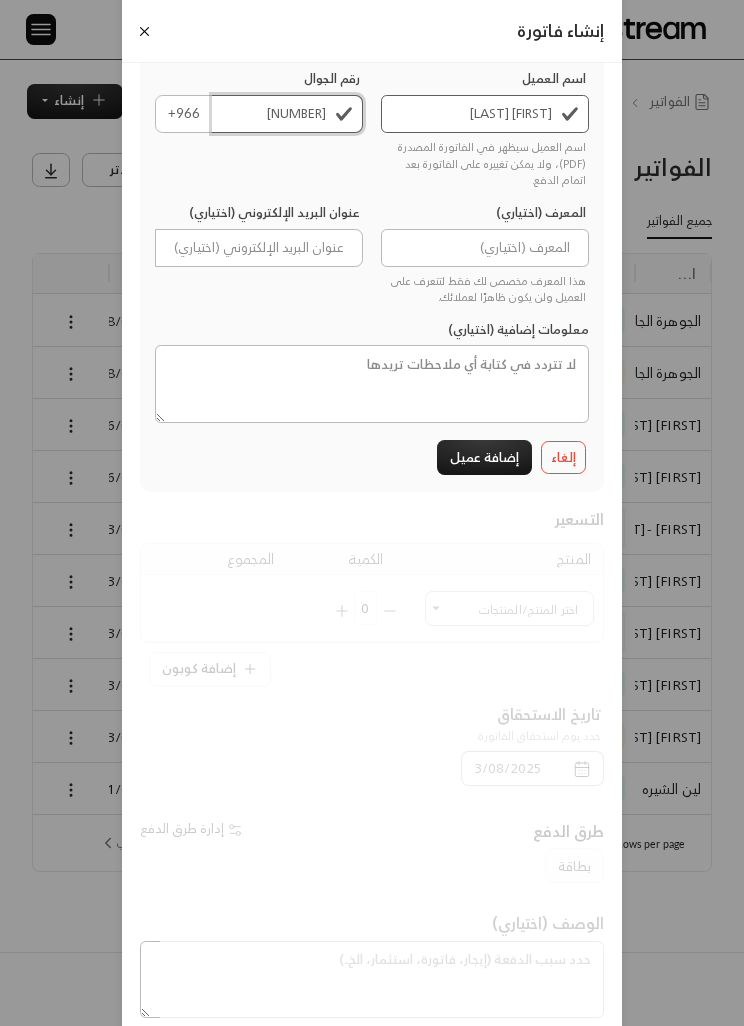 scroll, scrollTop: 85, scrollLeft: 0, axis: vertical 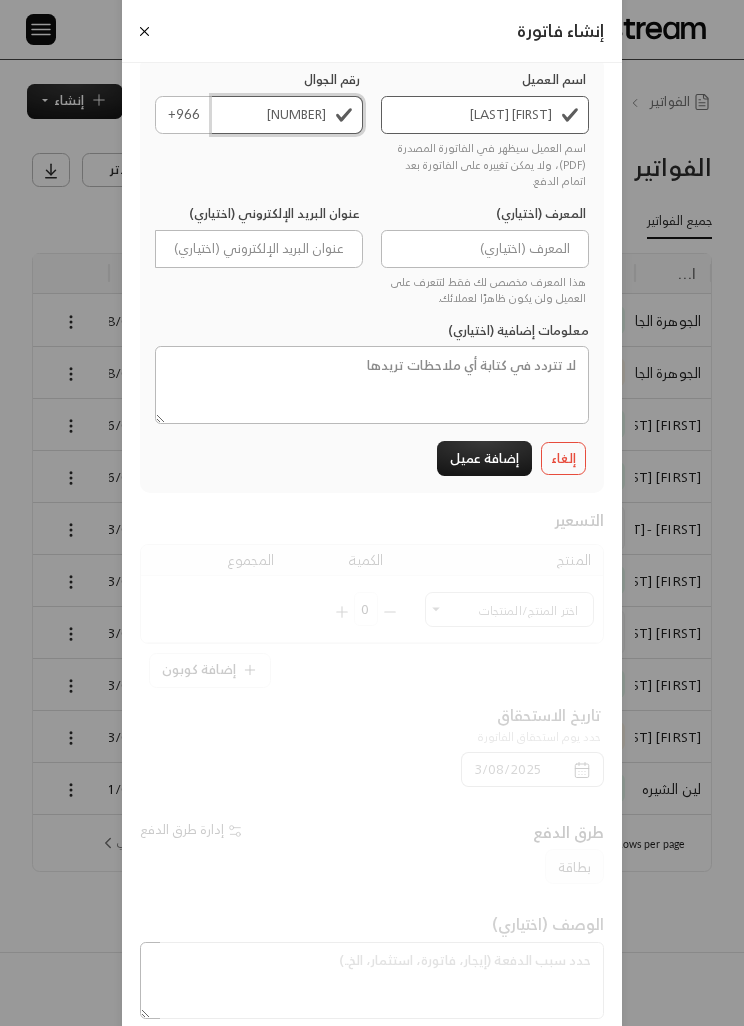 type on "599321154" 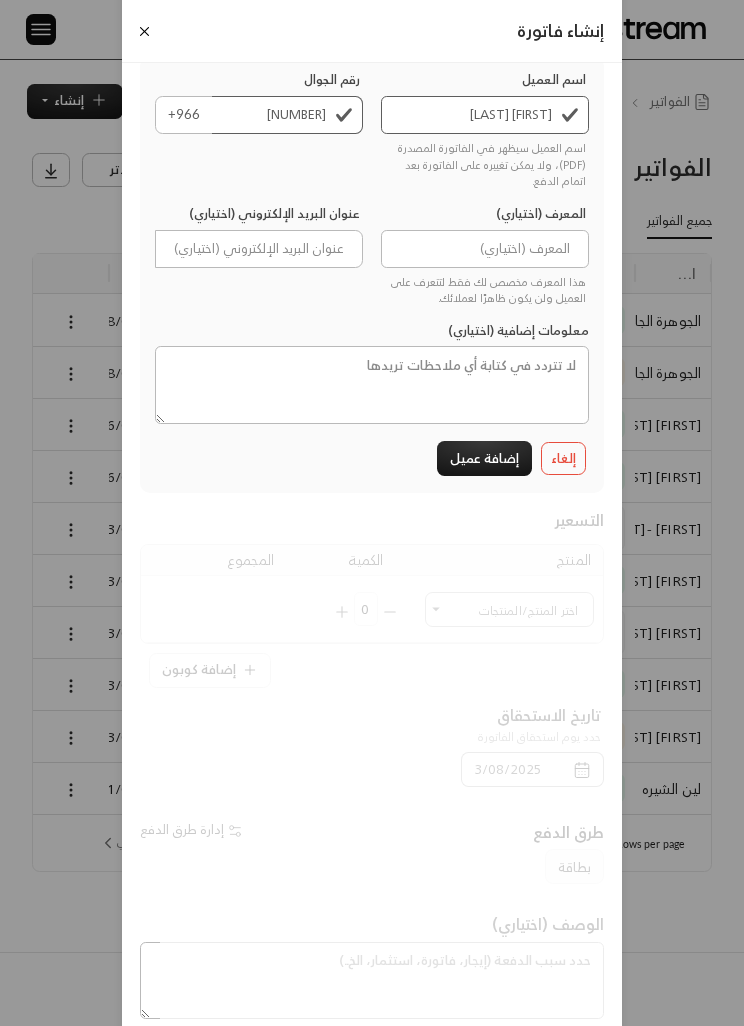 click on "إضافة عميل" at bounding box center (484, 458) 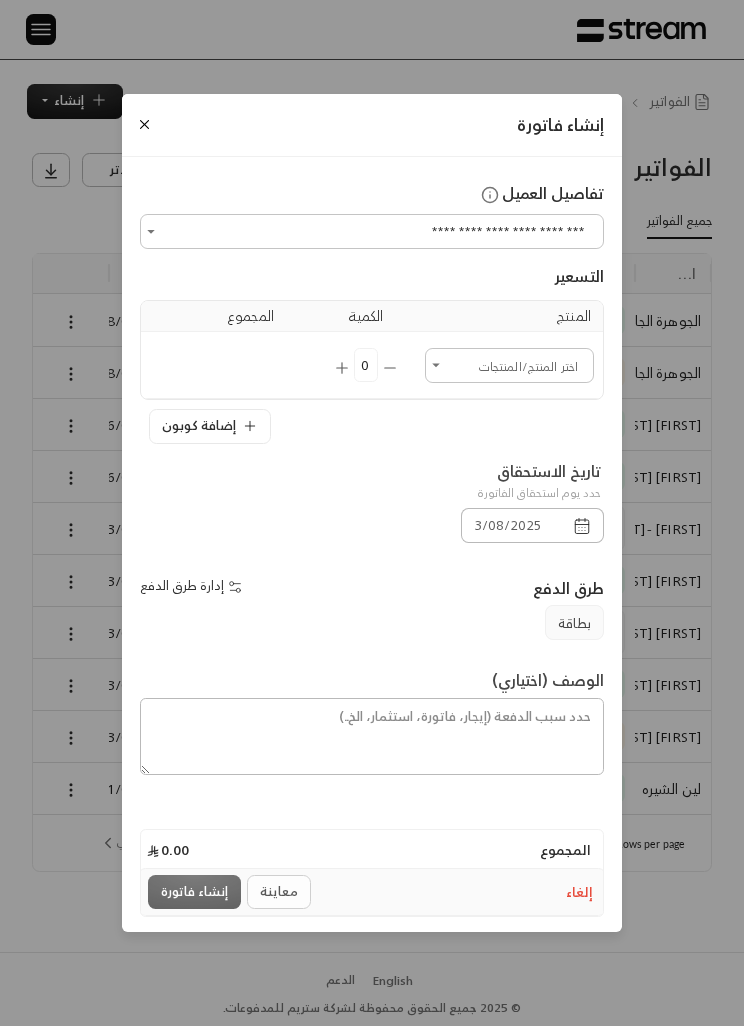 scroll, scrollTop: 0, scrollLeft: 0, axis: both 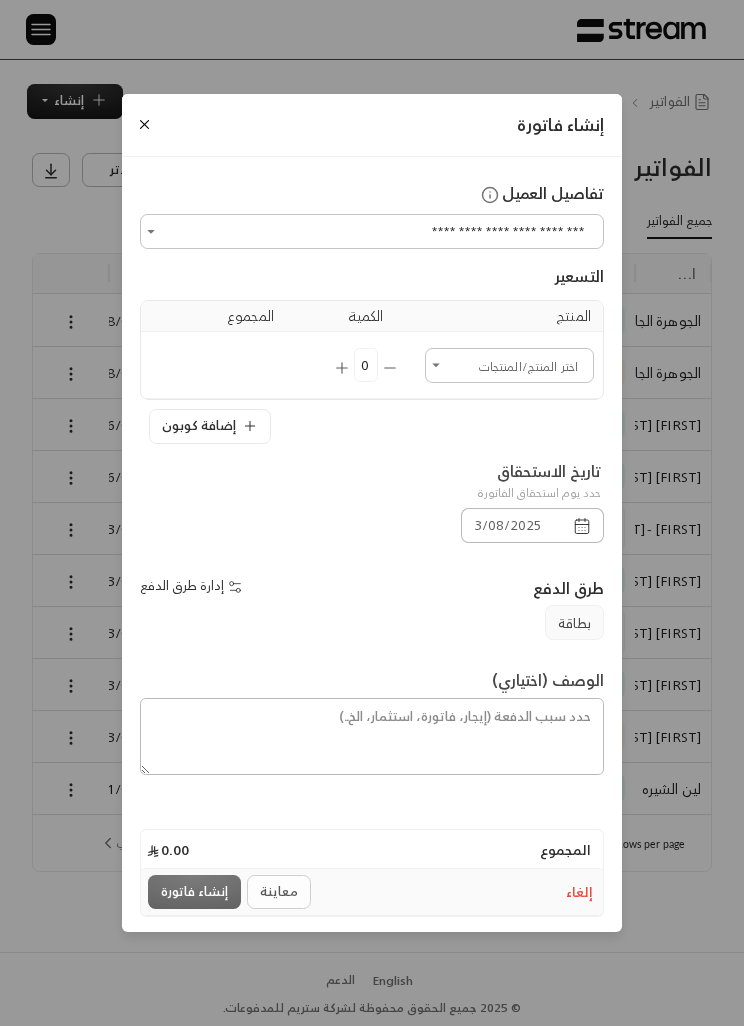 click at bounding box center (582, 525) 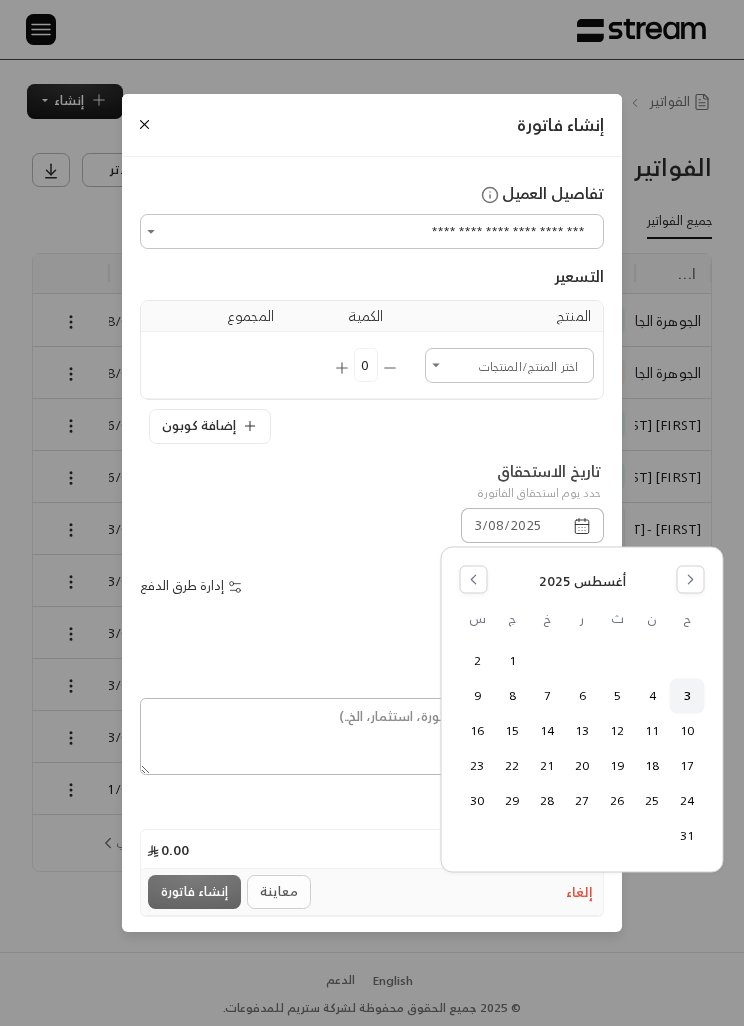 click on "معاينة إنشاء فاتورة" at bounding box center (232, 892) 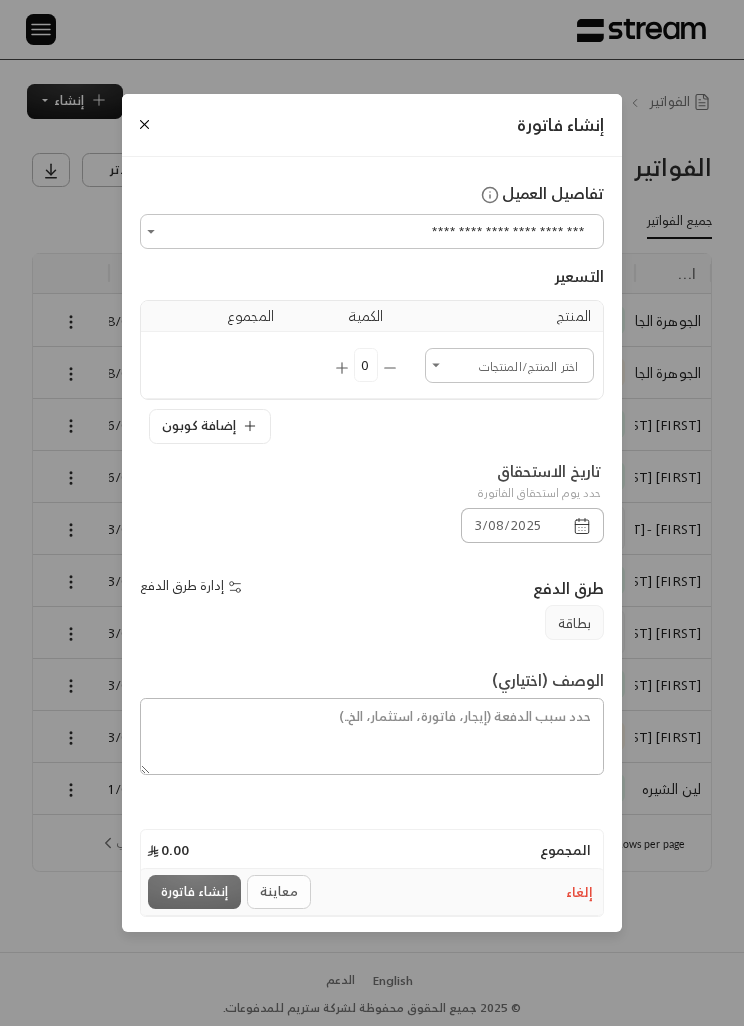 click on "معاينة إنشاء فاتورة" at bounding box center (232, 892) 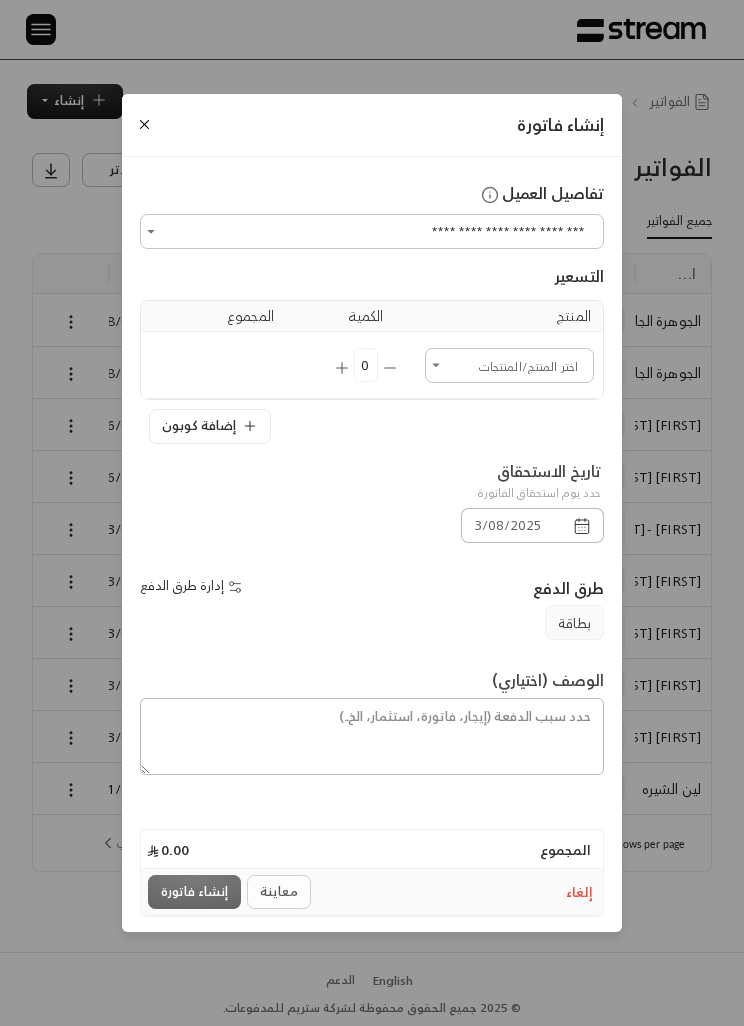 click on "معاينة إنشاء فاتورة" at bounding box center [232, 892] 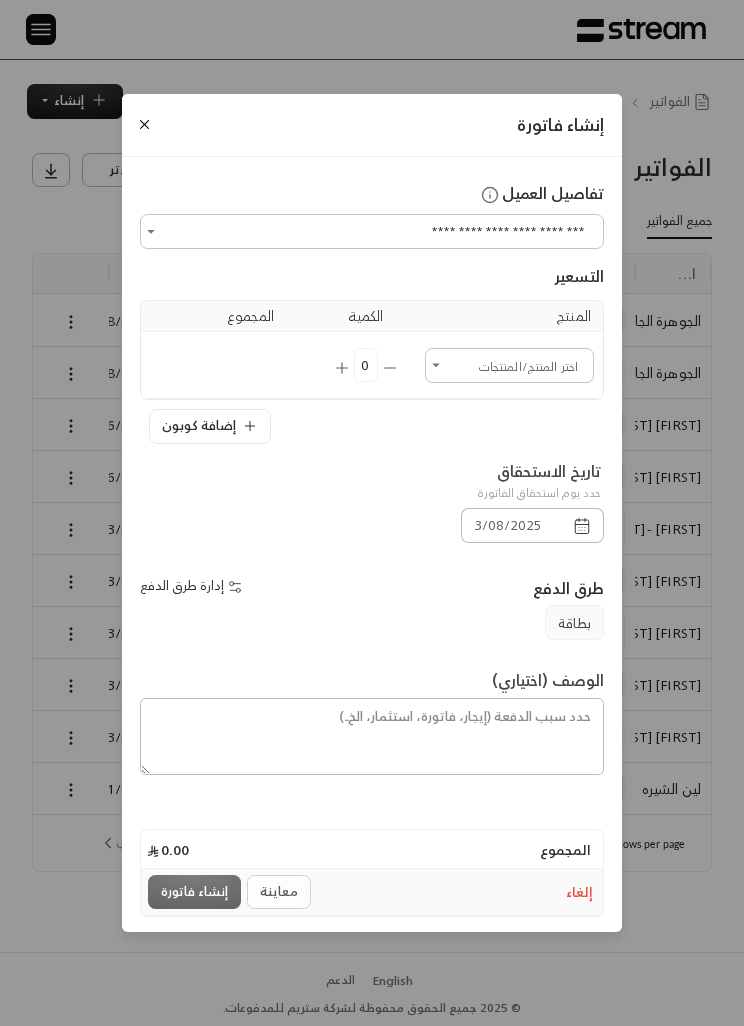 click on "معاينة إنشاء فاتورة" at bounding box center [232, 892] 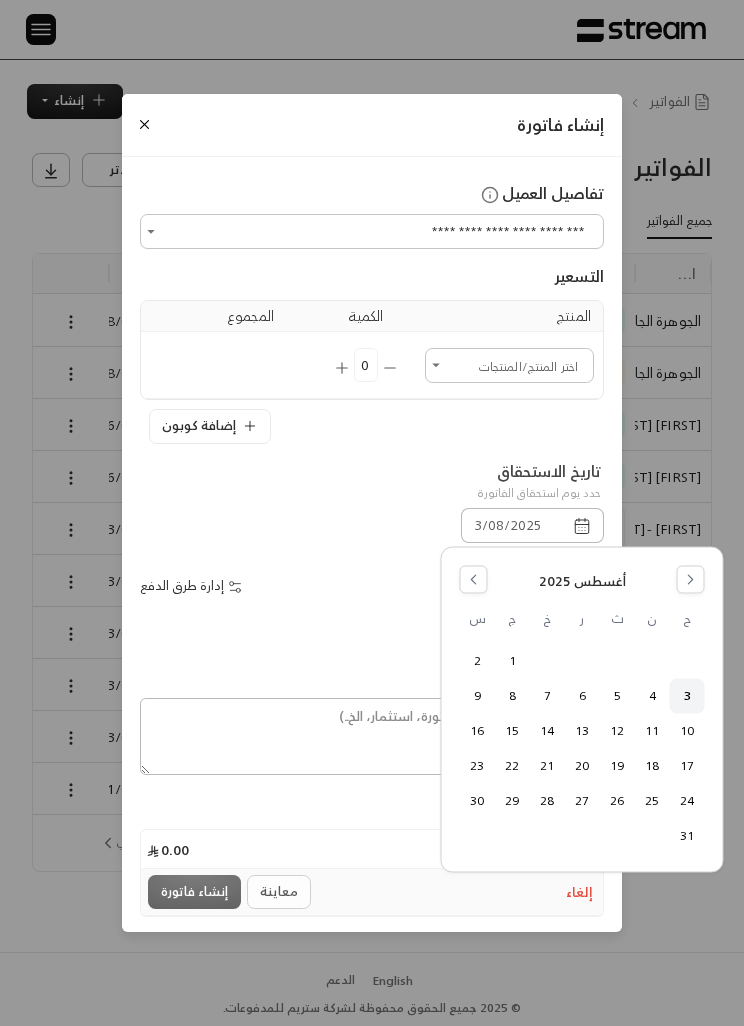 click on "3" at bounding box center [687, 695] 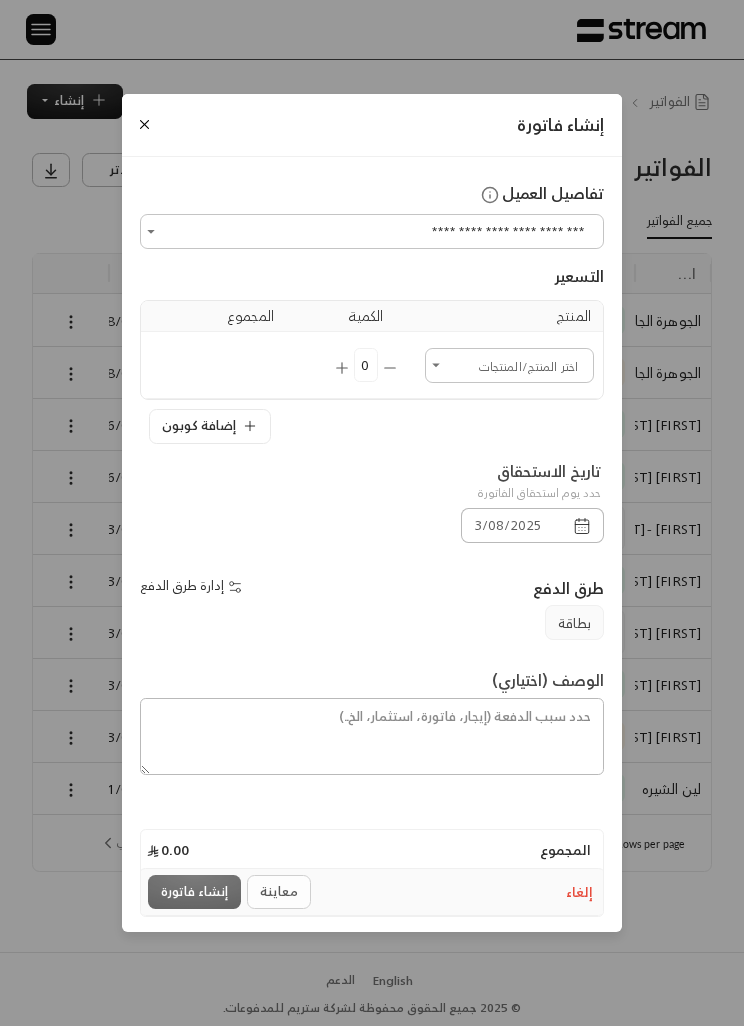click on "اختر العميل" at bounding box center (509, 365) 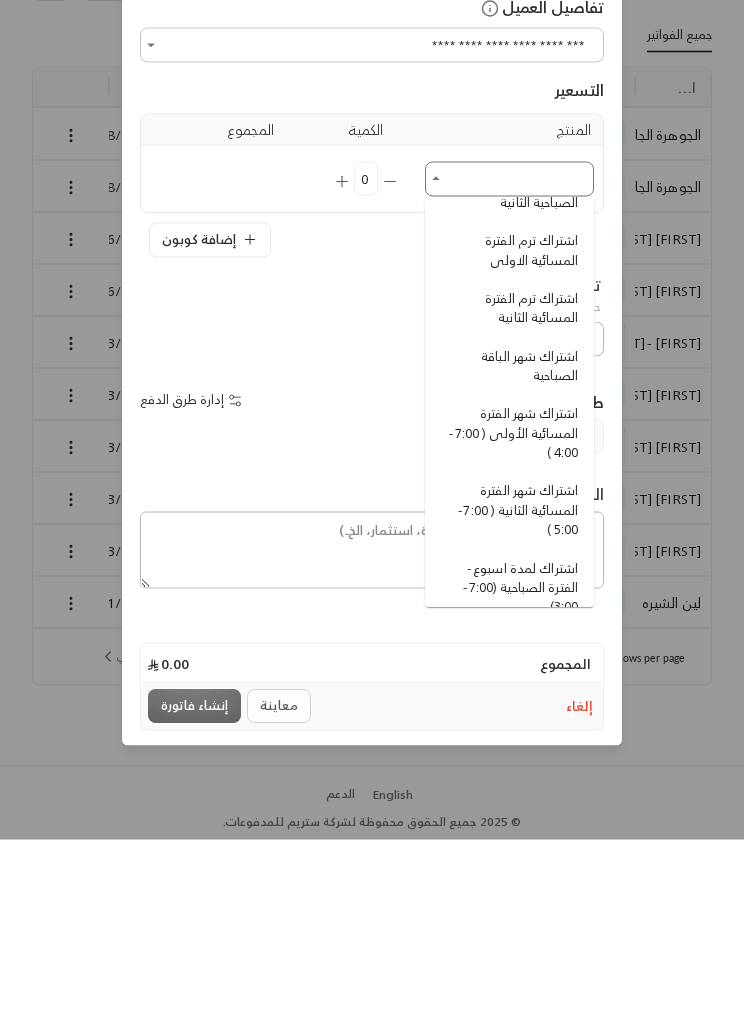 scroll, scrollTop: 0, scrollLeft: 0, axis: both 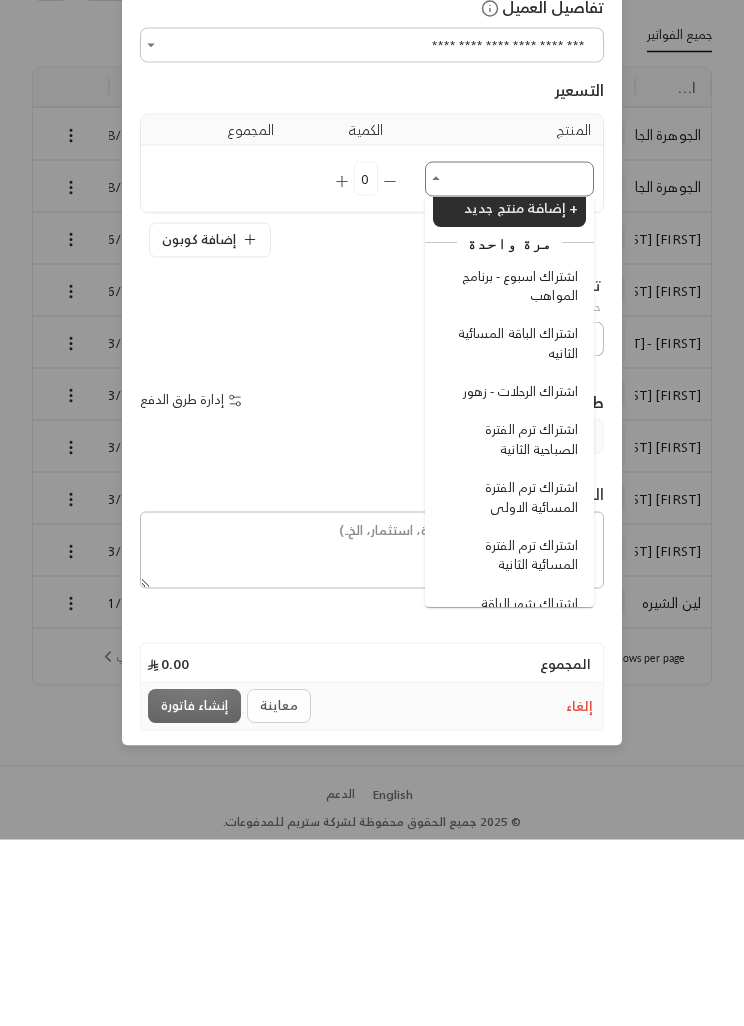click on "اختر العميل" at bounding box center [509, 365] 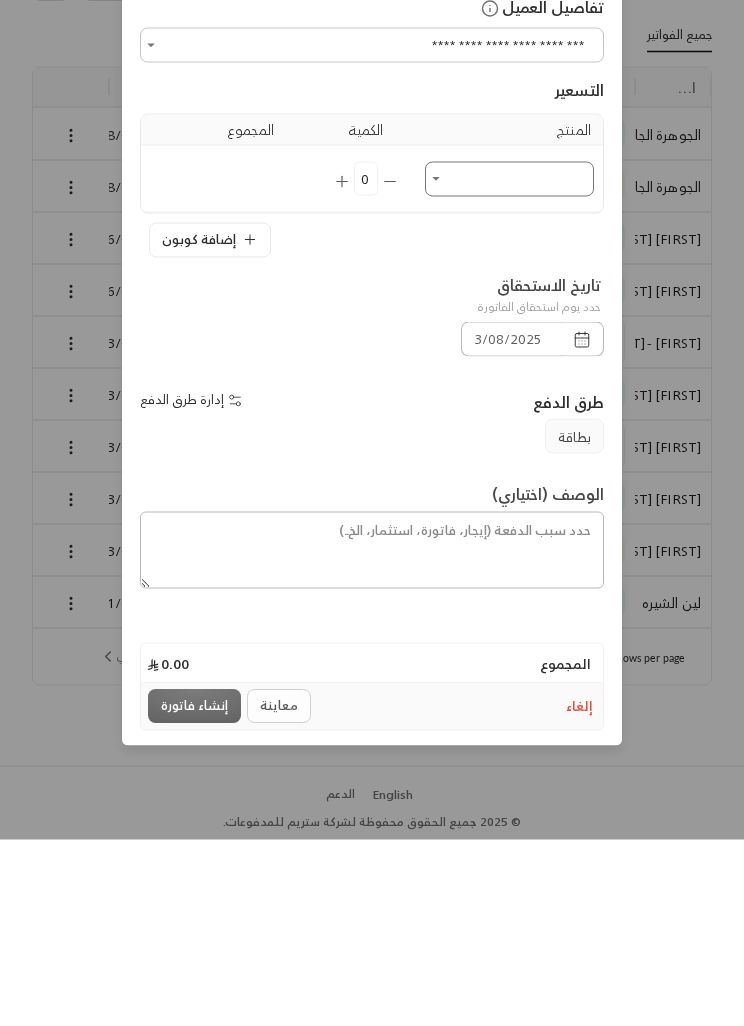 type on "*" 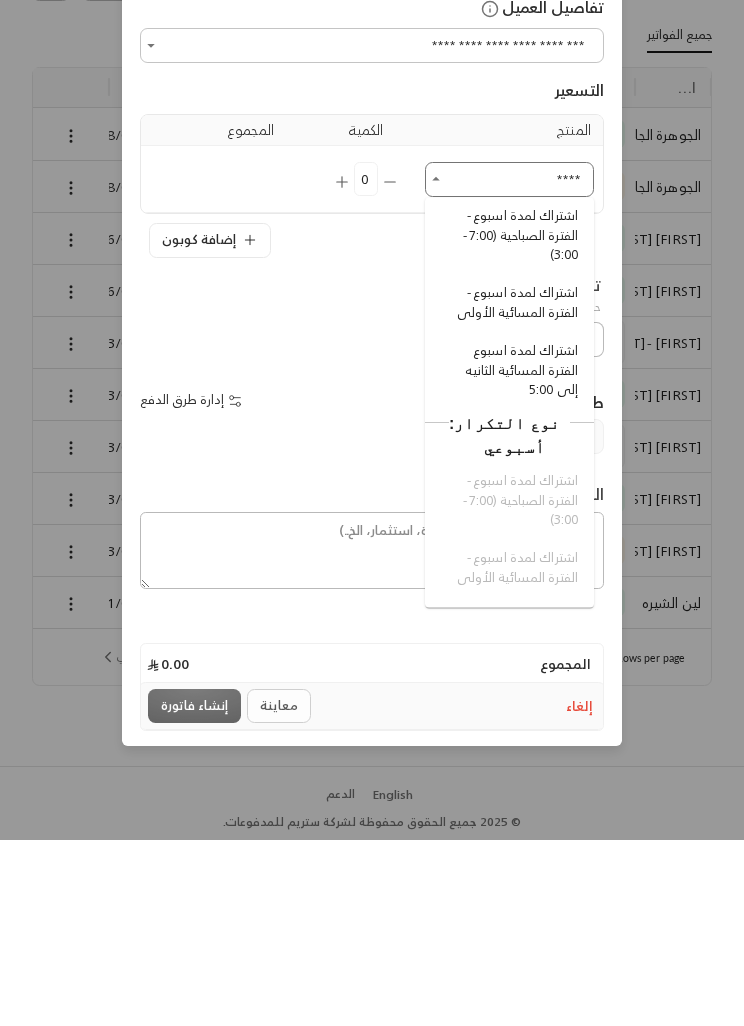 scroll, scrollTop: 136, scrollLeft: 0, axis: vertical 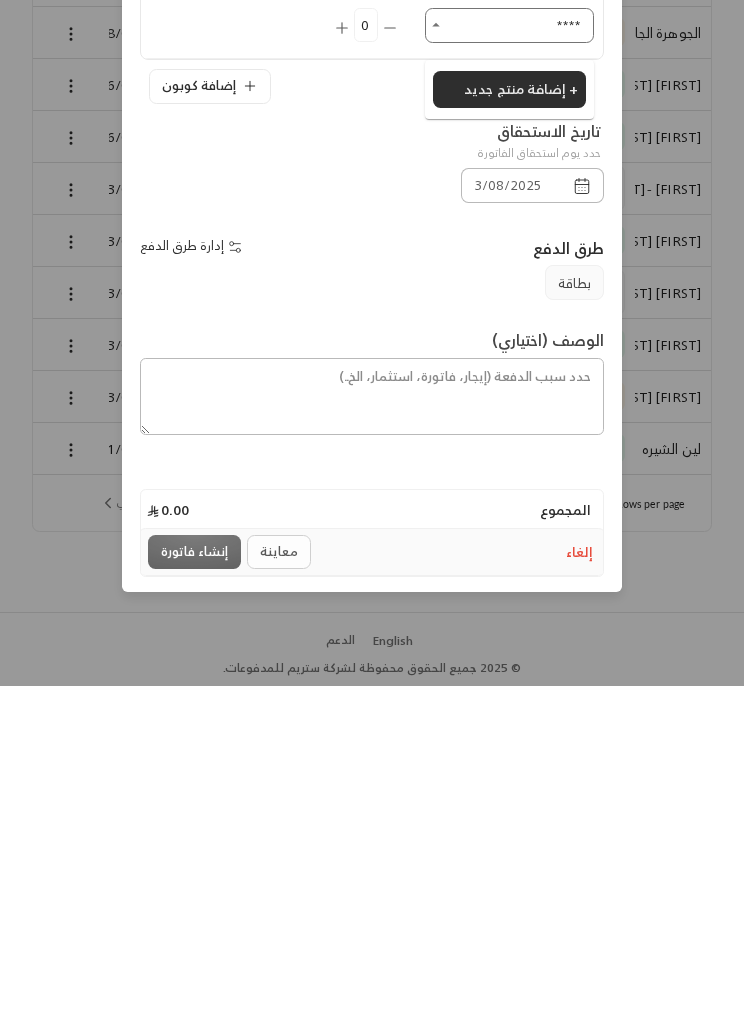 click on "****" at bounding box center [509, 365] 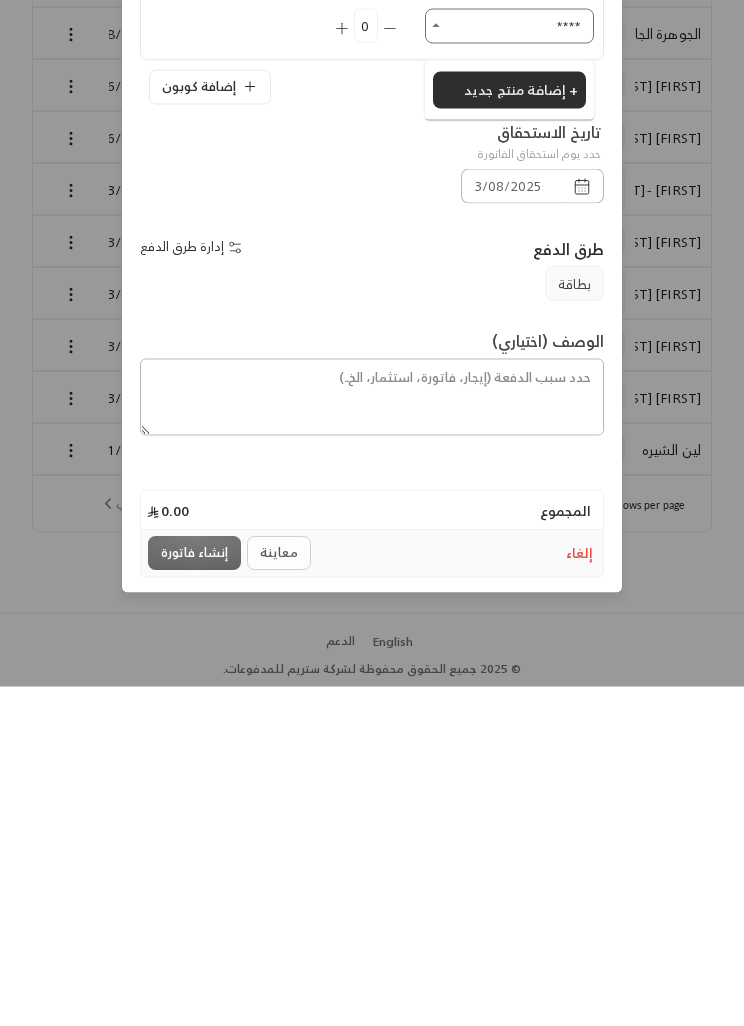 click on "****" at bounding box center (509, 365) 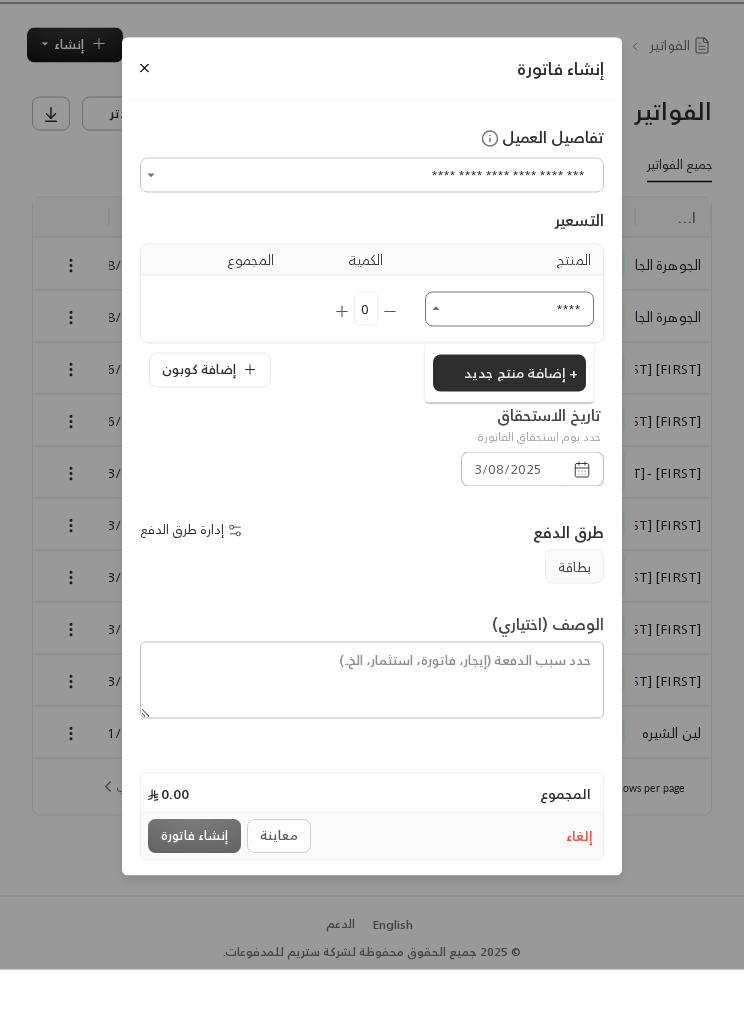 type on "****" 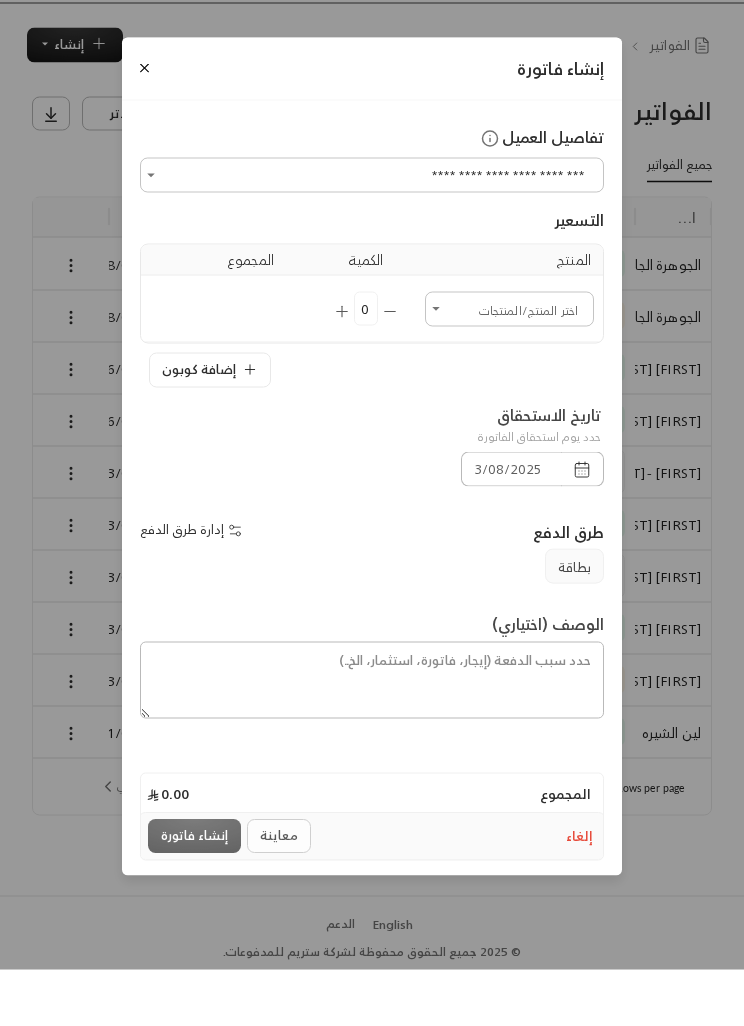 scroll, scrollTop: 65, scrollLeft: 0, axis: vertical 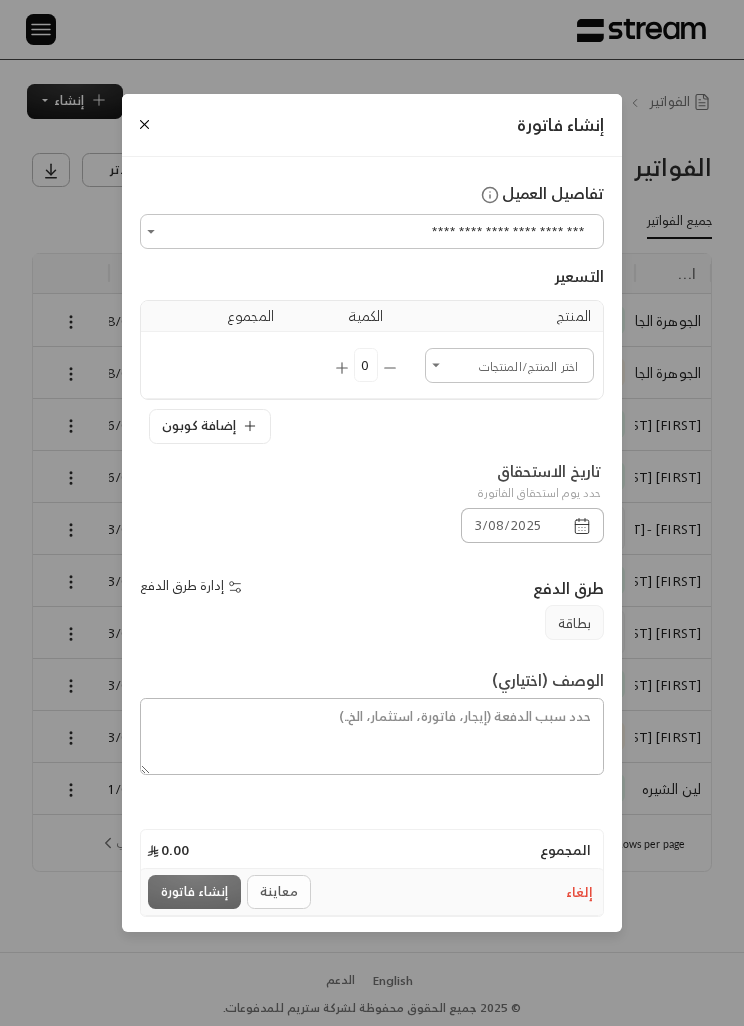 click on "اختر العميل" at bounding box center (509, 365) 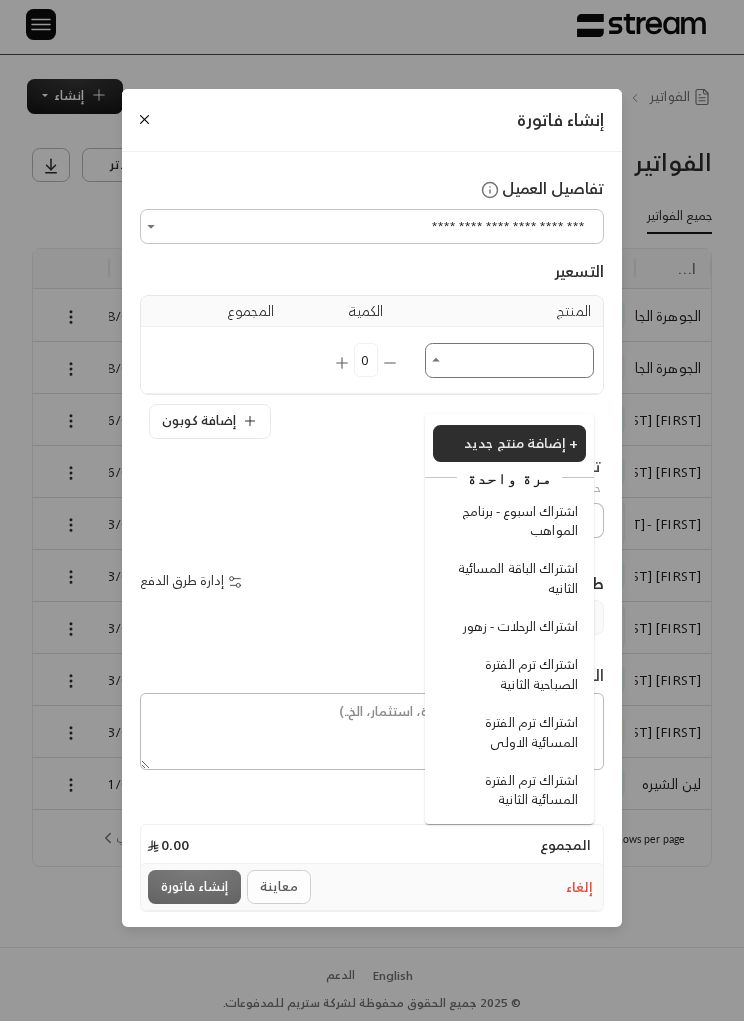 click at bounding box center [144, 124] 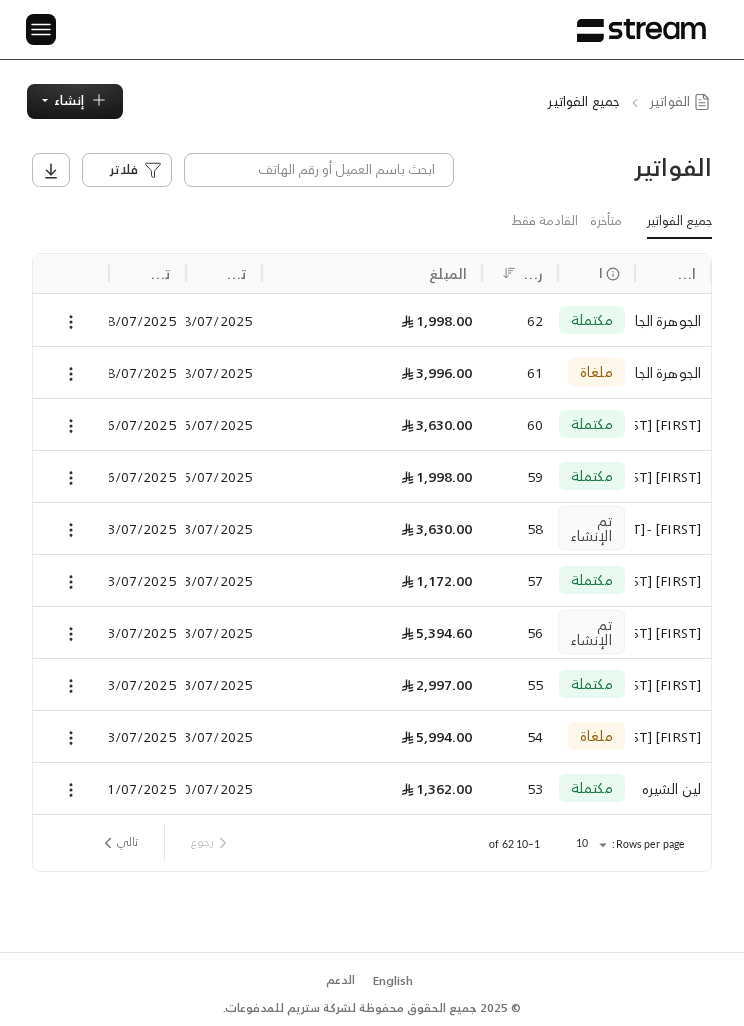 click on "إنشاء" at bounding box center (69, 100) 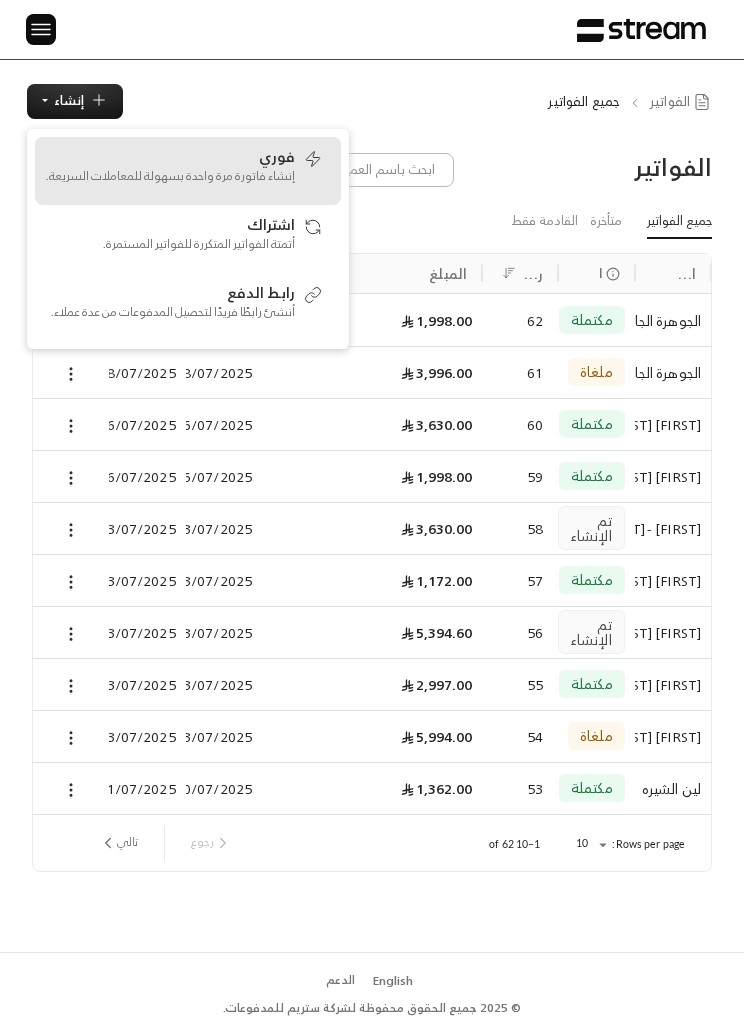 click on "إنشاء فاتورة مرة واحدة بسهولة للمعاملات السريعة." at bounding box center [170, 176] 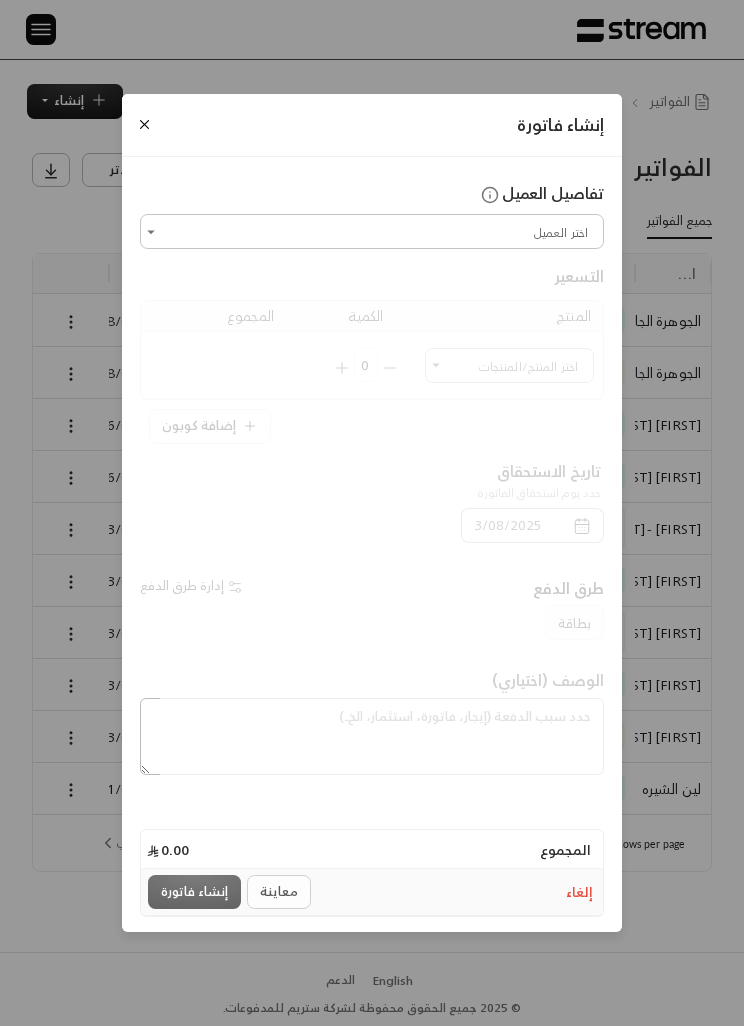 scroll, scrollTop: 0, scrollLeft: 0, axis: both 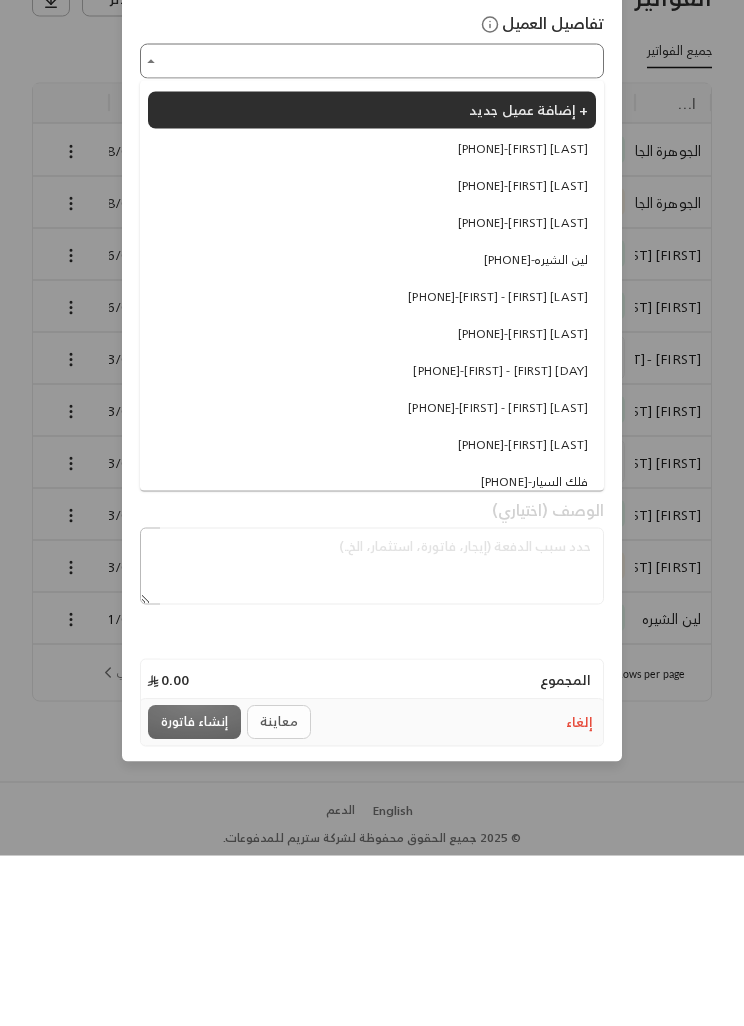 click on "إضافة عميل جديد +" at bounding box center [528, 279] 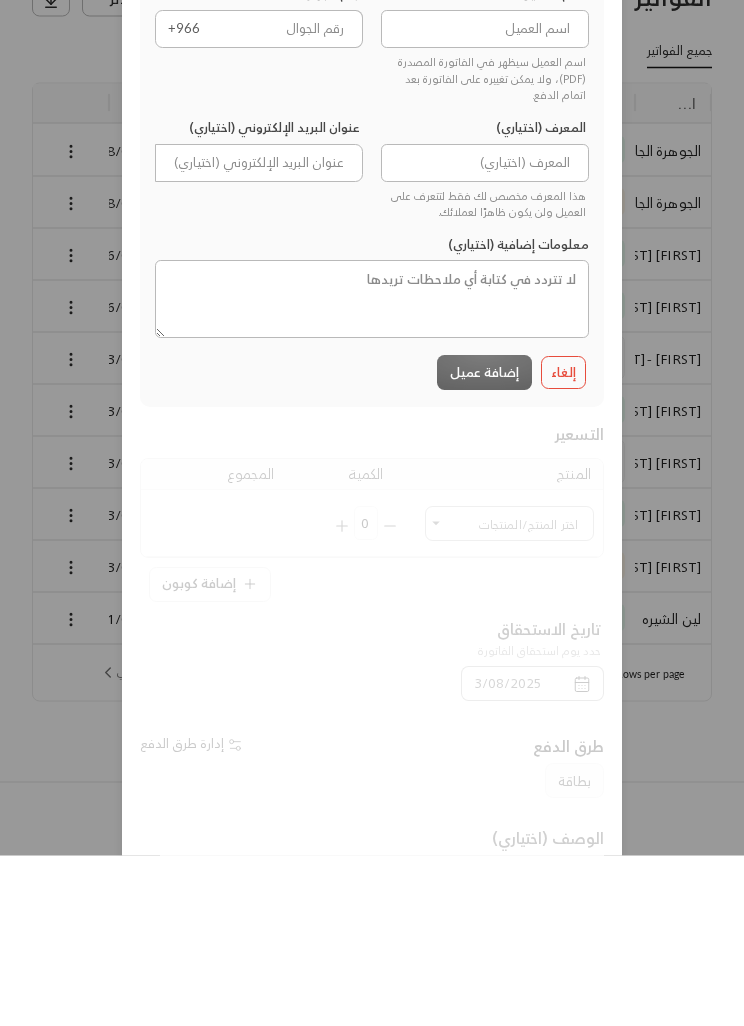 scroll, scrollTop: 65, scrollLeft: 0, axis: vertical 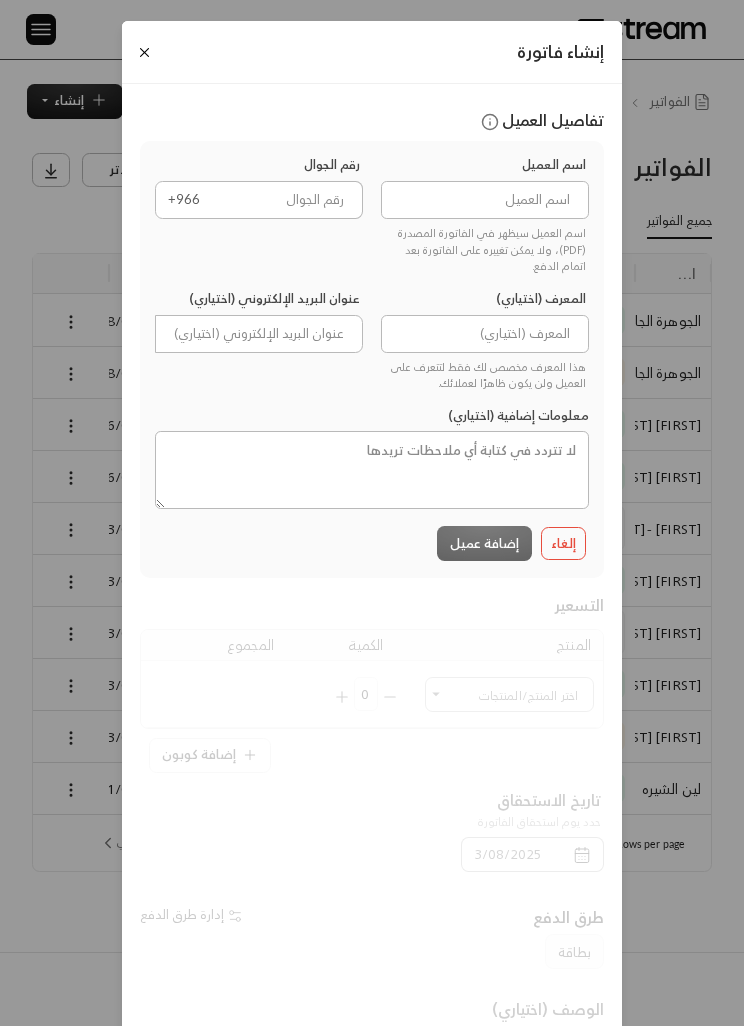 click on "إنشاء فاتورة تفاصيل العميل اسم العميل اسم العميل سيظهر في الفاتورة المصدرة (PDF)، ولا يمكن تغييره على الفاتورة بعد اتمام الدفع. رقم الجوال +966 المعرف (اختياري) هذا المعرف مخصص لك فقط لتتعرف على العميل ولن يكون ظاهرًا لعملائك. عنوان البريد الإلكتروني (اختياري) معلومات إضافية (اختياري) إلغاء إضافة عميل التسعير المنتج الكمية المجموع   اختر المنتج/المنتجات اختر المنتج/المنتجات 0 إضافة كوبون تاريخ الاستحقاق حدد يوم استحقاق الفاتورة 3/08/2025 طرق الدفع إدارة طرق الدفع بطاقة   الوصف (اختياري) المجموع 0.00   إلغاء معاينة إنشاء فاتورة" at bounding box center (372, 513) 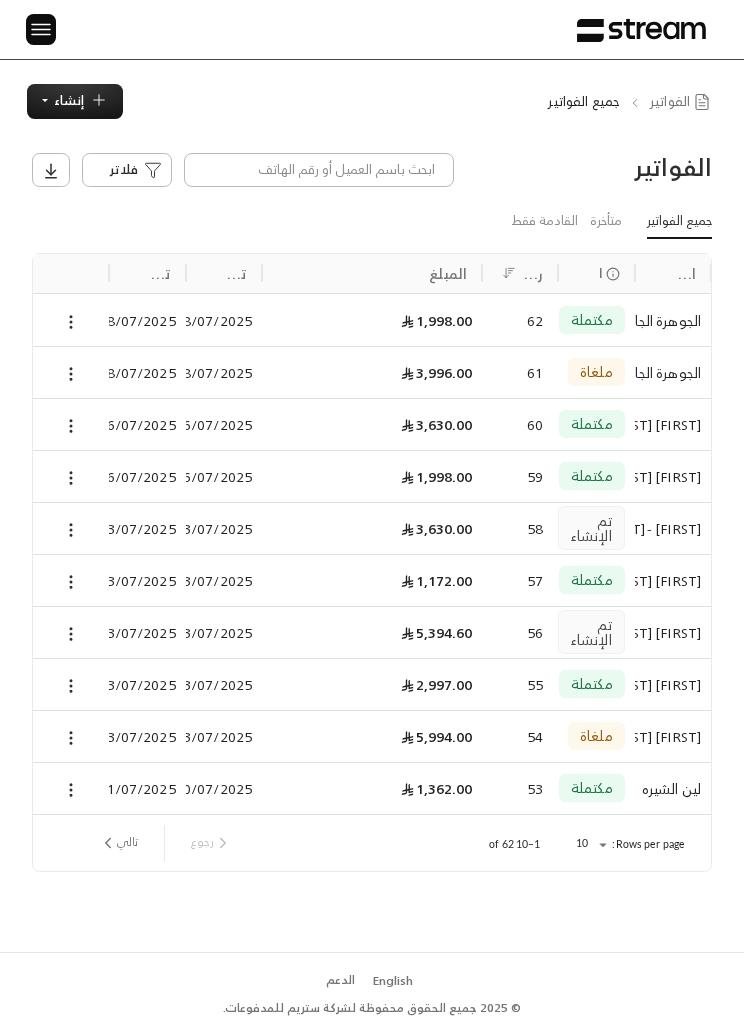 click 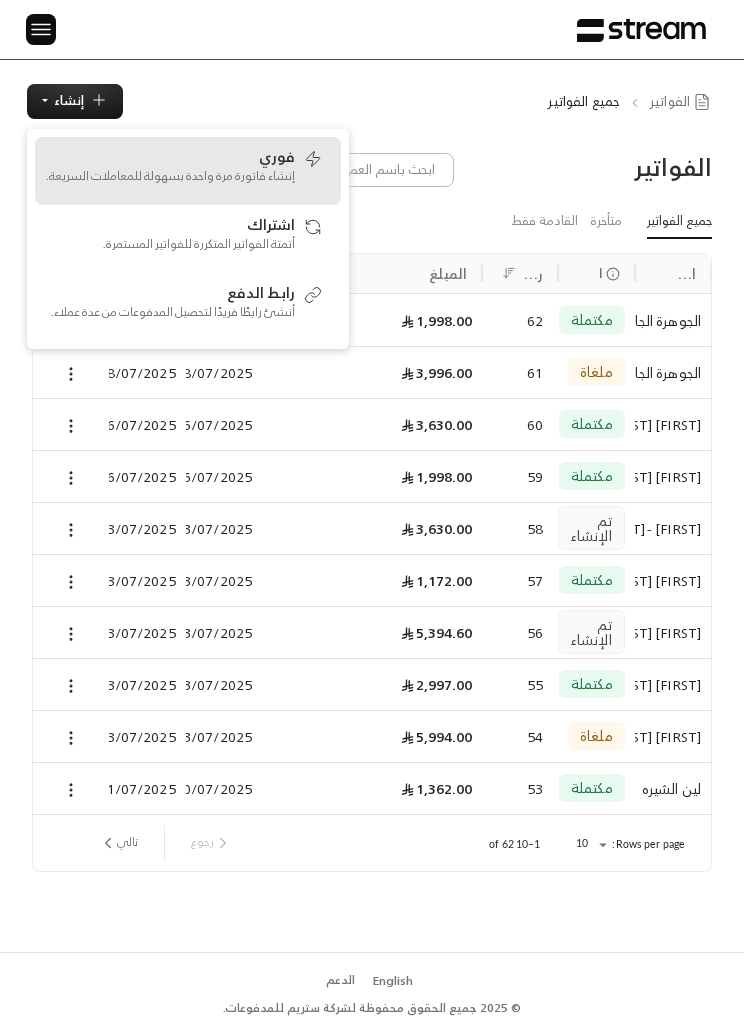 click on "إنشاء فاتورة مرة واحدة بسهولة للمعاملات السريعة." at bounding box center [170, 176] 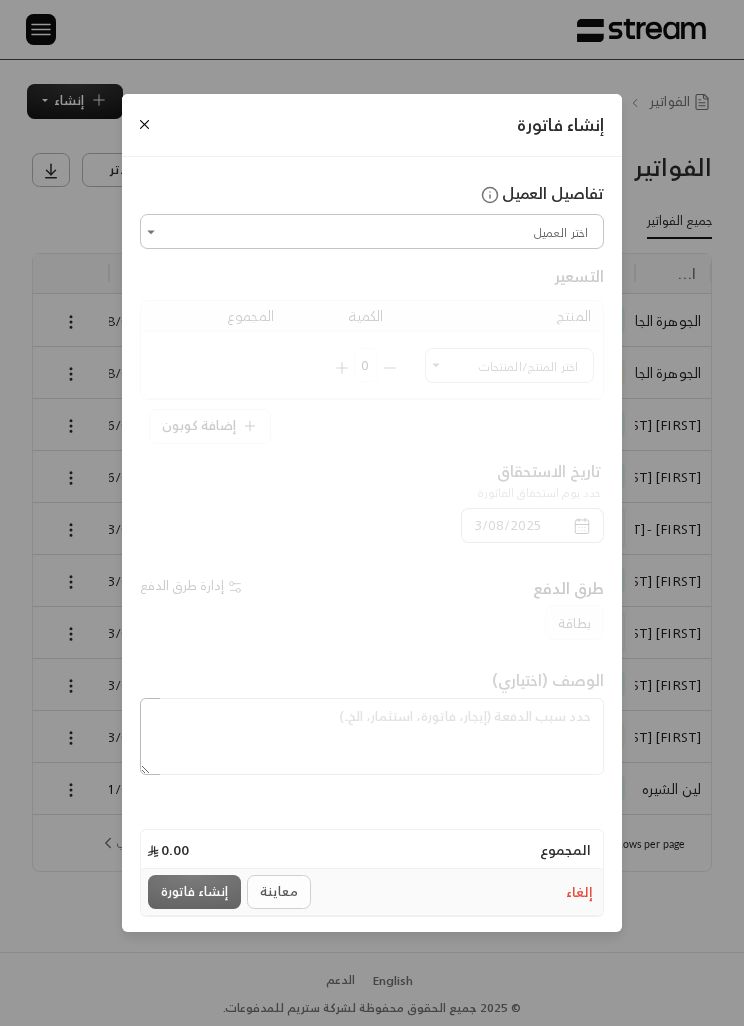 scroll, scrollTop: 1, scrollLeft: 0, axis: vertical 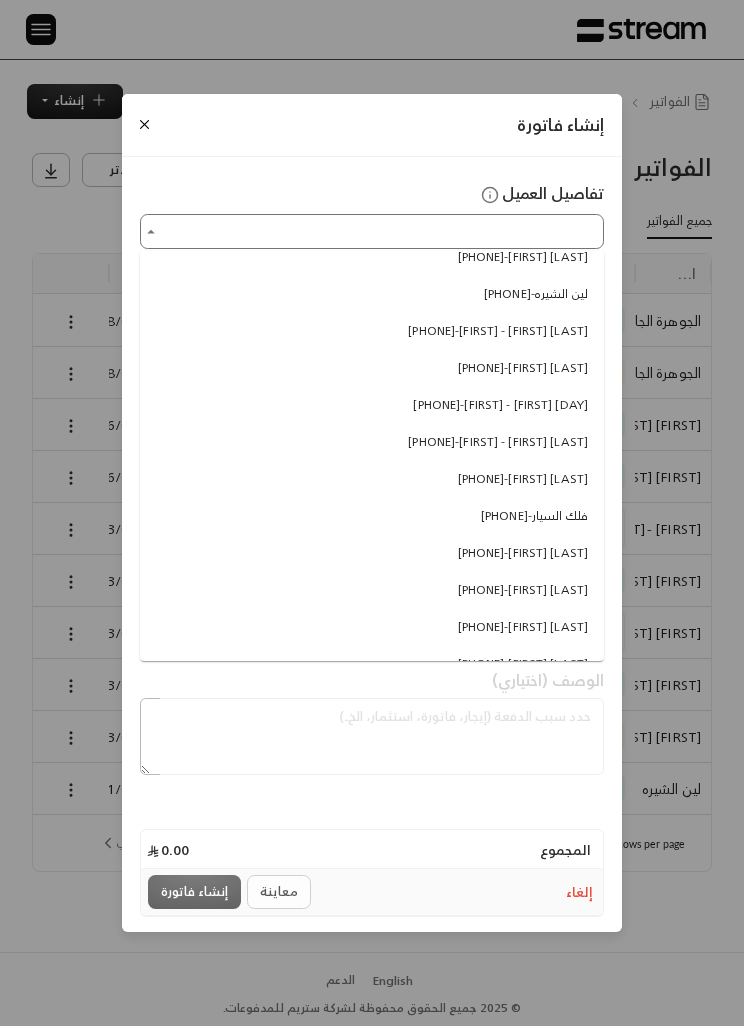 type on "*" 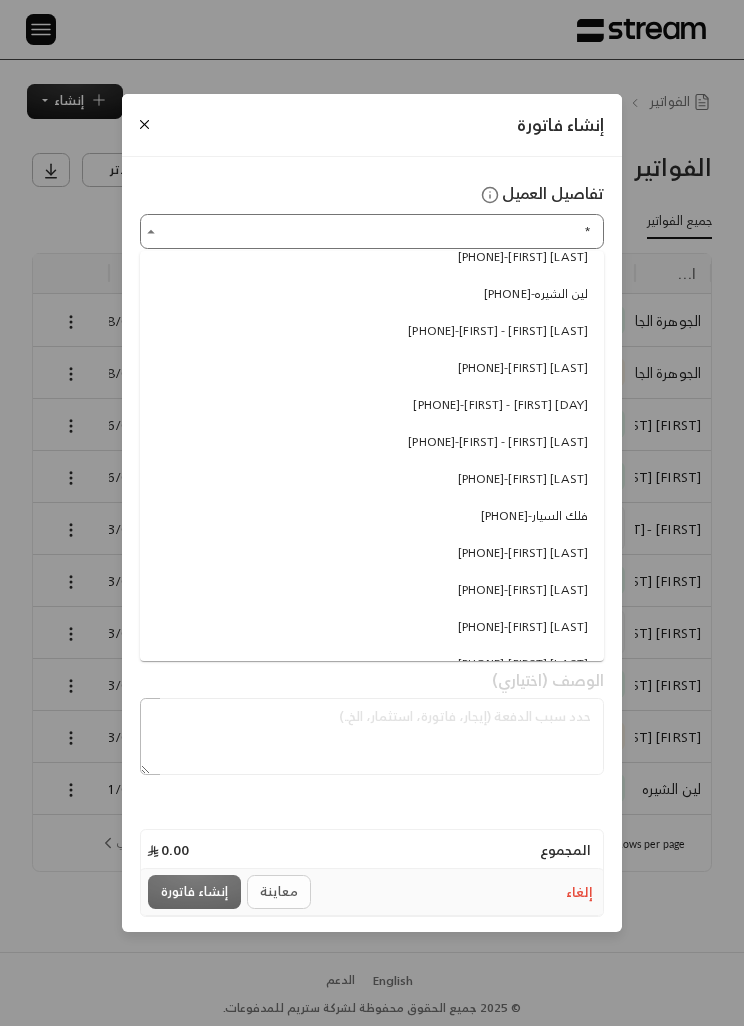 scroll, scrollTop: 0, scrollLeft: 0, axis: both 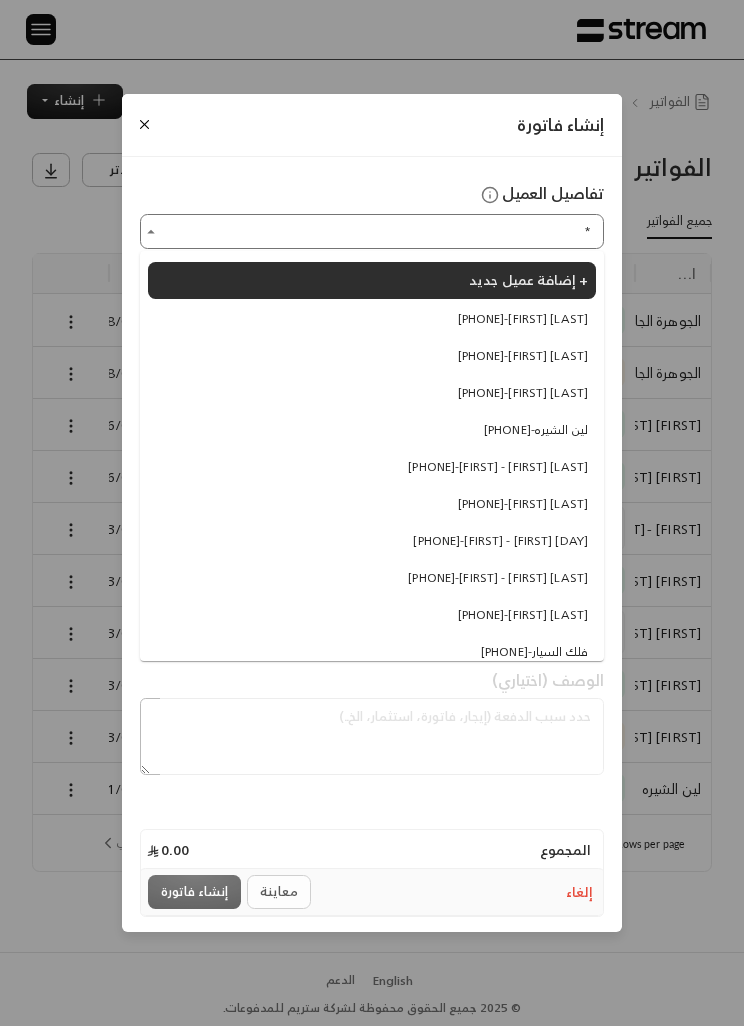 type on "*" 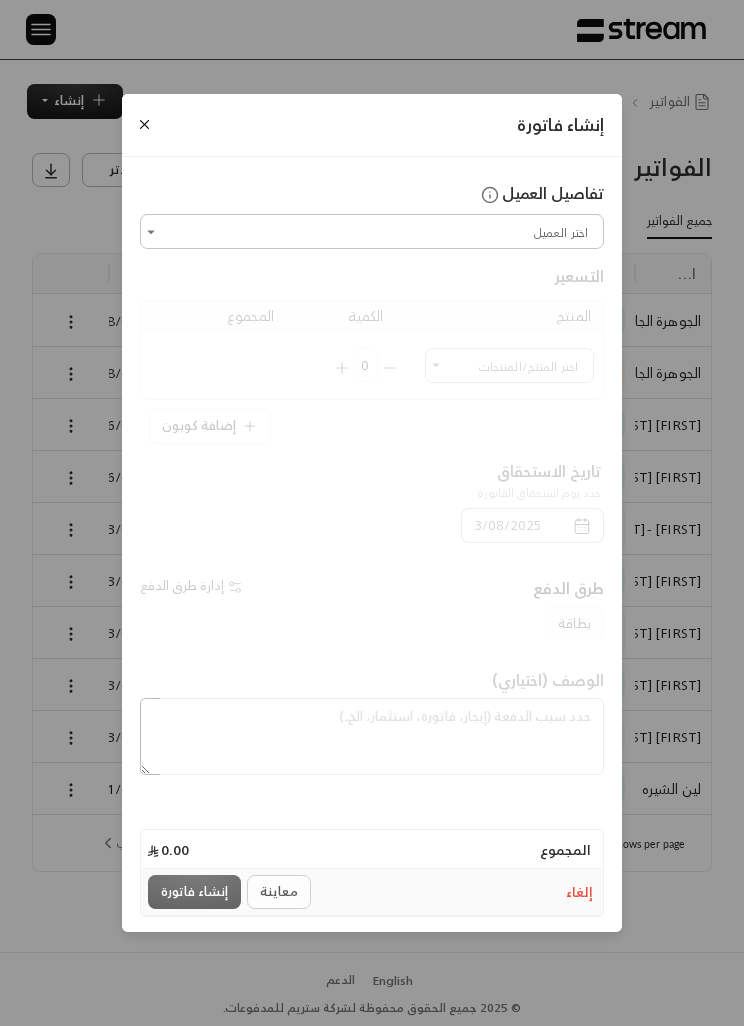 click at bounding box center [144, 124] 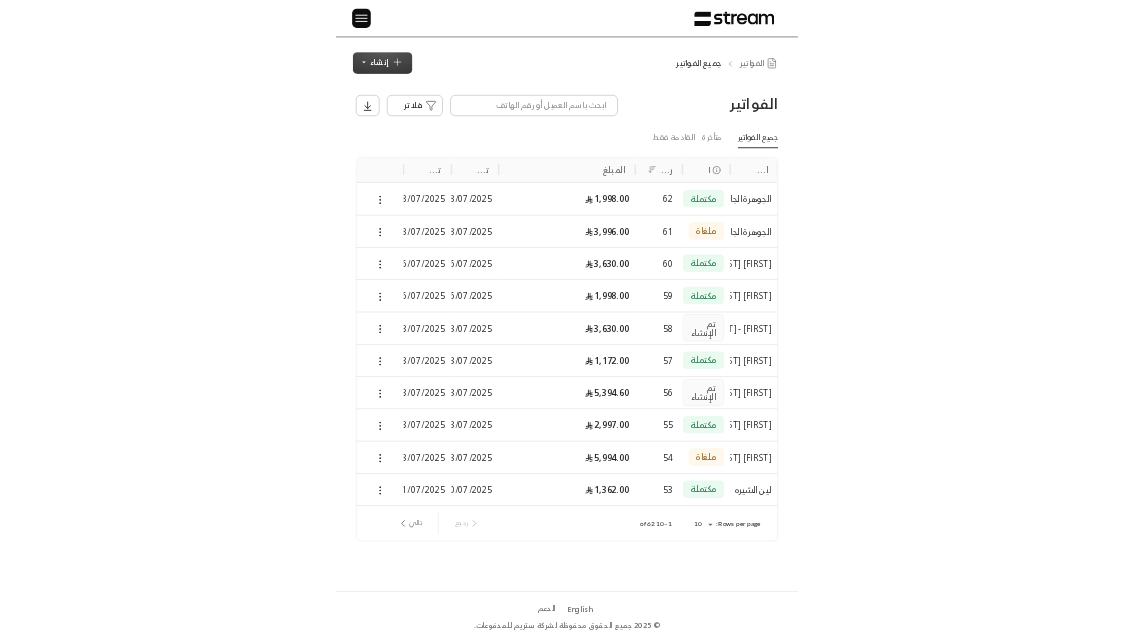 scroll, scrollTop: 143, scrollLeft: 0, axis: vertical 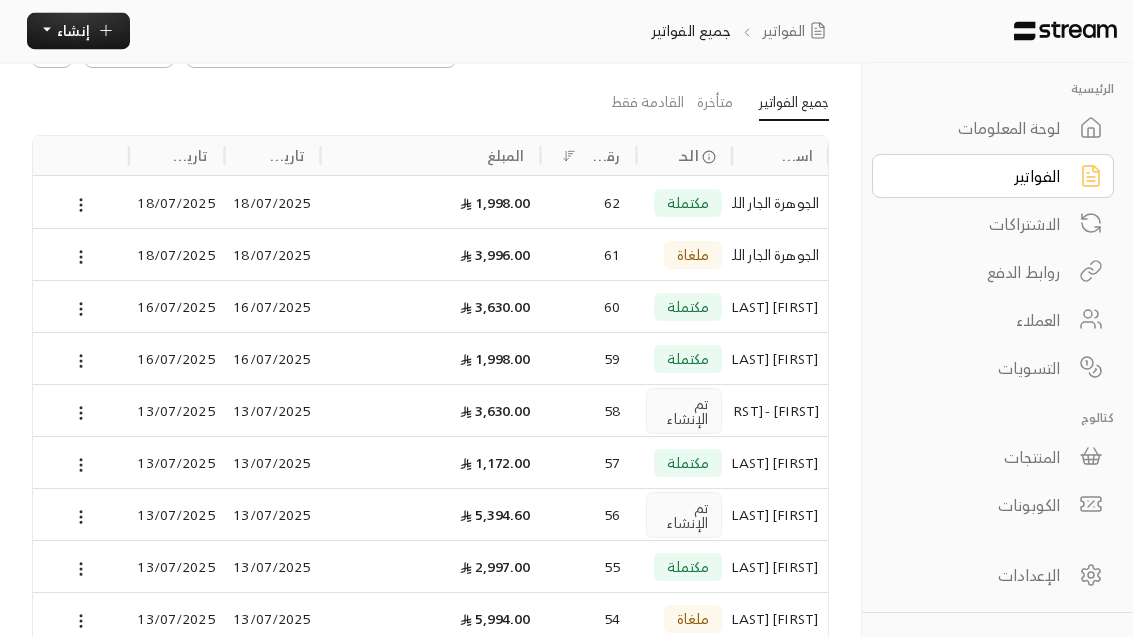 click on "إنشاء" at bounding box center [73, 30] 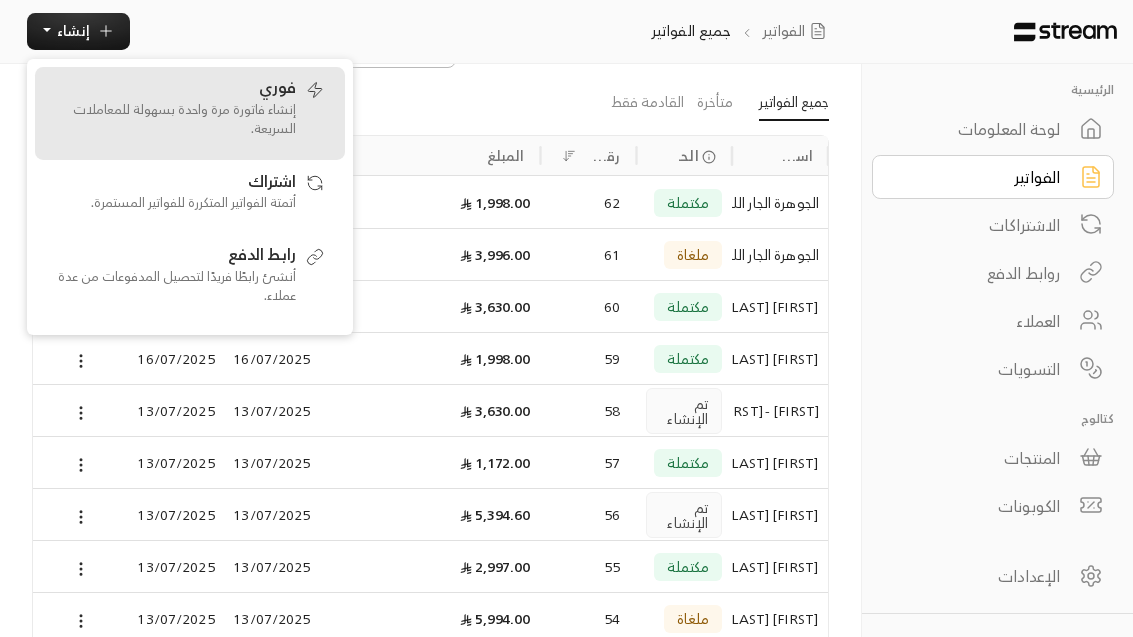click on "إنشاء فاتورة مرة واحدة بسهولة للمعاملات السريعة." at bounding box center [171, 119] 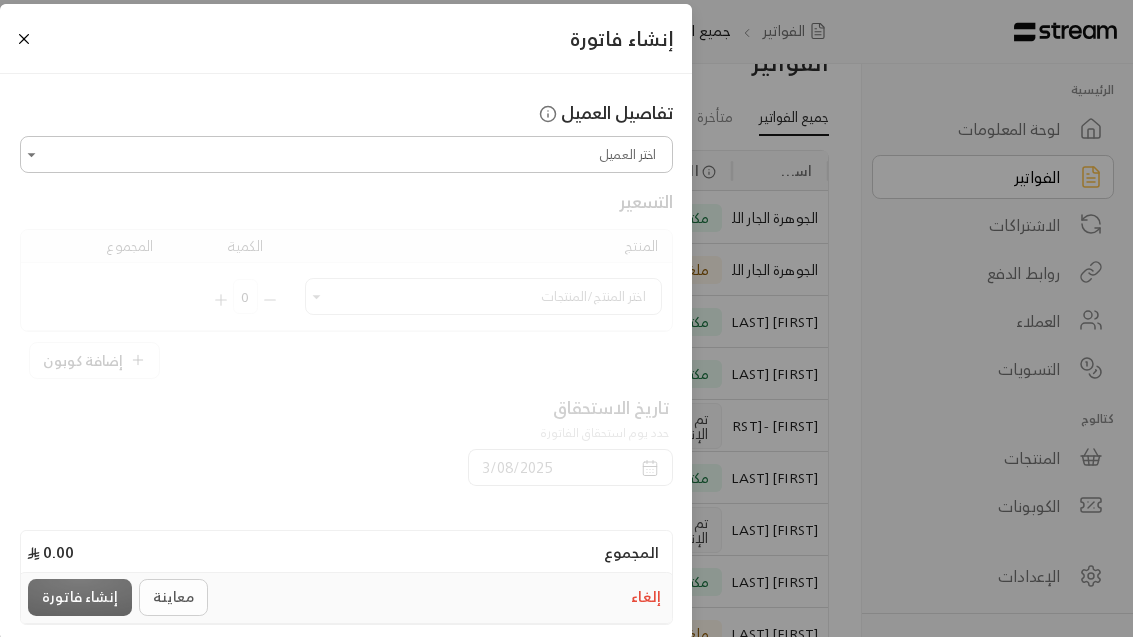 scroll, scrollTop: 45, scrollLeft: 0, axis: vertical 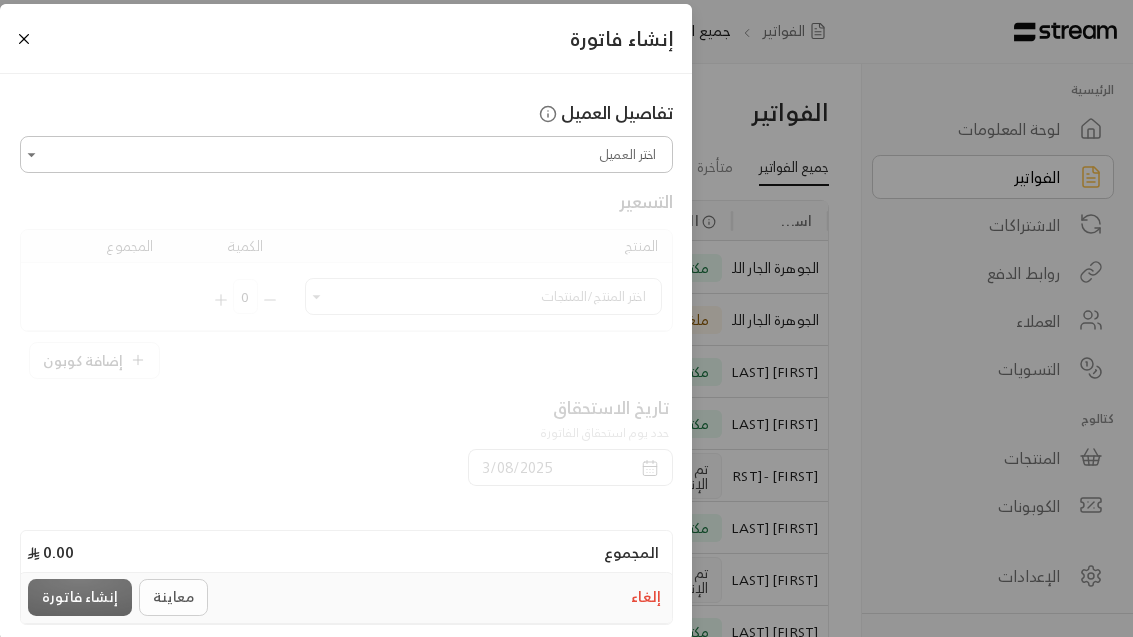click on "تفاصيل العميل" at bounding box center (346, 113) 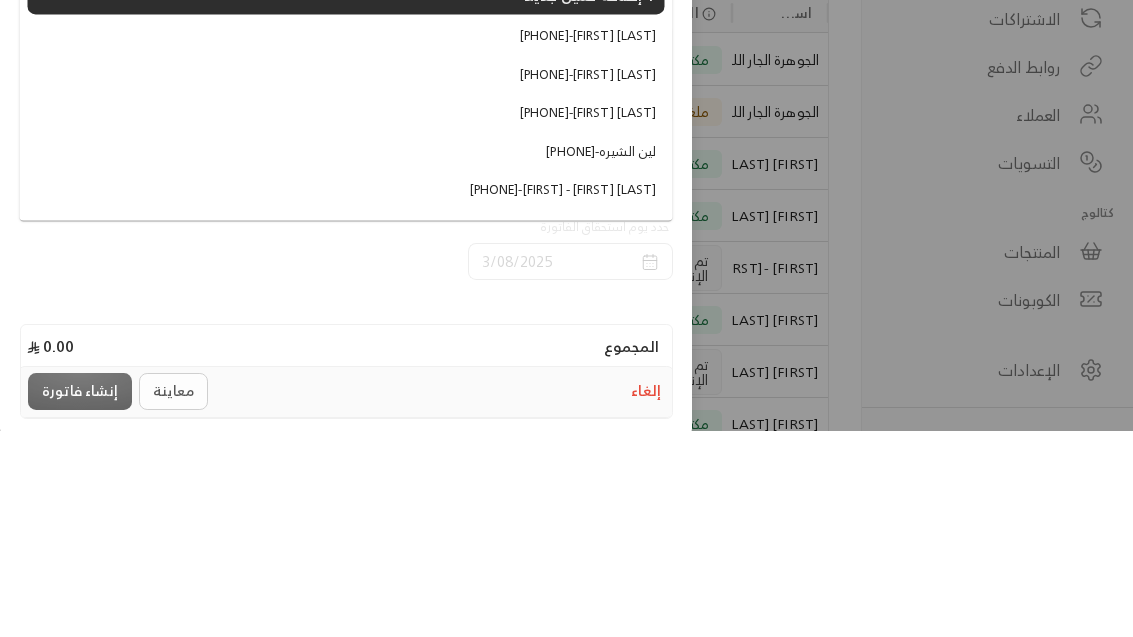 click on "+966599321154  -  ساره الجنوبي" at bounding box center (588, 242) 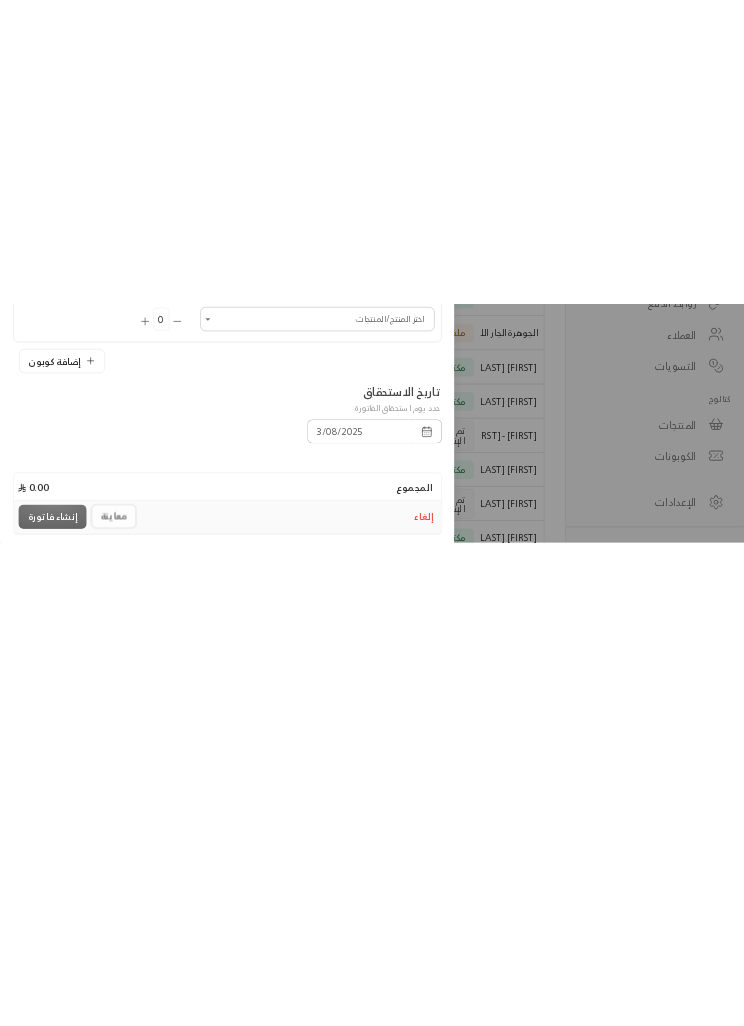 scroll, scrollTop: 0, scrollLeft: 0, axis: both 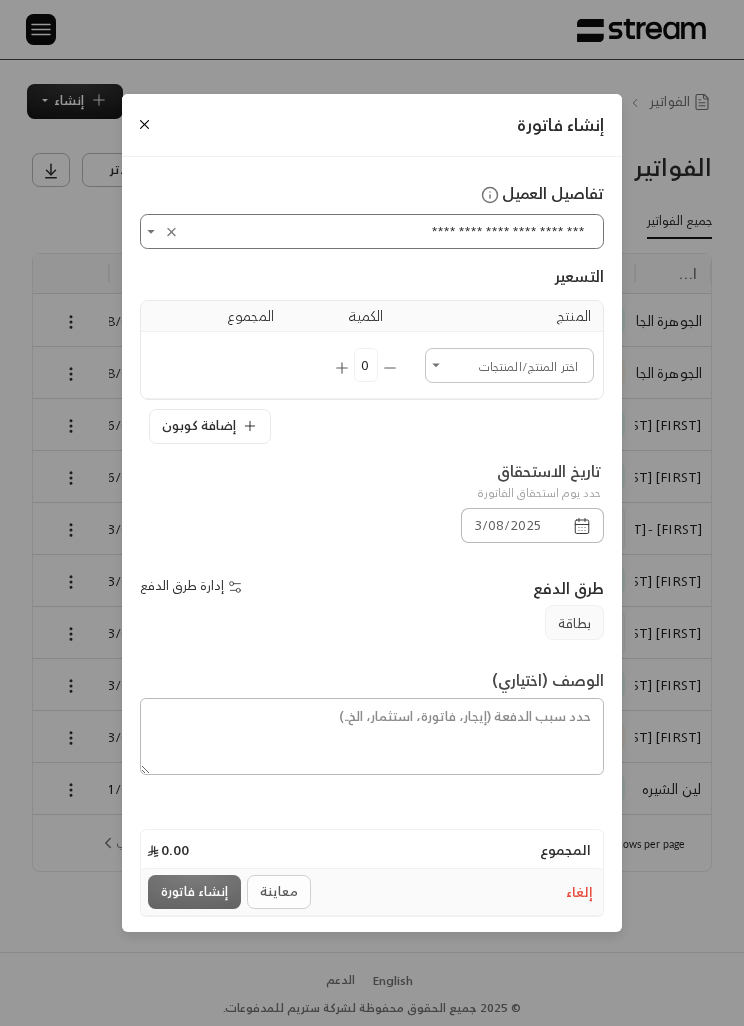 click on "إنشاء فاتورة" at bounding box center [372, 125] 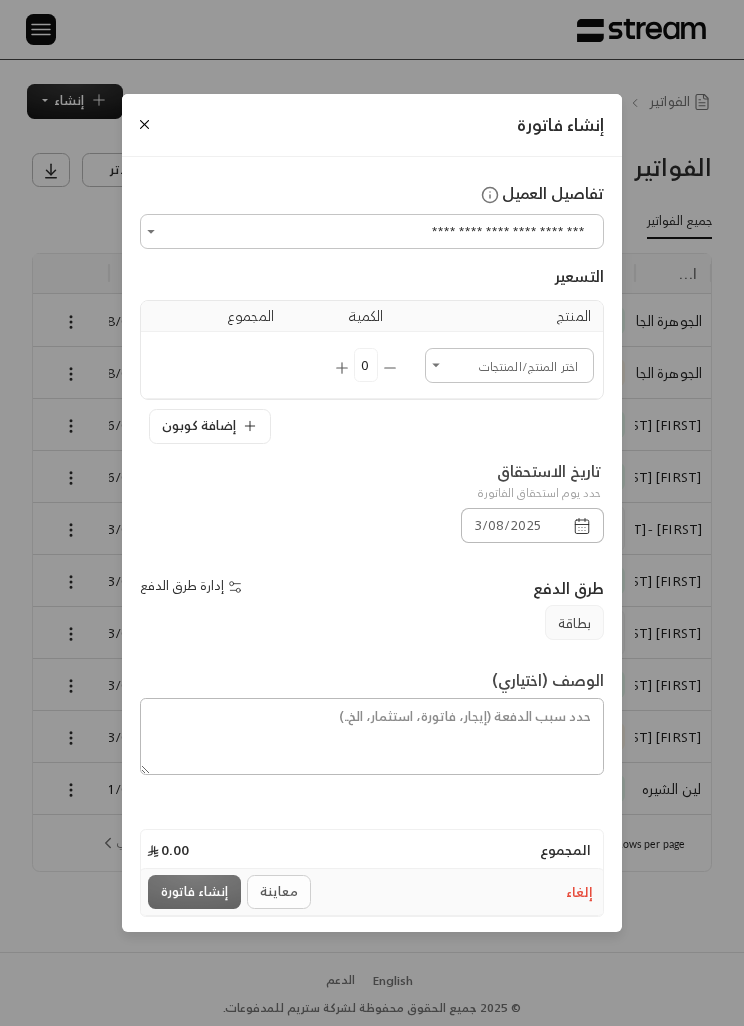 click at bounding box center [144, 124] 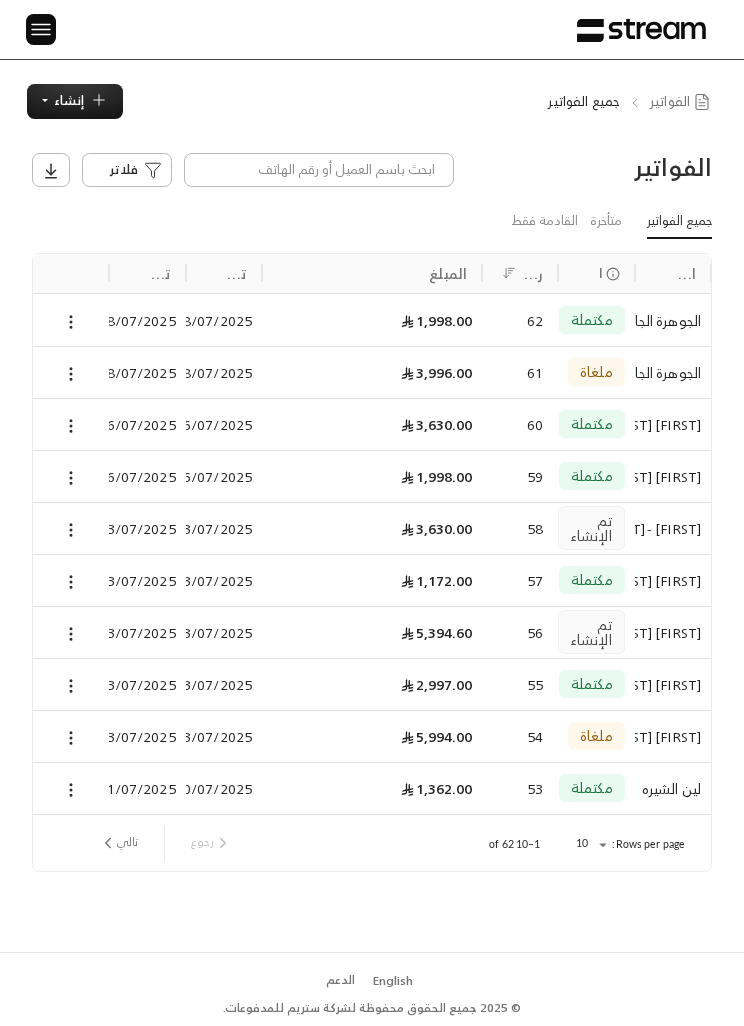 click on "إنشاء" at bounding box center (69, 100) 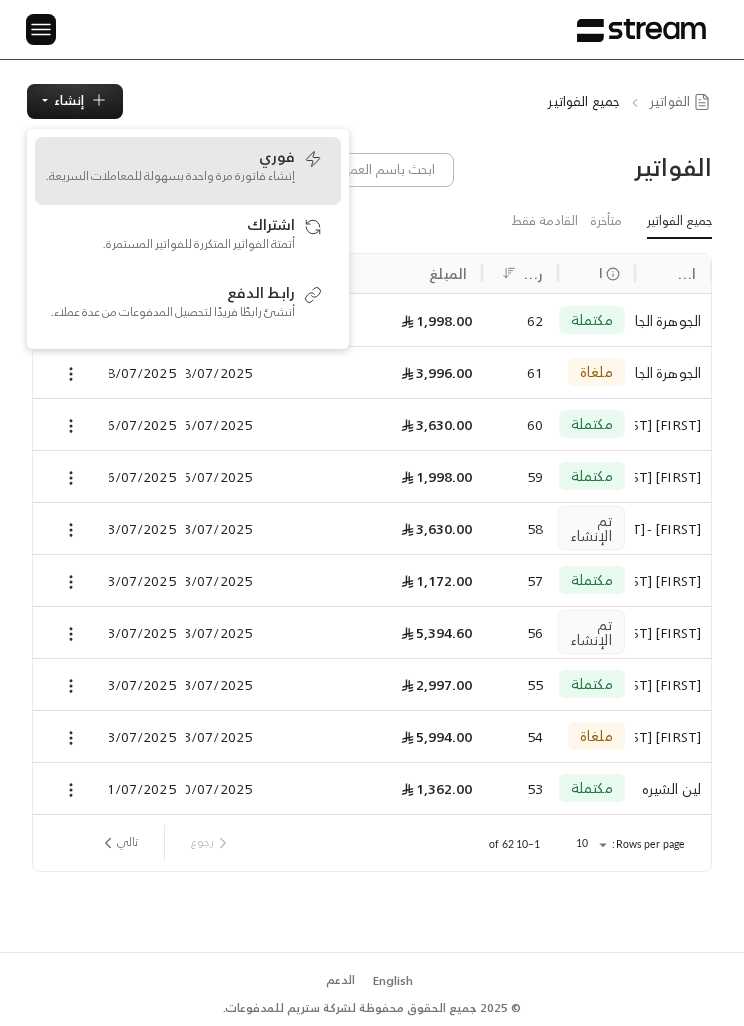 click on "إنشاء فاتورة مرة واحدة بسهولة للمعاملات السريعة." at bounding box center [170, 176] 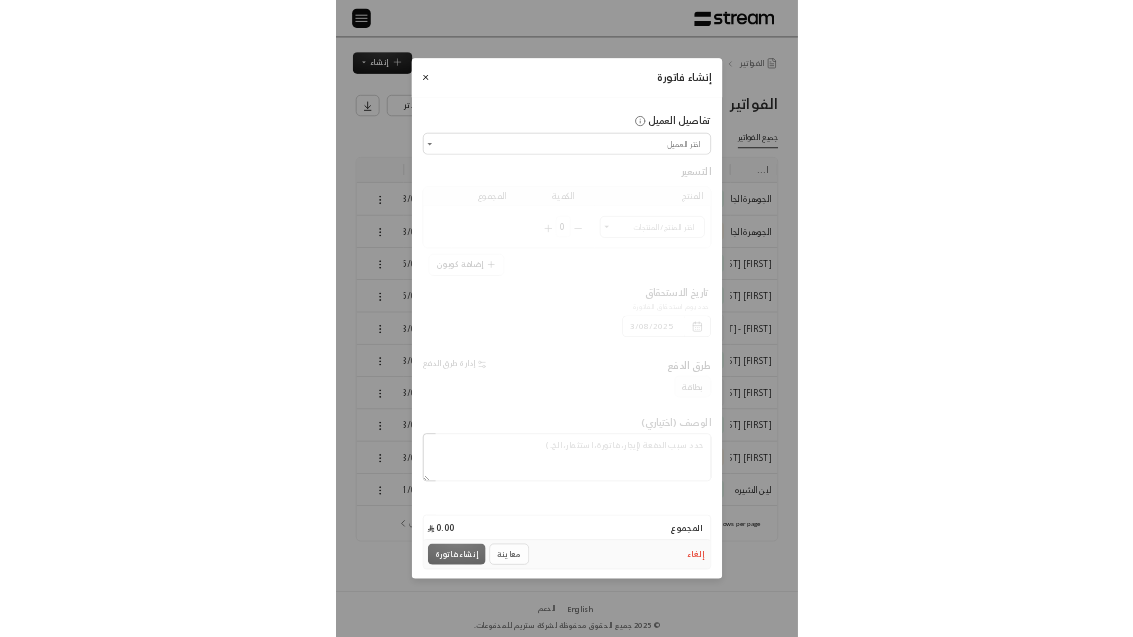 scroll, scrollTop: 209, scrollLeft: 0, axis: vertical 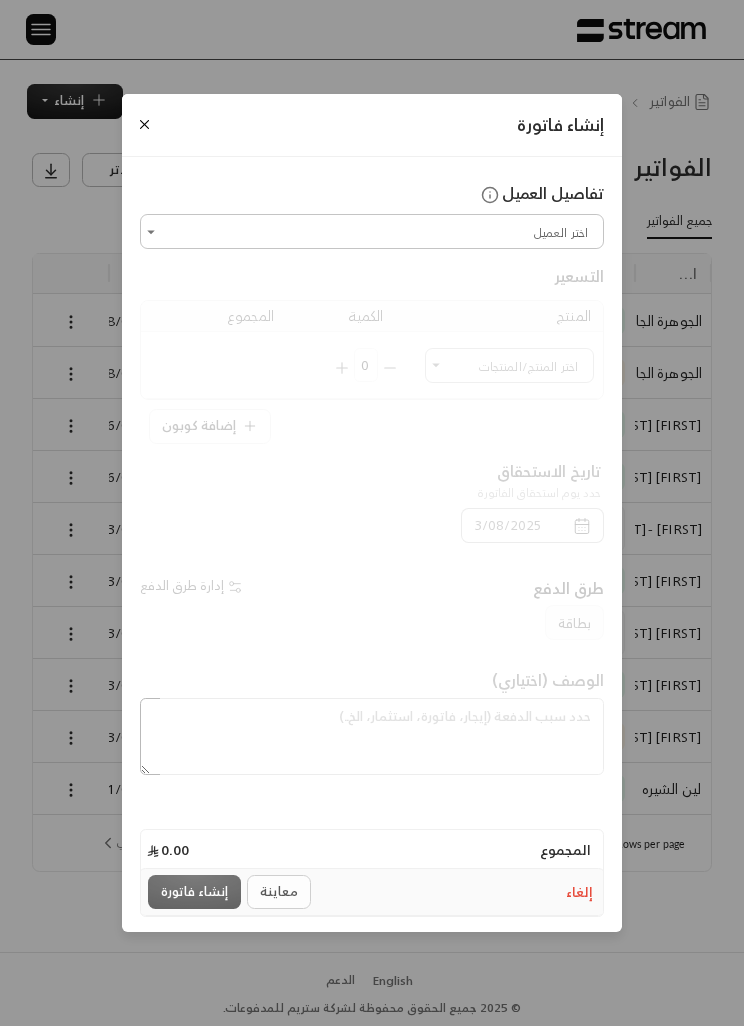 click on "اختر العميل" at bounding box center (372, 231) 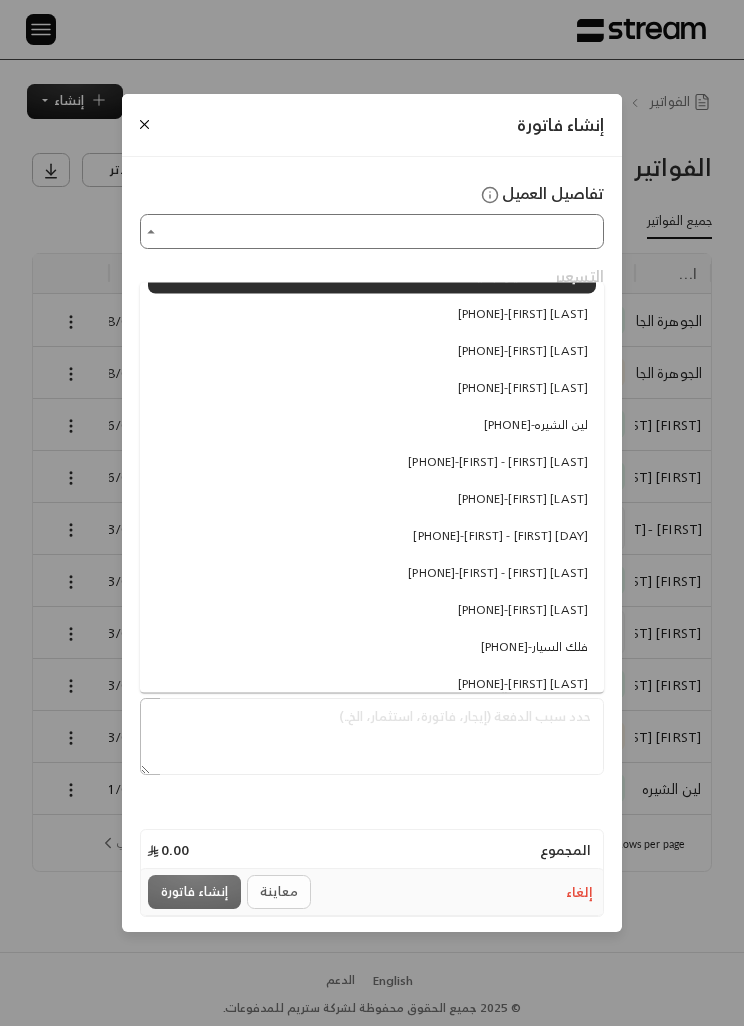 click on "+966599321154  -  ساره الجنوبي" at bounding box center (523, 313) 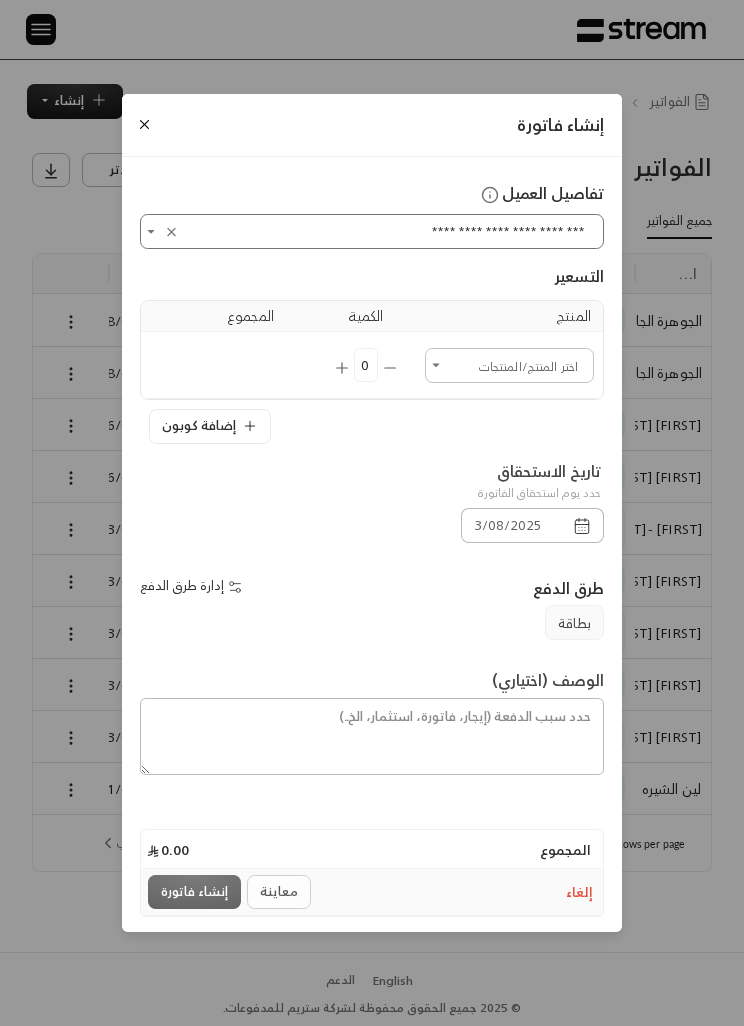 click on "إنشاء فاتورة" at bounding box center [372, 125] 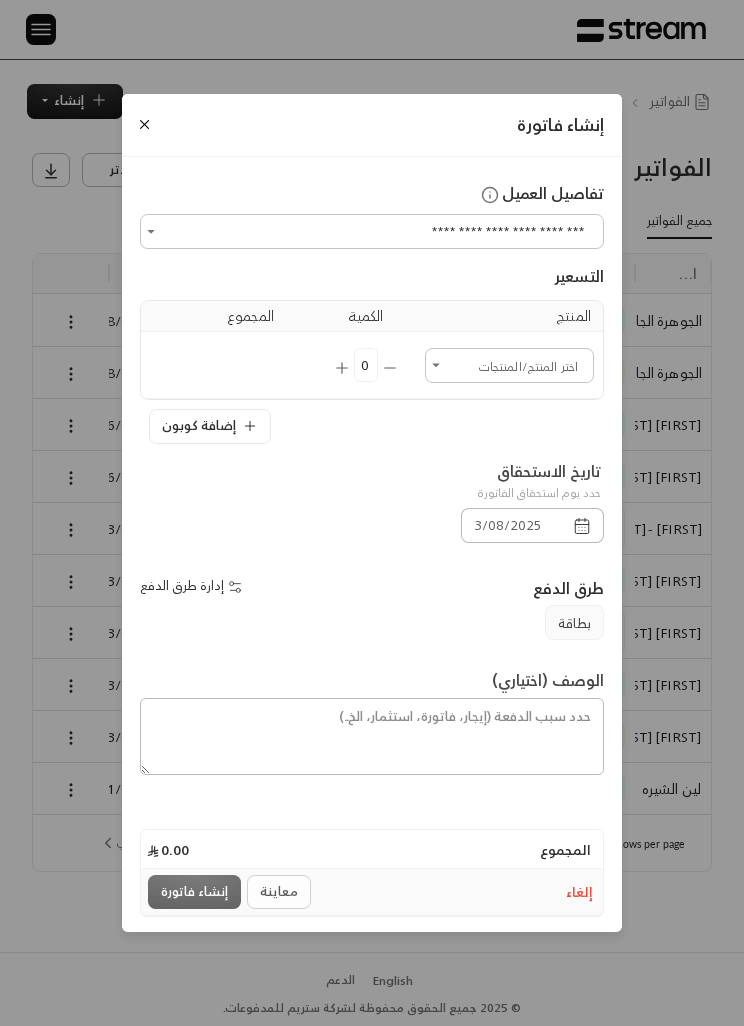 click on "إنشاء فاتورة" at bounding box center [372, 125] 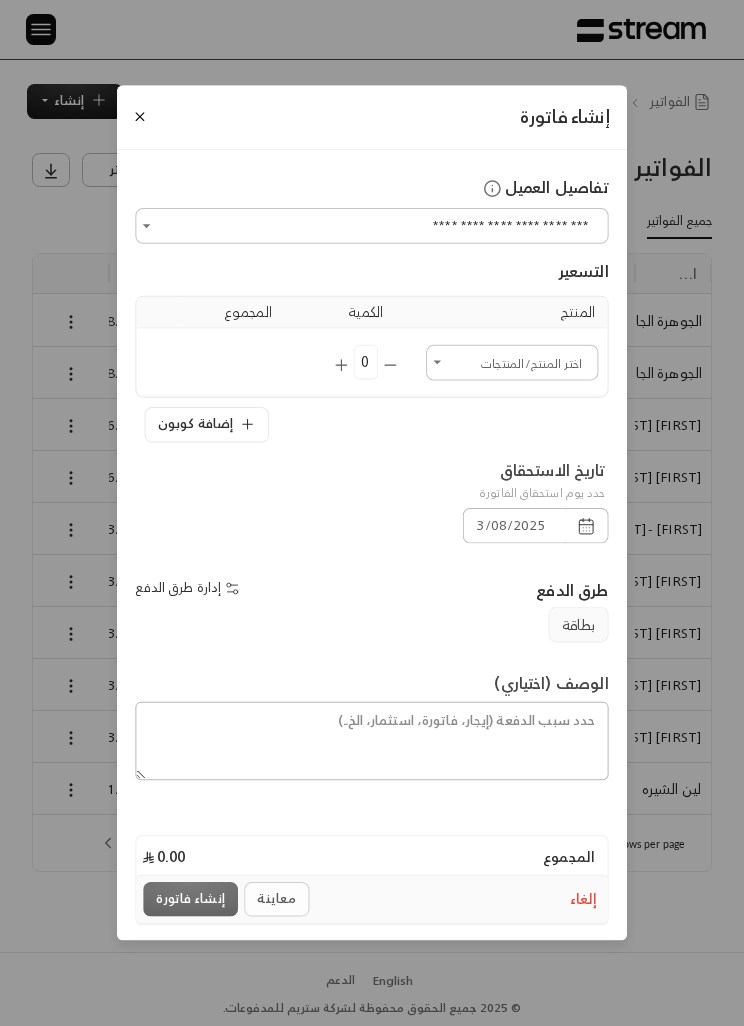 click at bounding box center [139, 116] 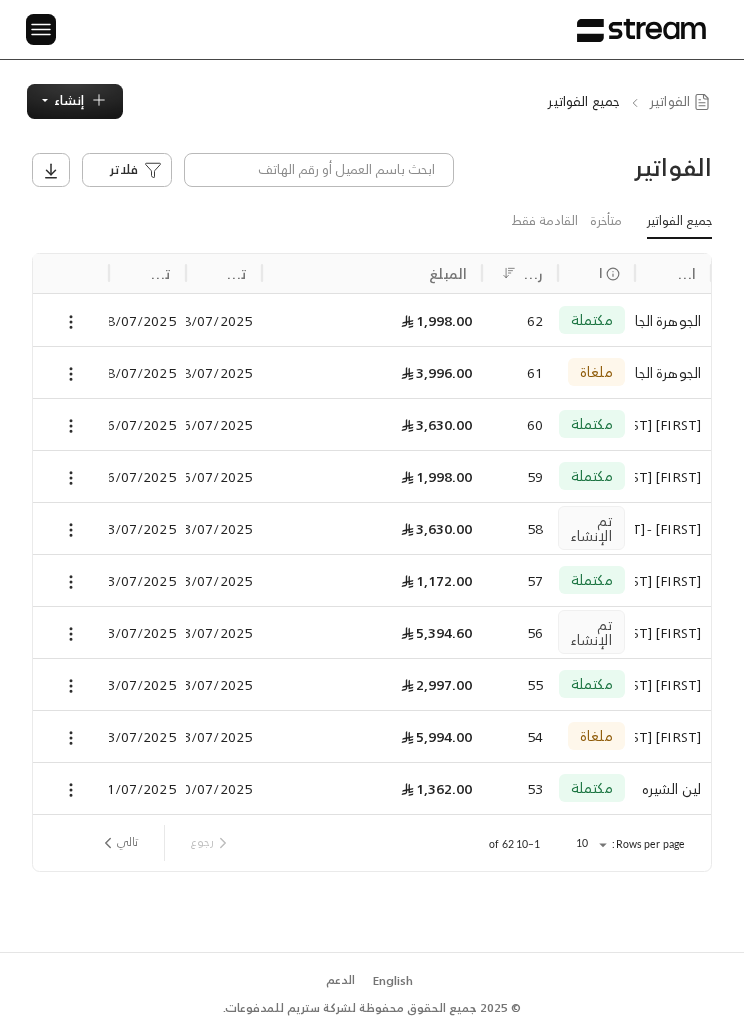 click at bounding box center [41, 29] 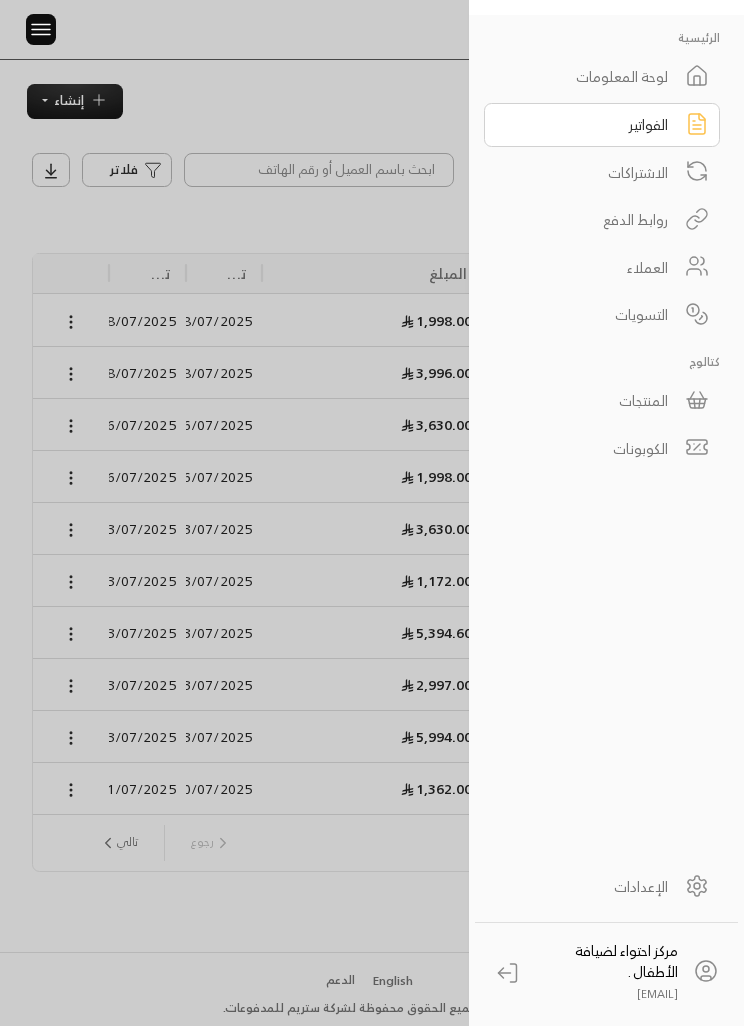 click on "العملاء" at bounding box center [602, 267] 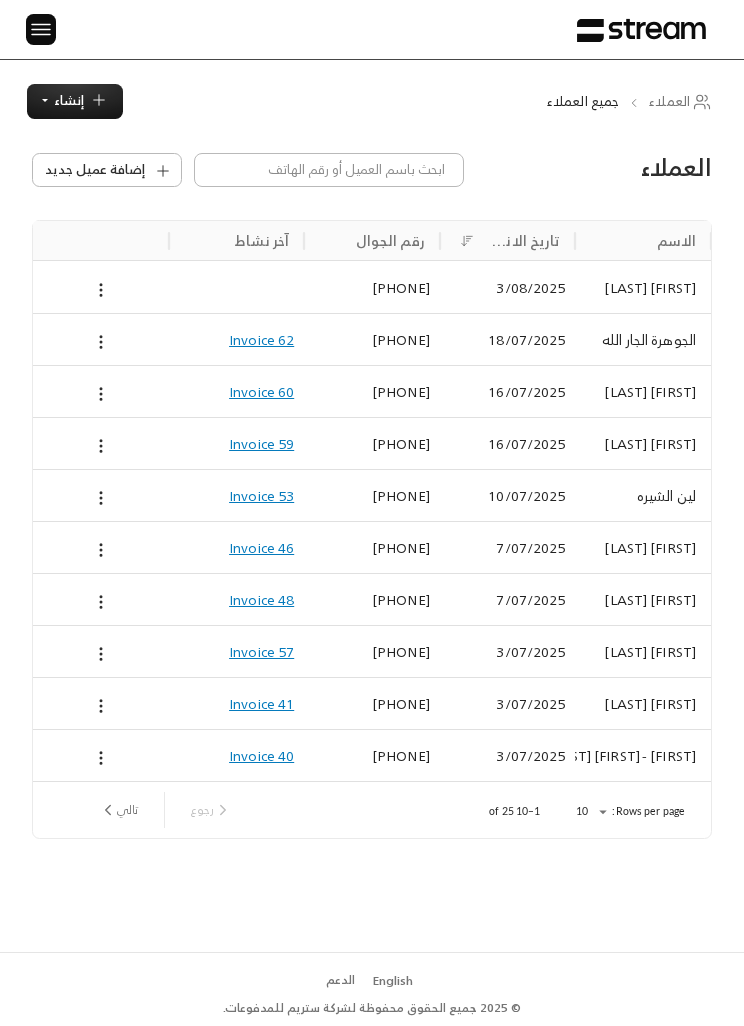 click on "3/08/2025" at bounding box center [508, 287] 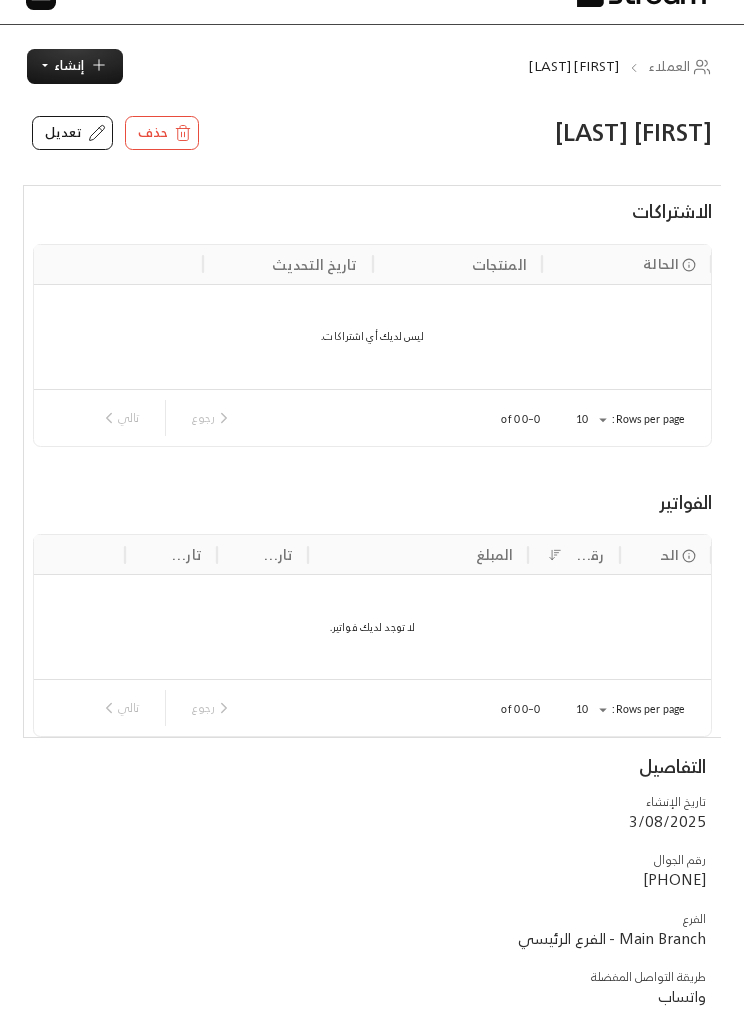 scroll, scrollTop: 0, scrollLeft: 0, axis: both 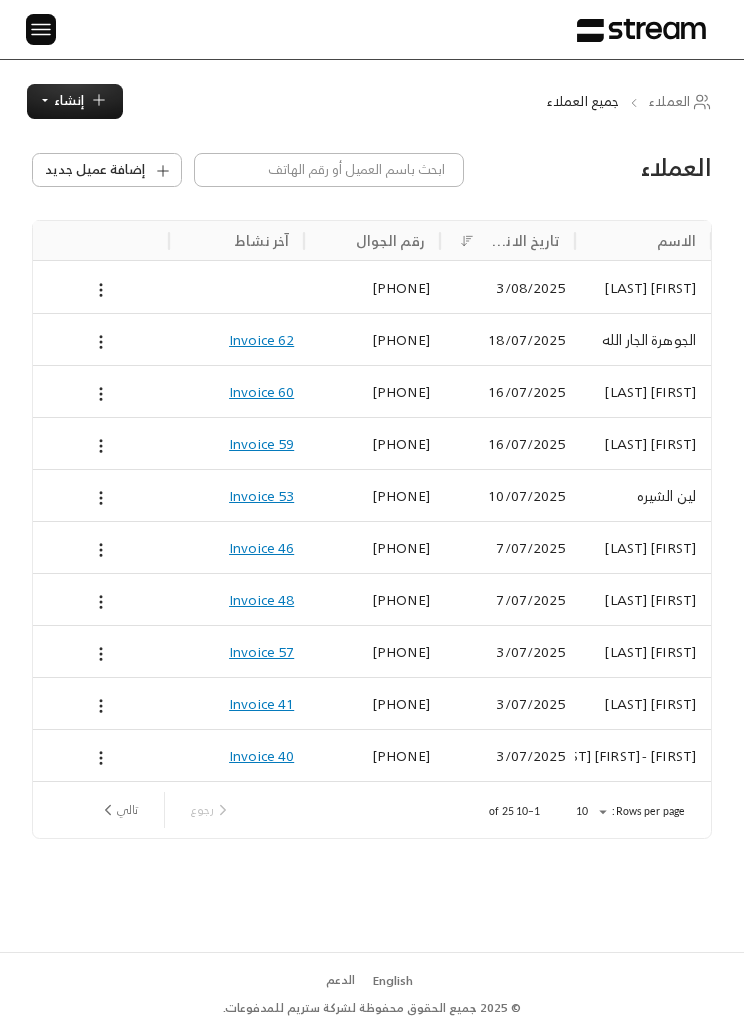 click on "إنشاء" at bounding box center [75, 101] 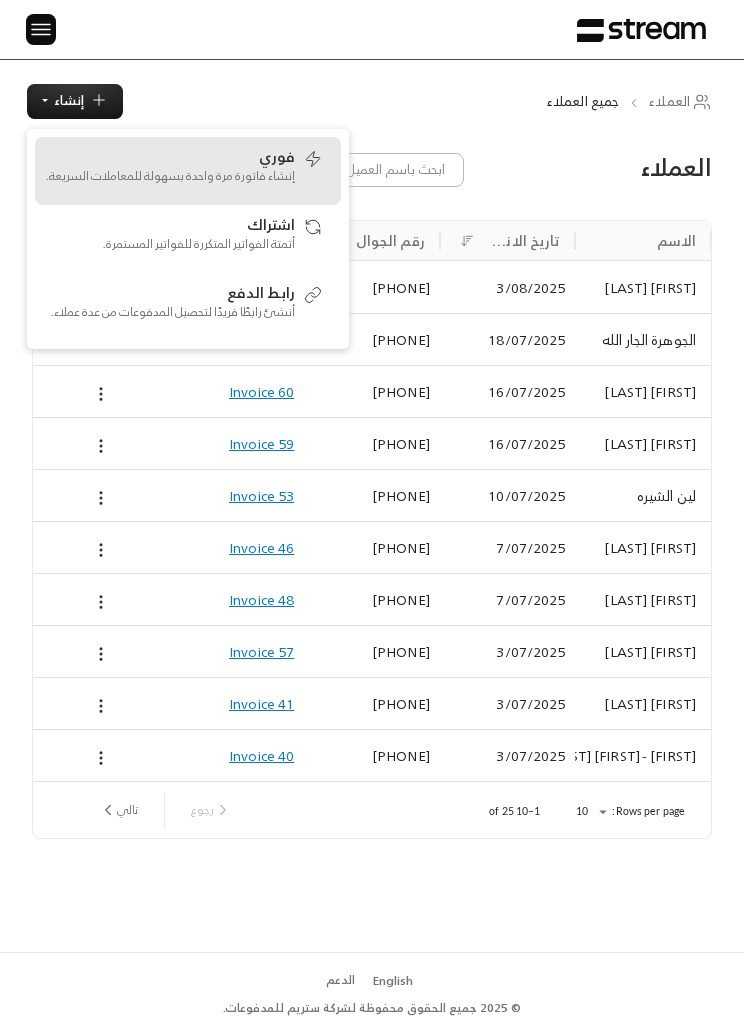 click on "إنشاء فاتورة مرة واحدة بسهولة للمعاملات السريعة." at bounding box center (170, 176) 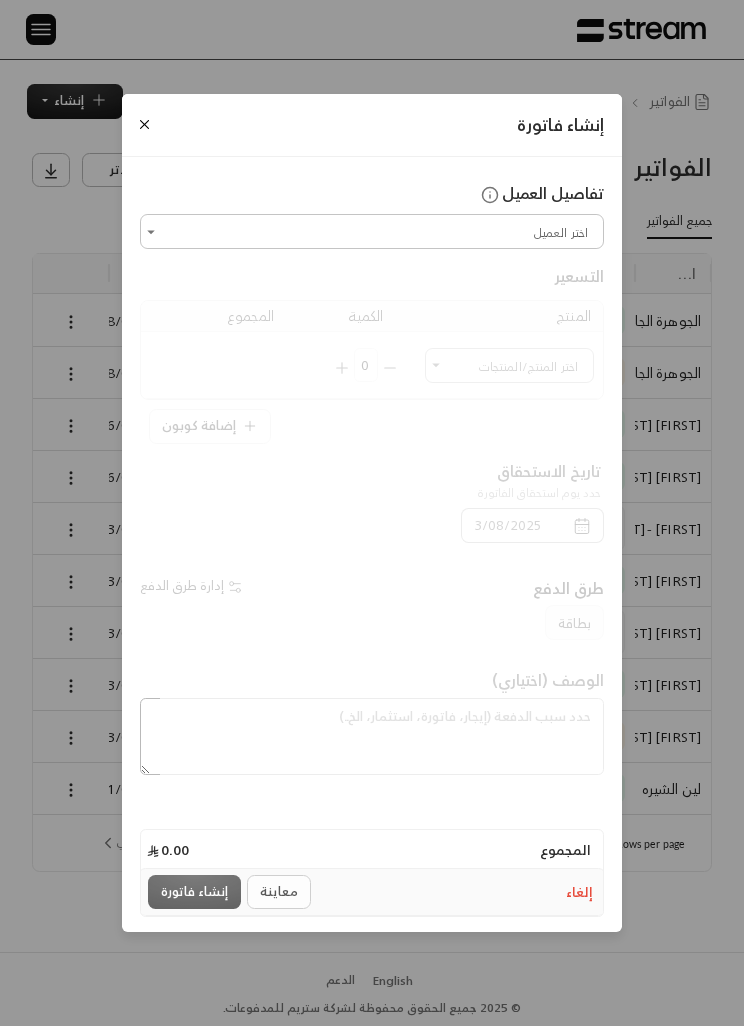 click at bounding box center (372, 346) 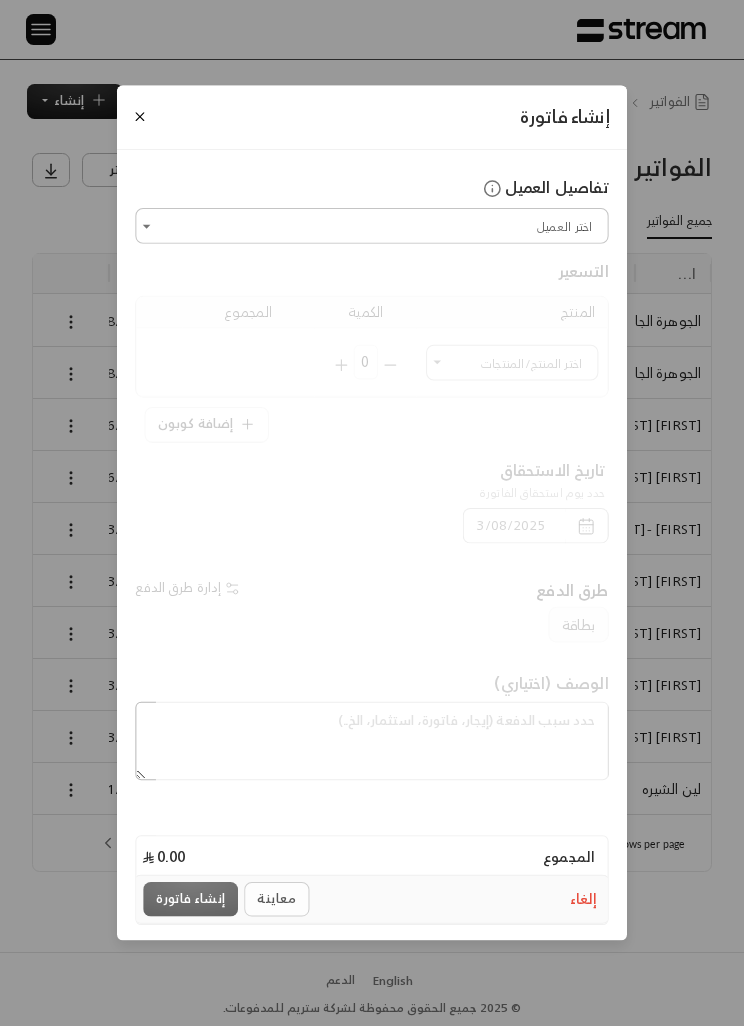 click 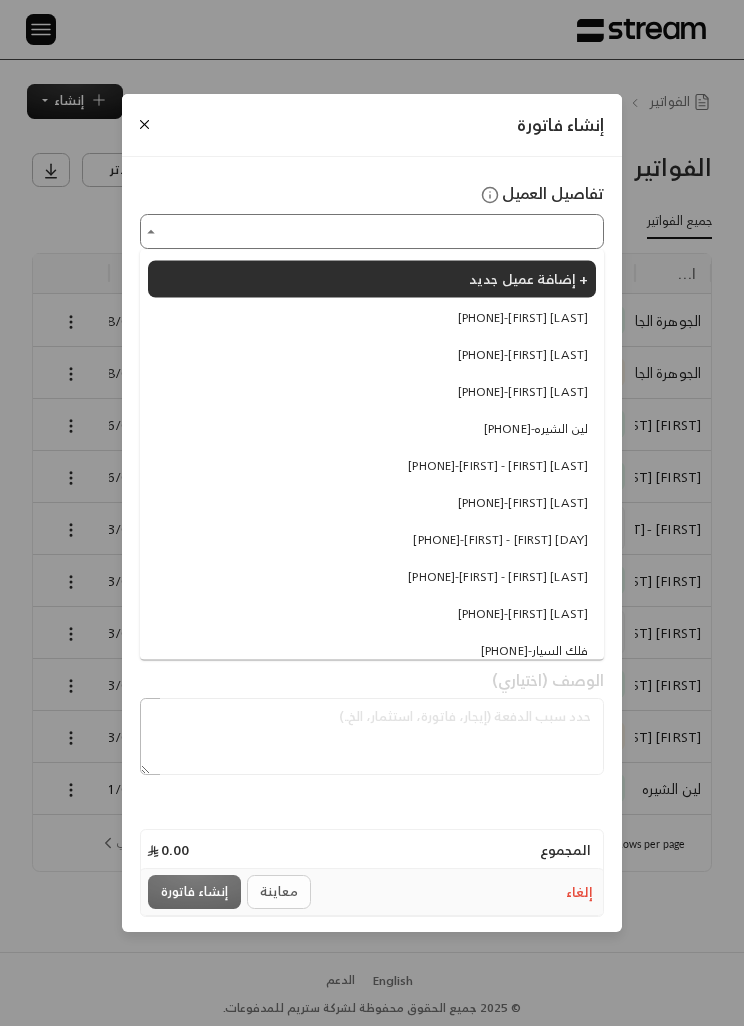 scroll, scrollTop: 65, scrollLeft: 0, axis: vertical 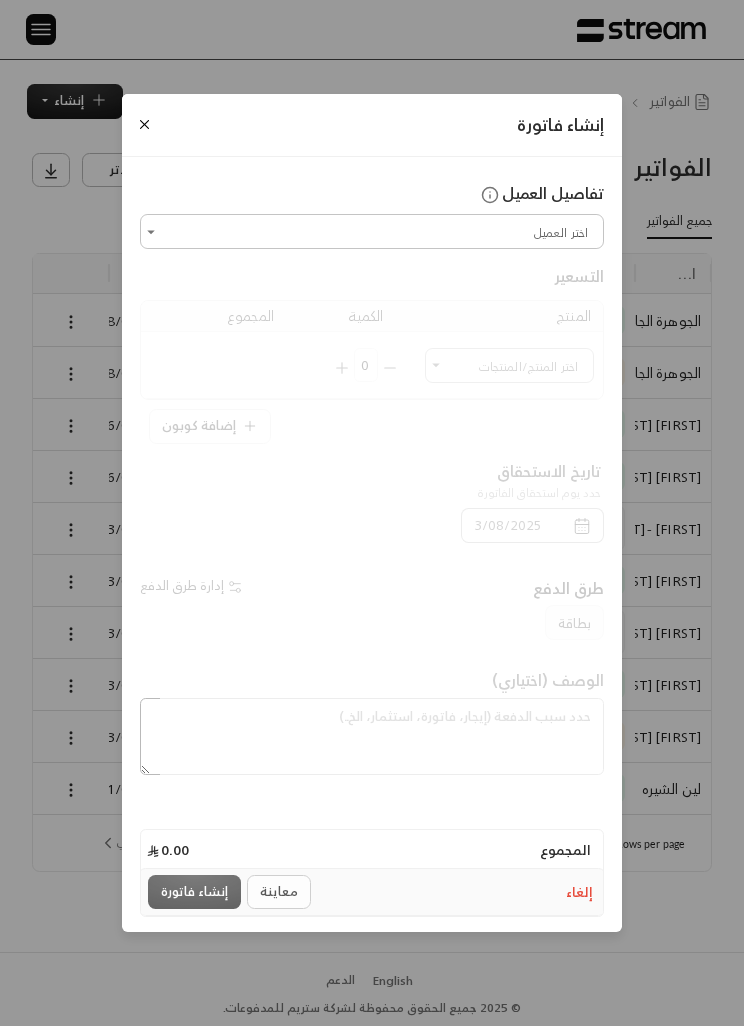 click at bounding box center [144, 124] 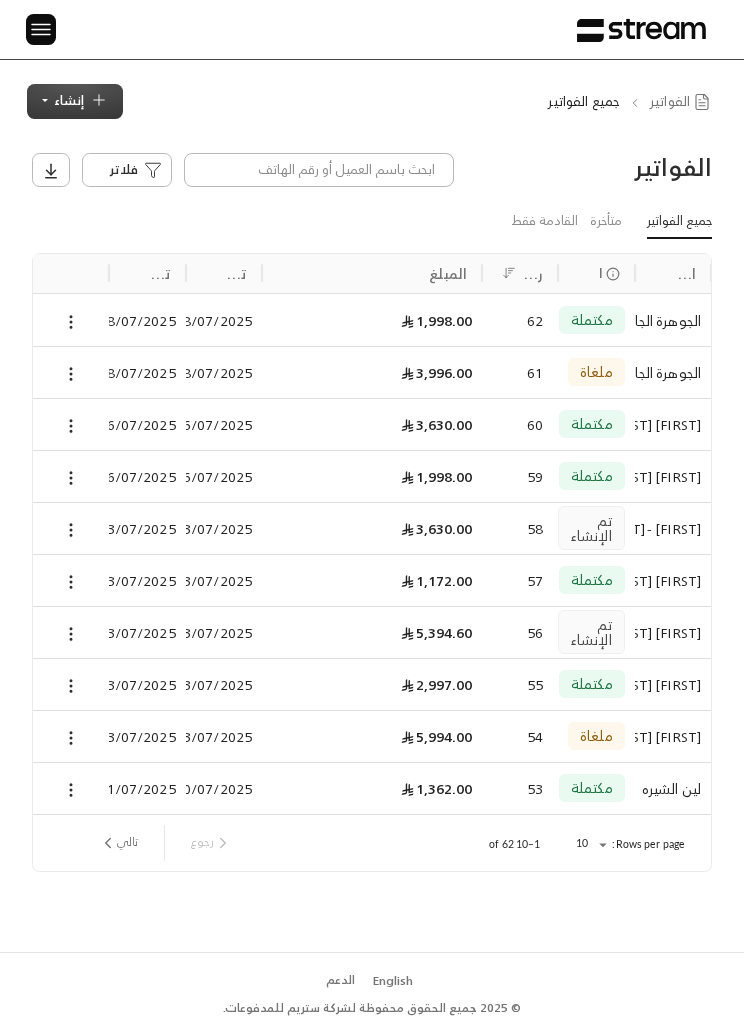 click on "إنشاء" at bounding box center [75, 101] 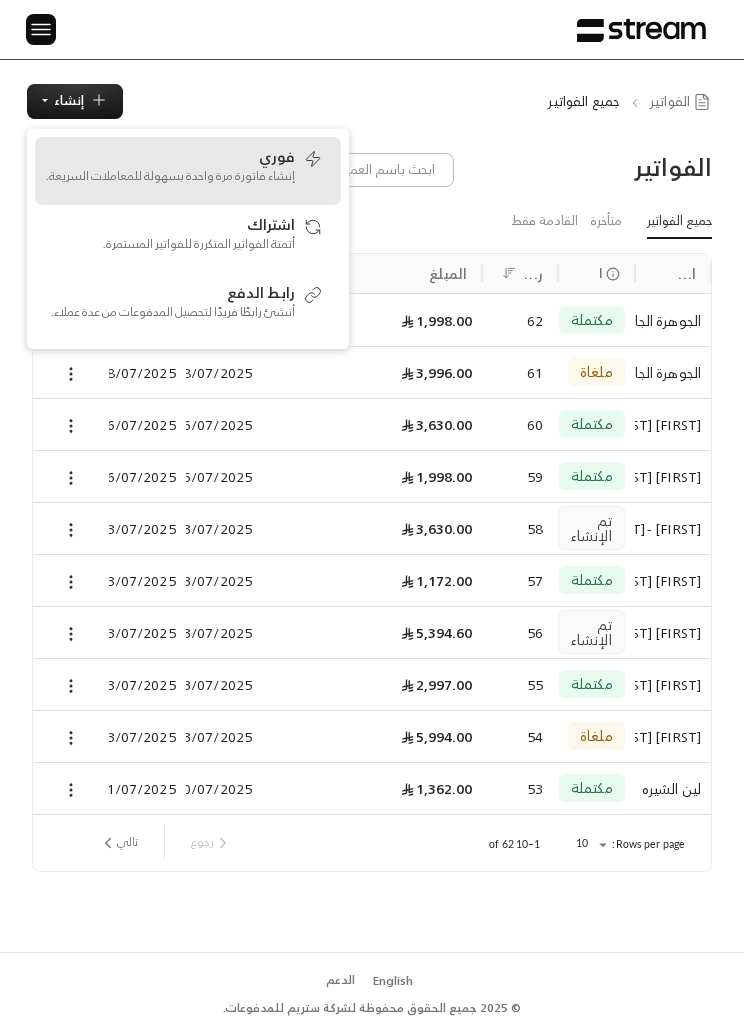 click on "إنشاء فاتورة مرة واحدة بسهولة للمعاملات السريعة." at bounding box center (170, 176) 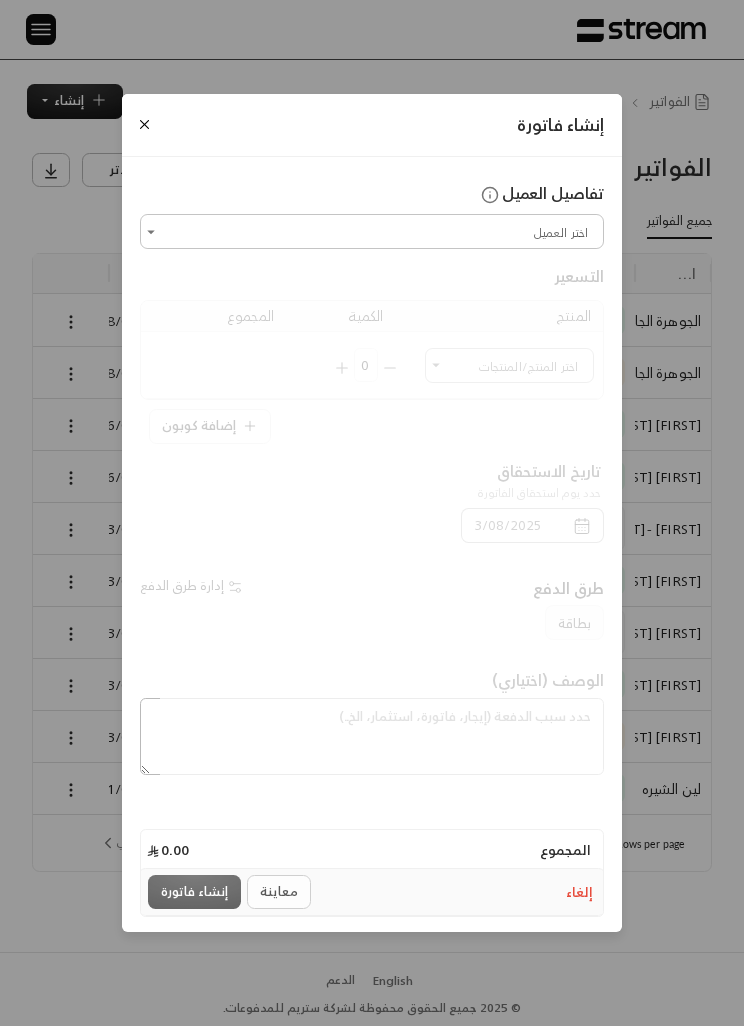 click on "اختر العميل" at bounding box center (372, 231) 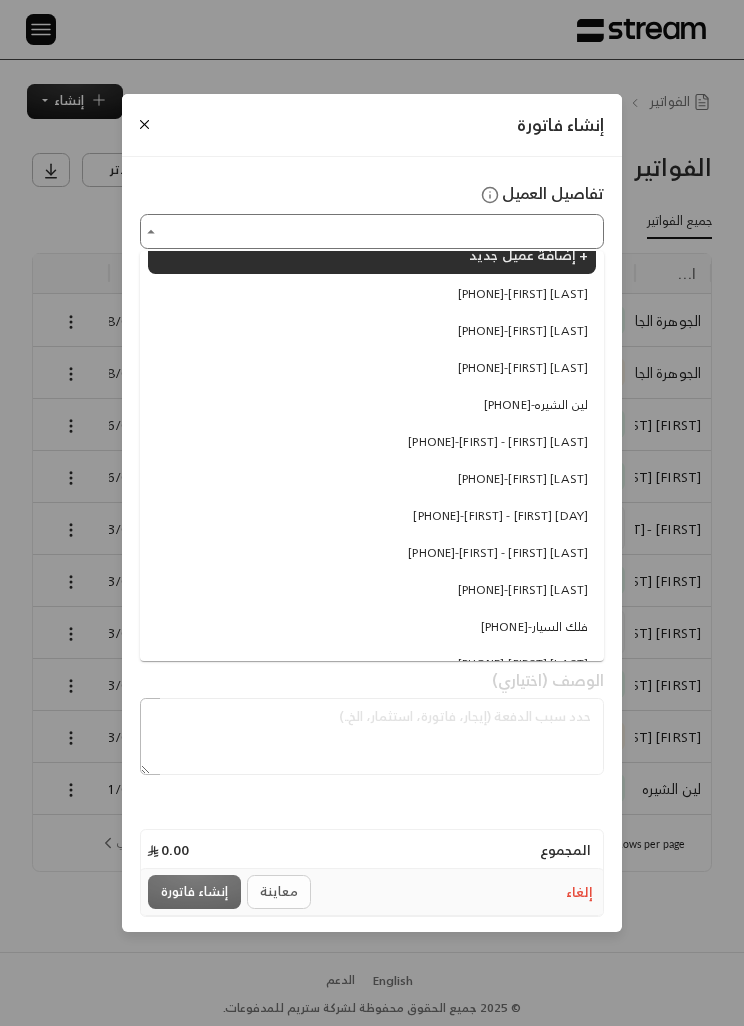 scroll, scrollTop: 26, scrollLeft: 0, axis: vertical 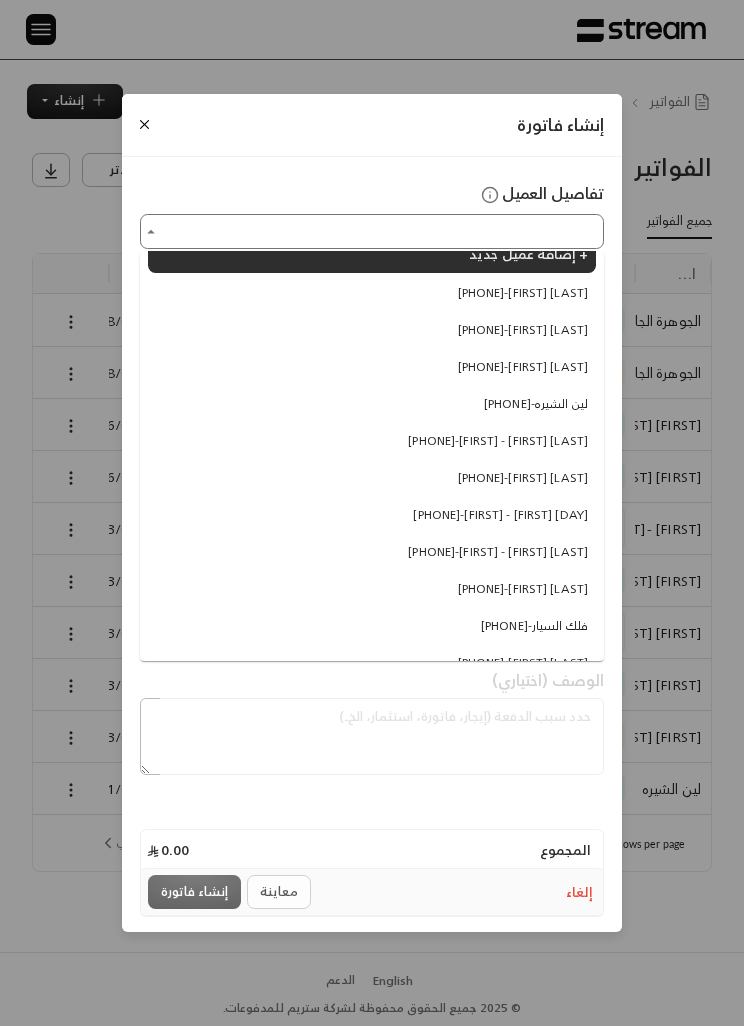 click on "+966599321154  -  ساره الجنوبي" at bounding box center (523, 293) 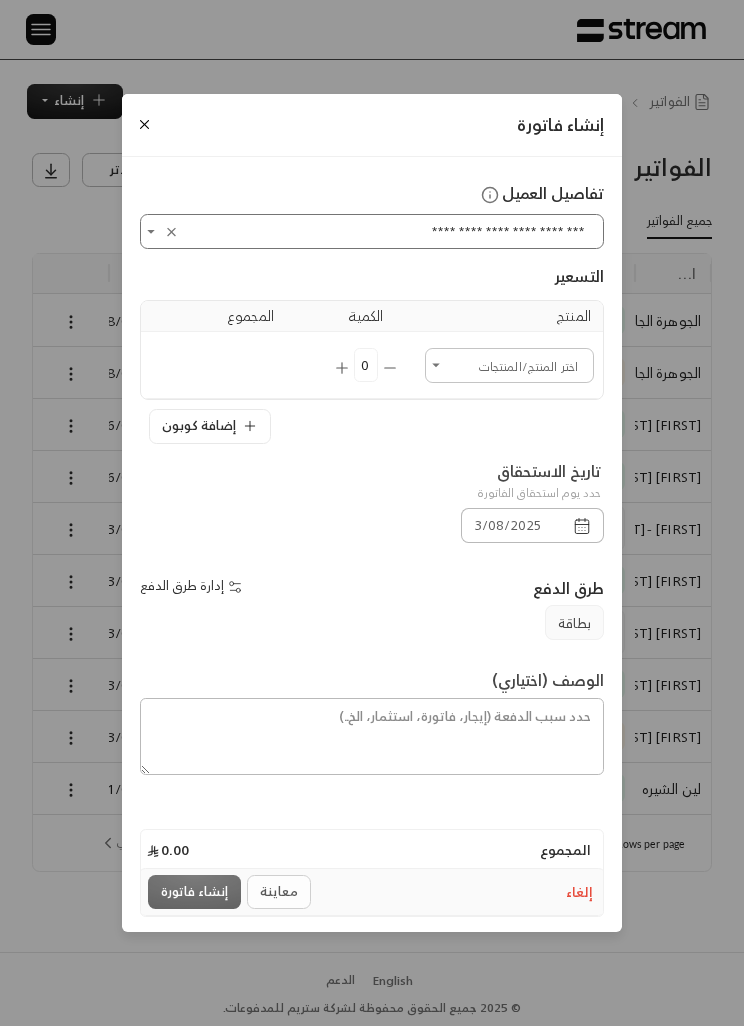 click on "اختر العميل" at bounding box center [509, 365] 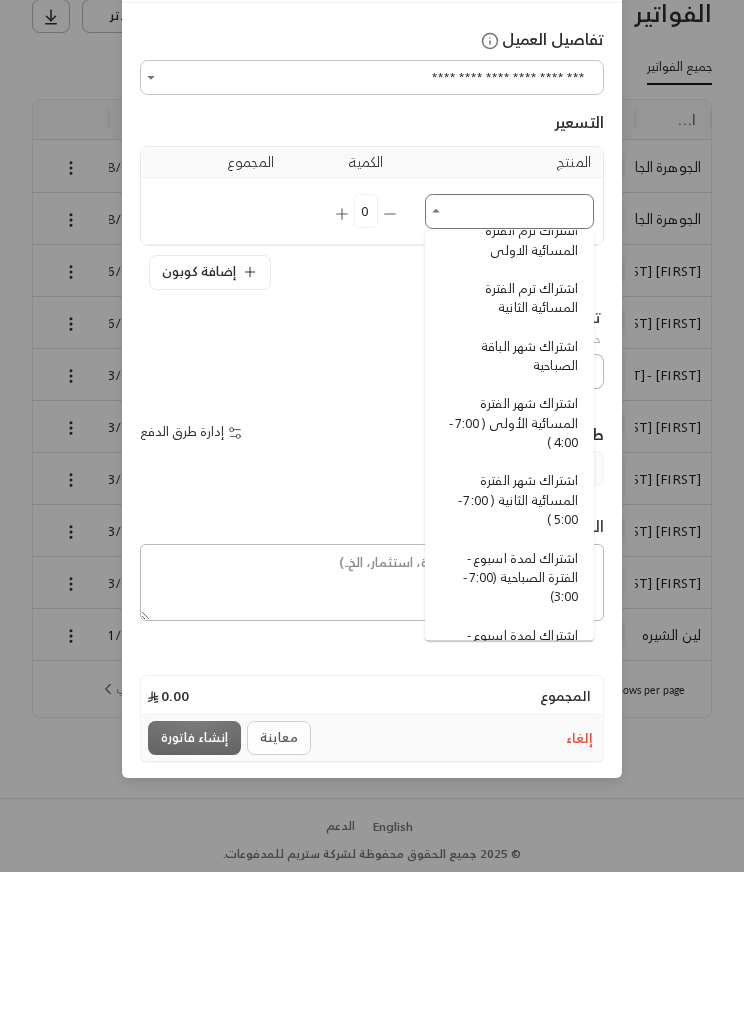 scroll, scrollTop: 310, scrollLeft: 0, axis: vertical 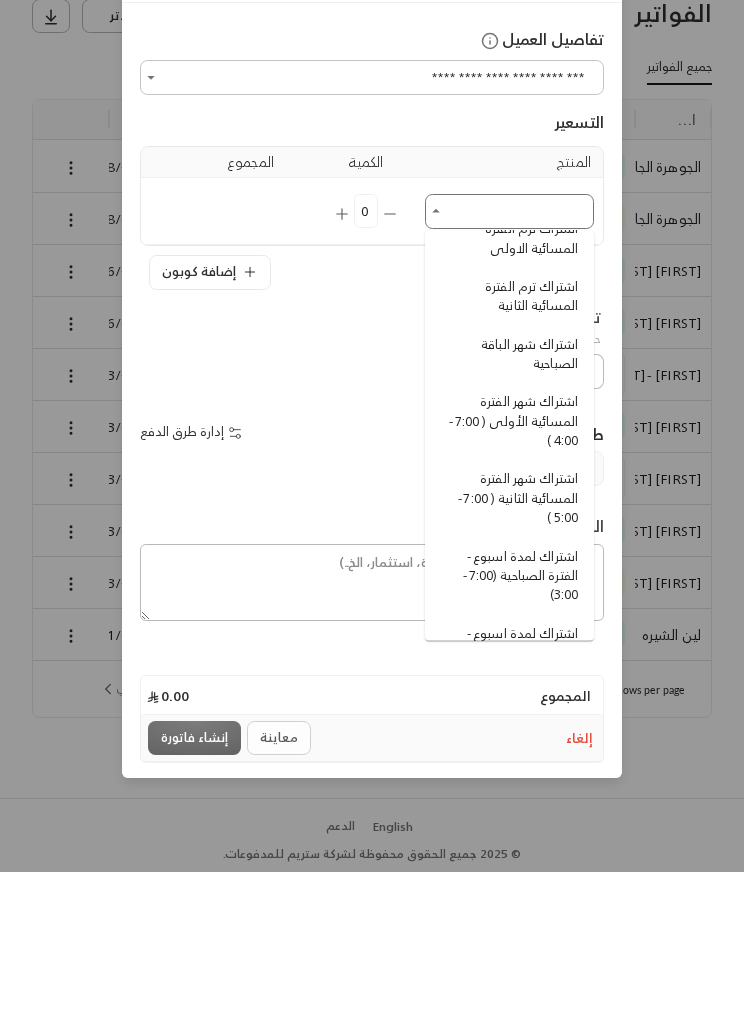 click on "اشتراك لمدة اسبوع - الفترة الصباحية (7:00 - 3:00)" at bounding box center (512, 730) 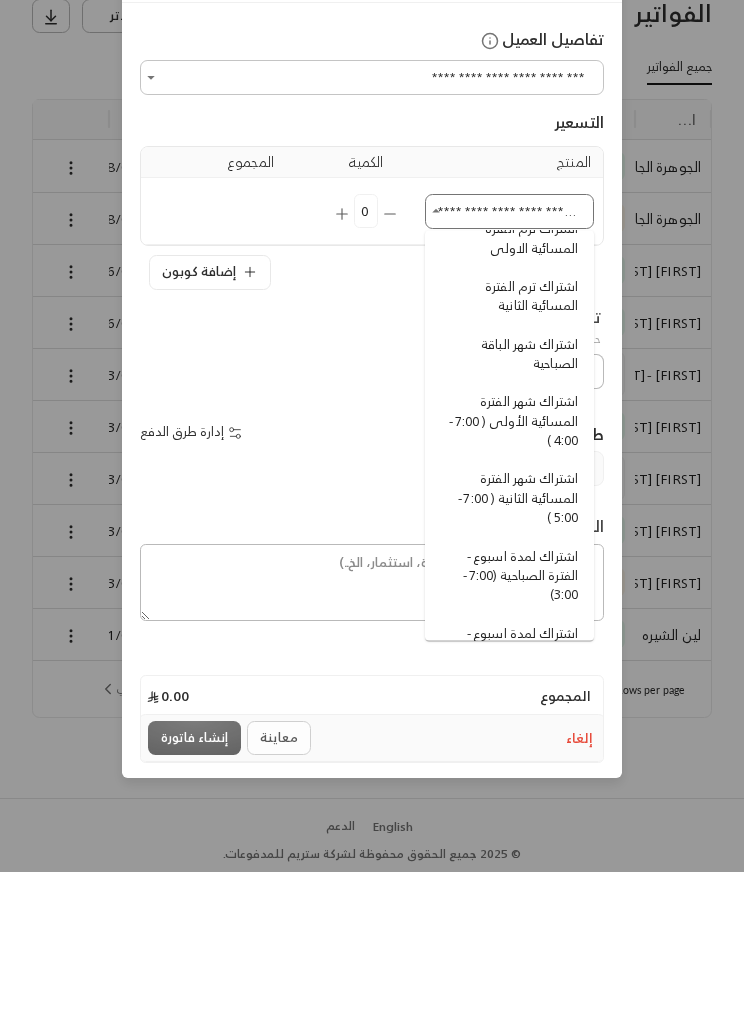 type 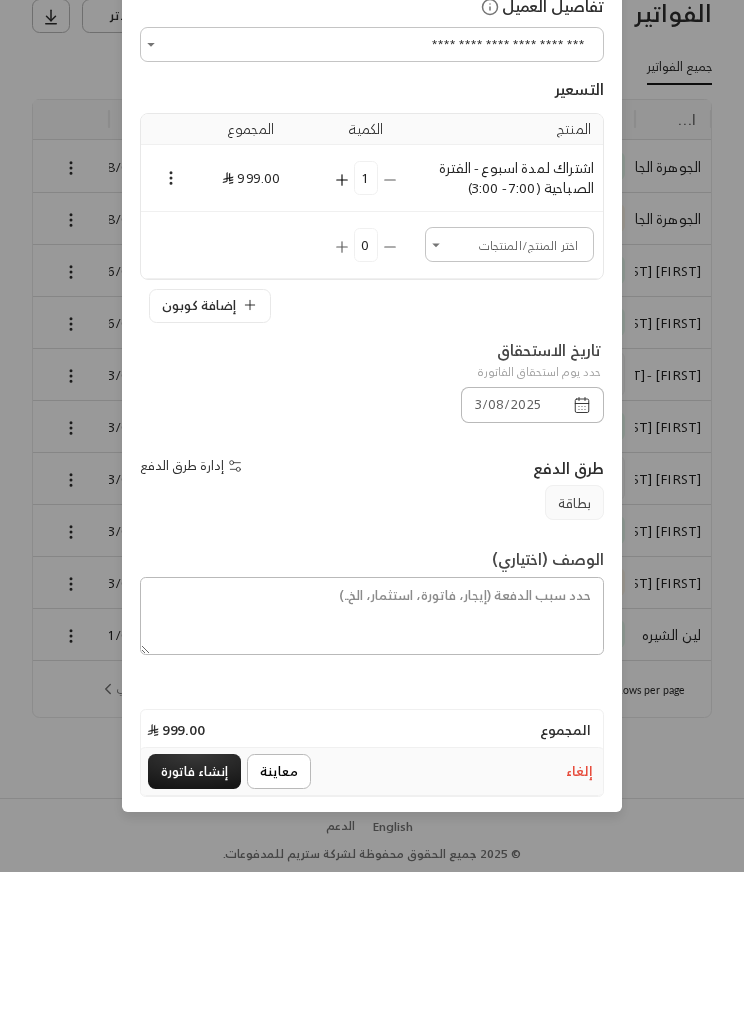 scroll, scrollTop: 65, scrollLeft: 0, axis: vertical 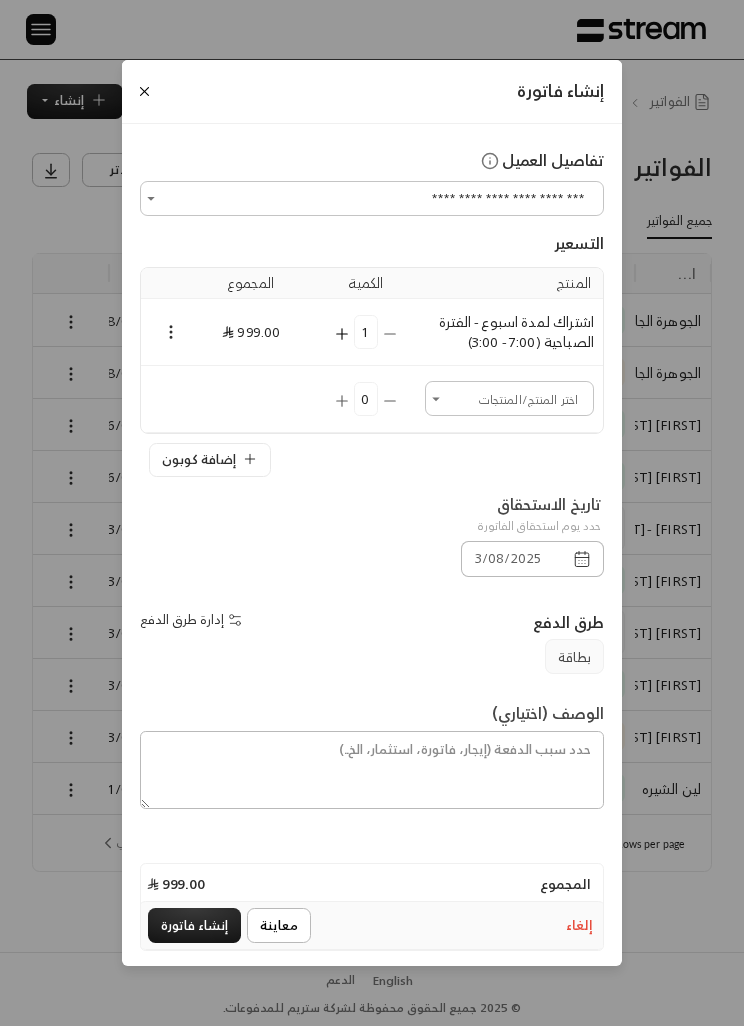 click on "إنشاء فاتورة" at bounding box center (194, 925) 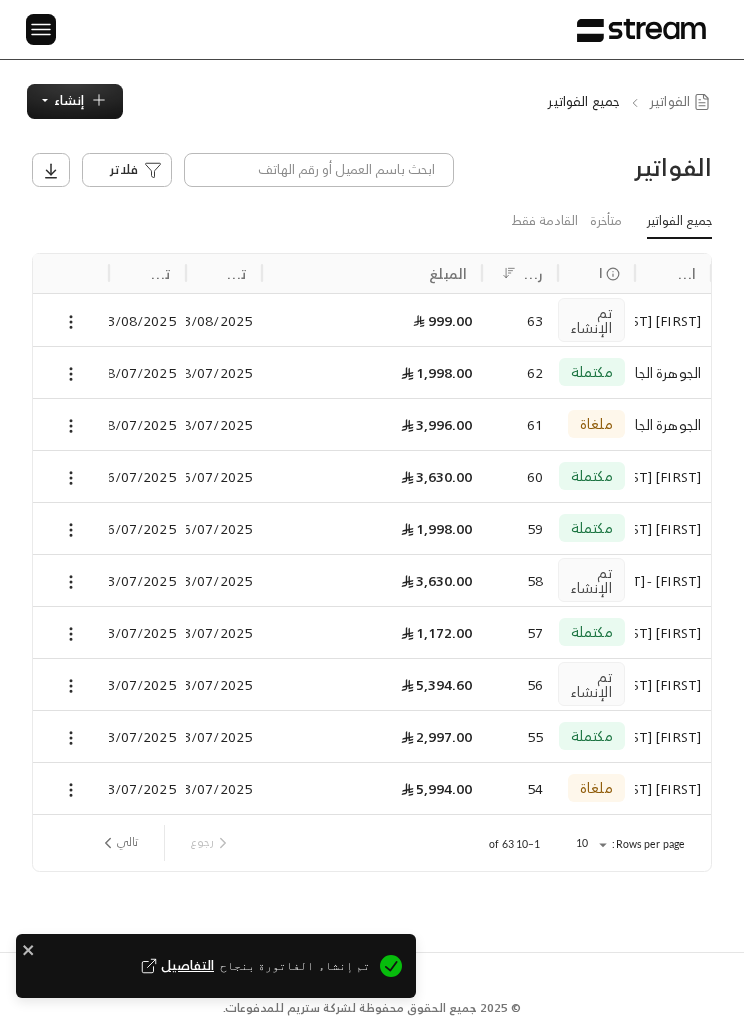 click at bounding box center [71, 322] 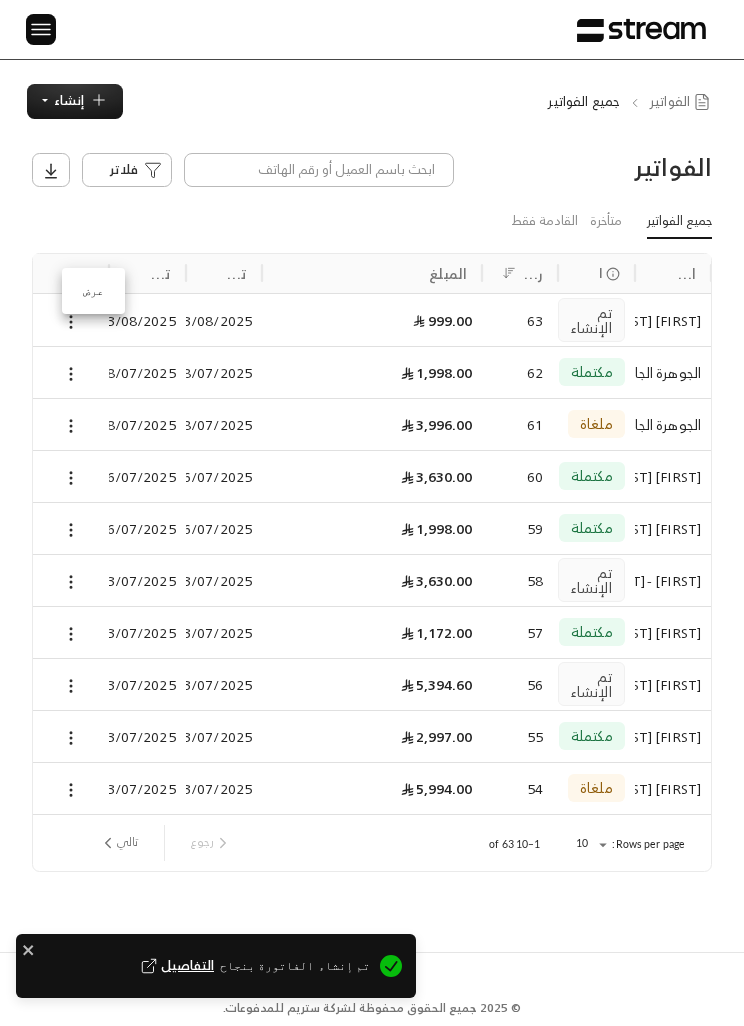 click at bounding box center (372, 513) 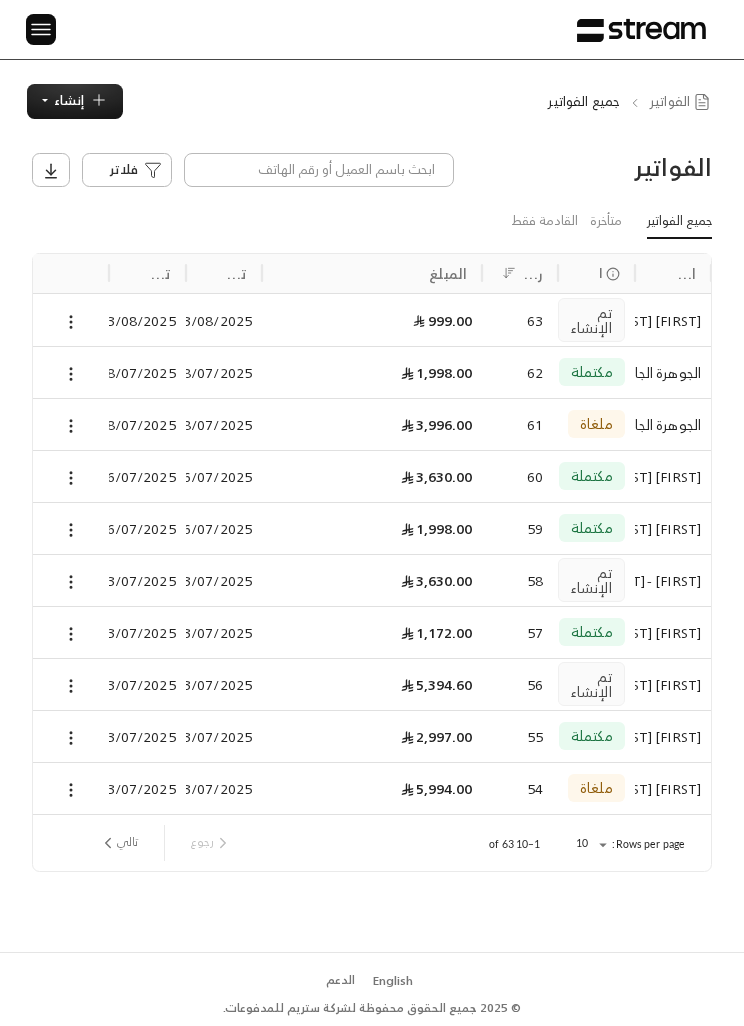 click on "إنشاء" at bounding box center (69, 100) 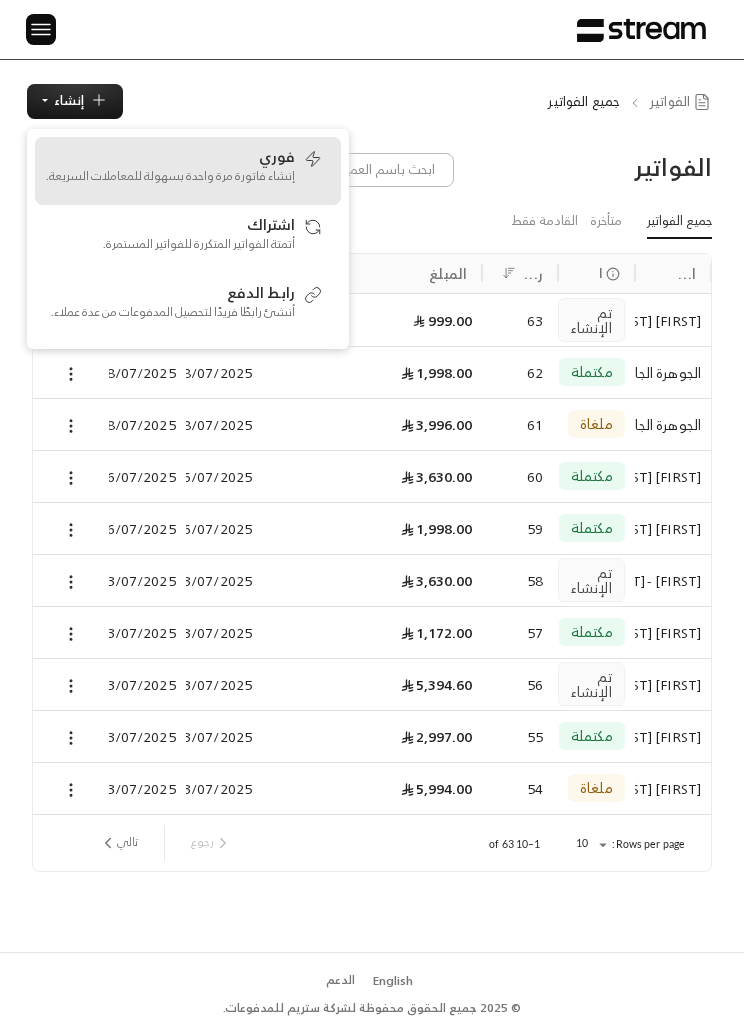 click on "إنشاء فاتورة مرة واحدة بسهولة للمعاملات السريعة." at bounding box center [170, 176] 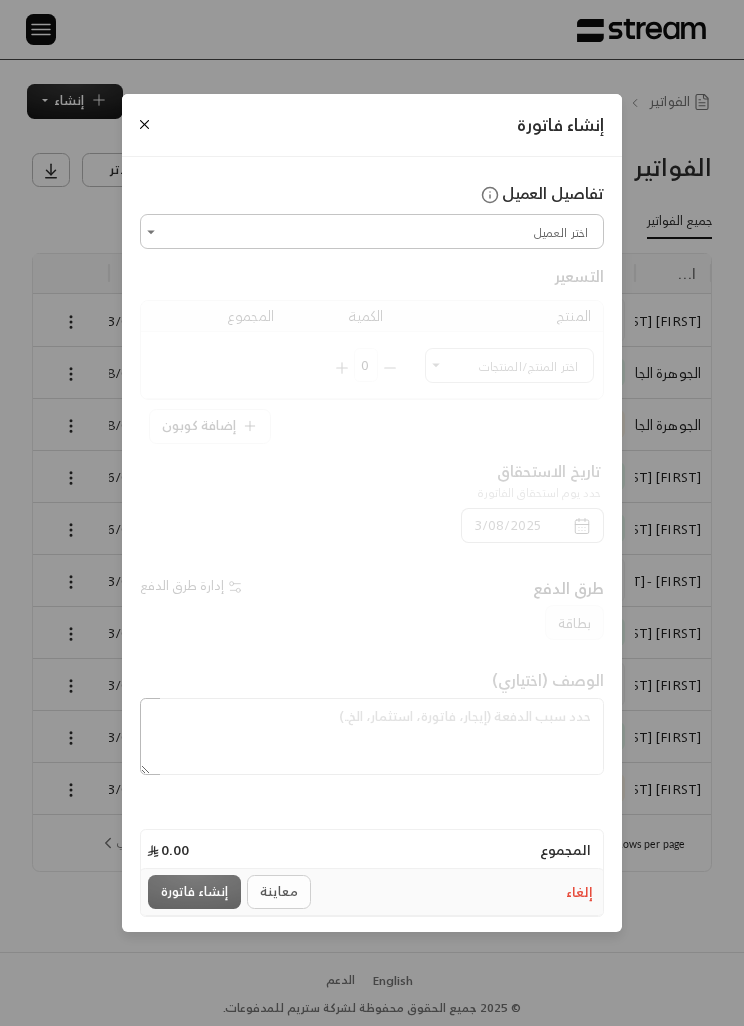 scroll, scrollTop: 1, scrollLeft: 0, axis: vertical 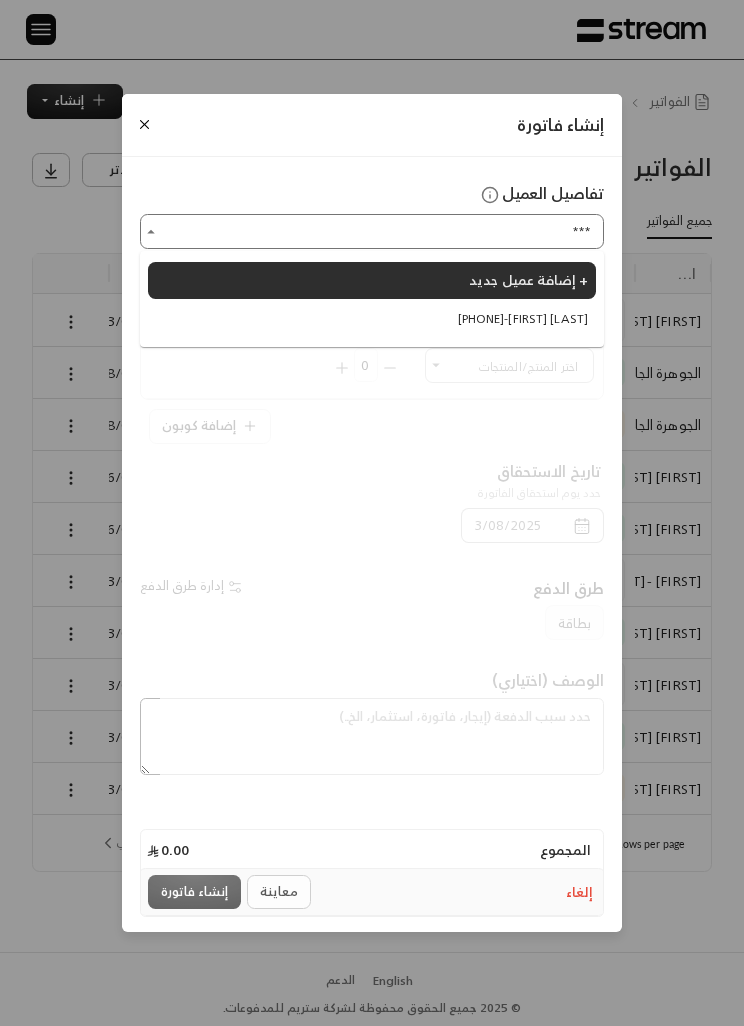 click on "[PHONE]  -  [FIRST] [LAST]" at bounding box center (523, 319) 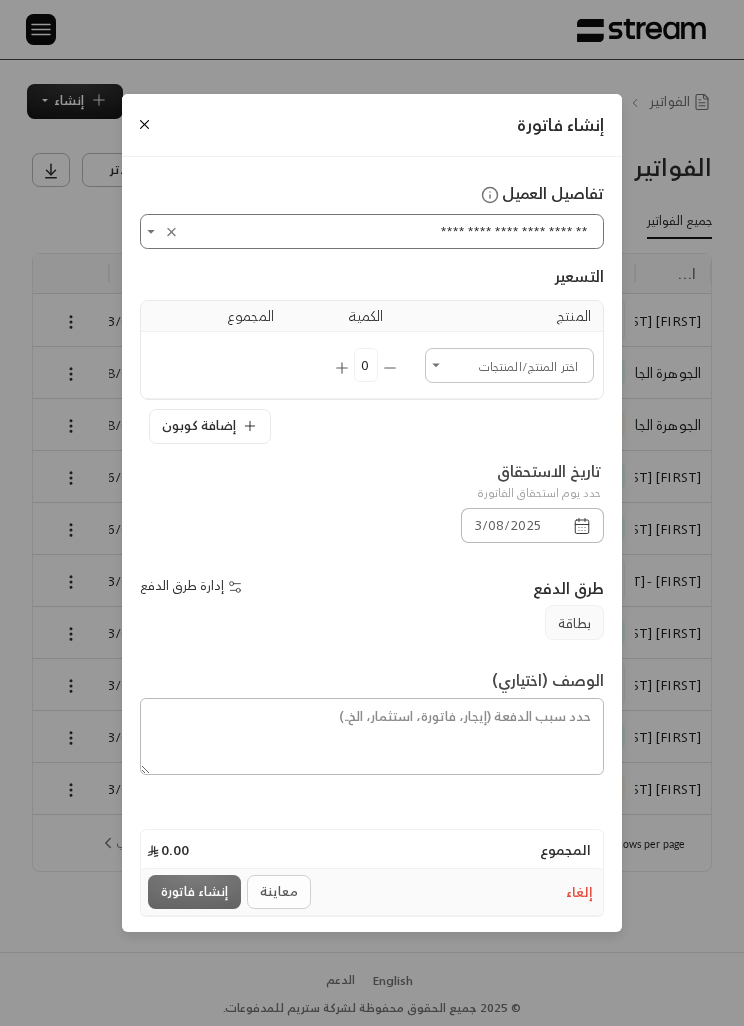 click on "اختر العميل" at bounding box center (509, 365) 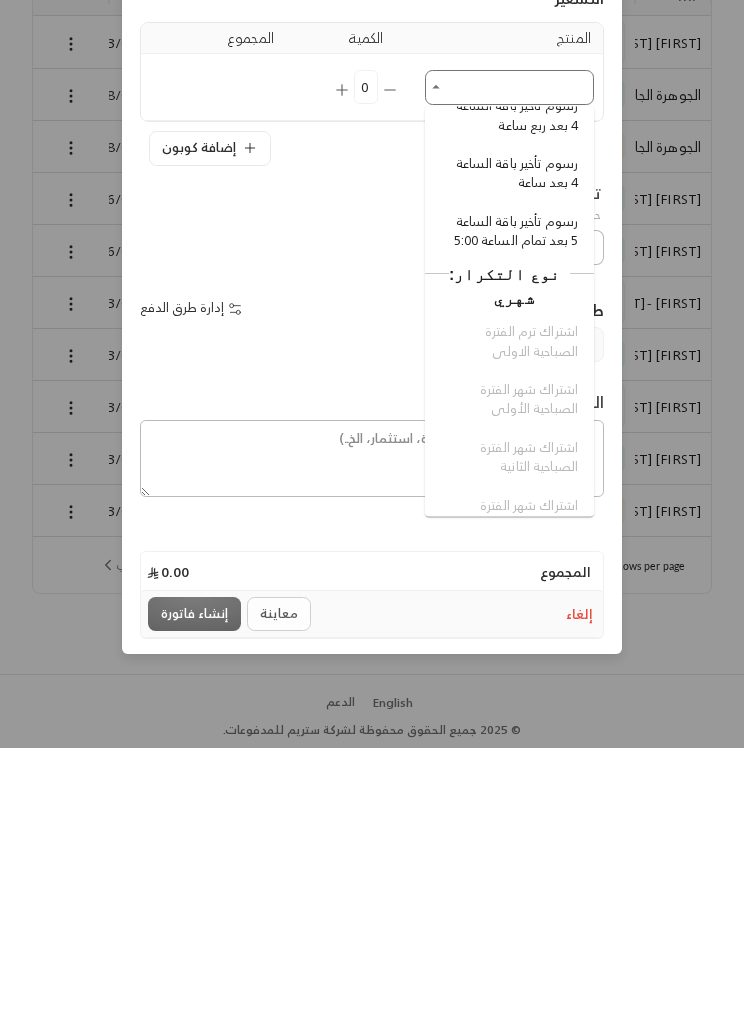 scroll, scrollTop: 1004, scrollLeft: 0, axis: vertical 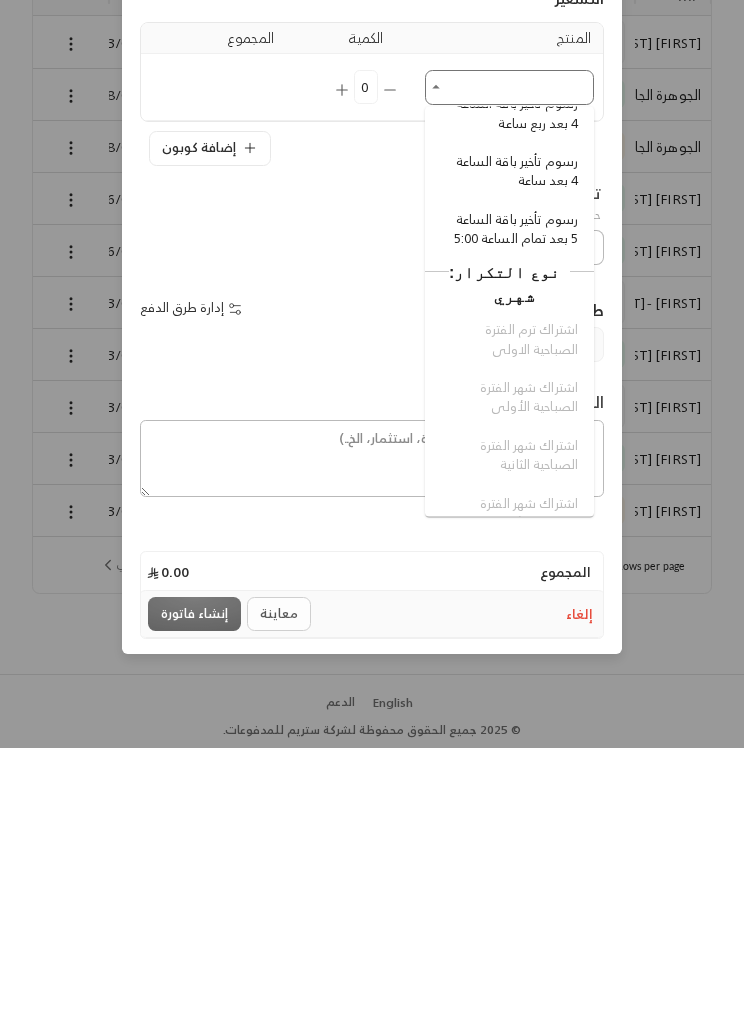 click on "**********" at bounding box center (372, 513) 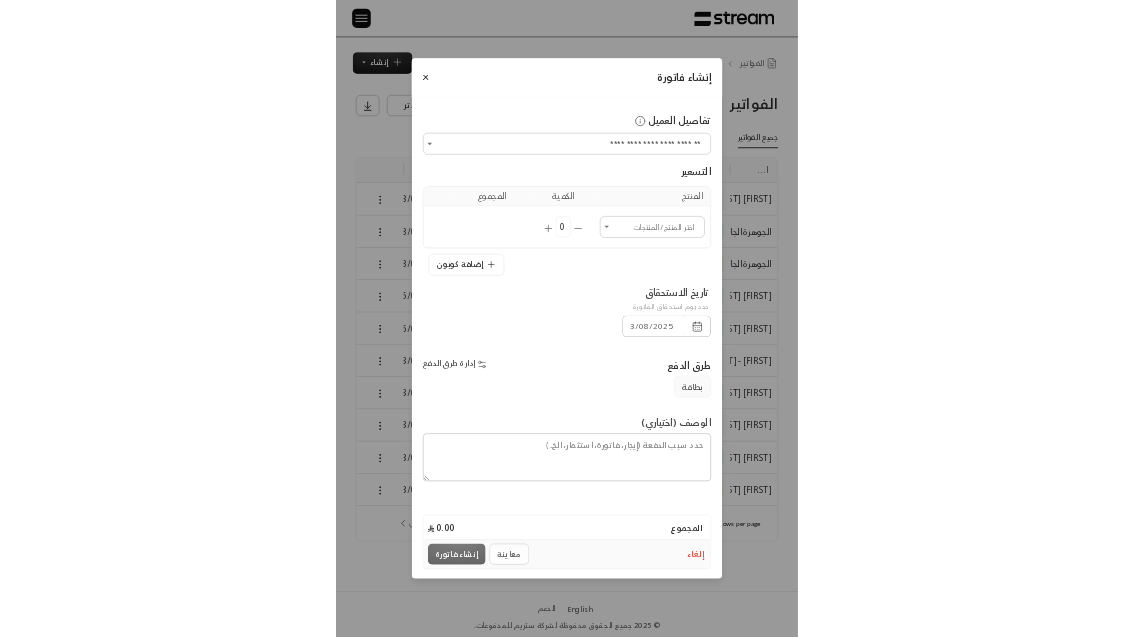 scroll, scrollTop: 274, scrollLeft: 0, axis: vertical 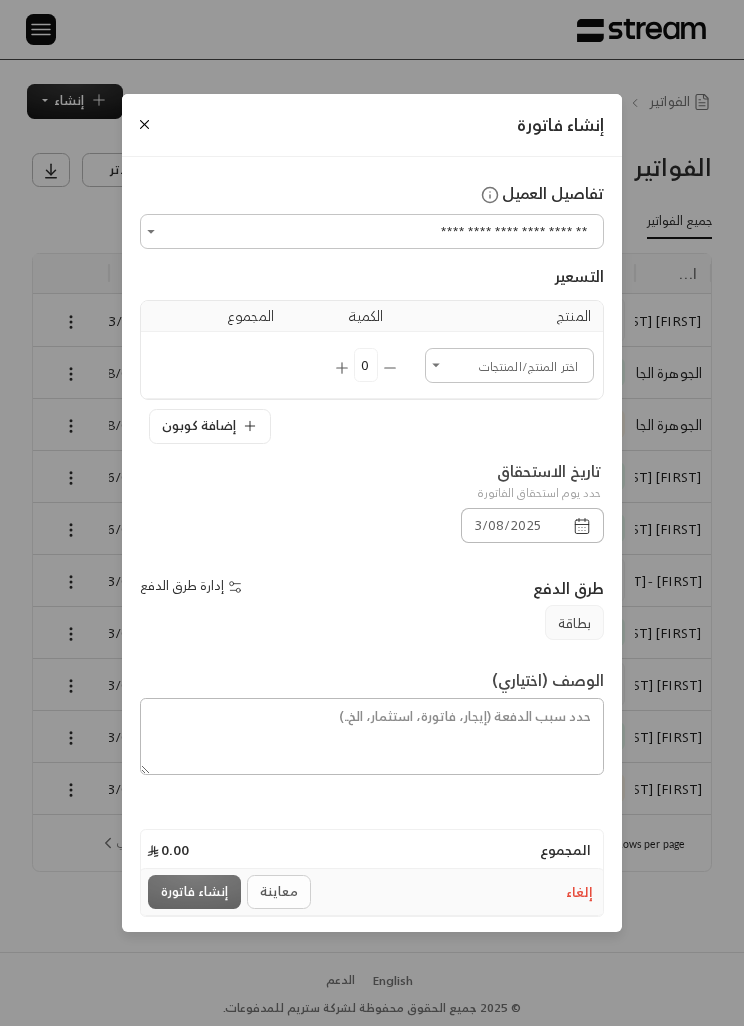 click on "اختر العميل" at bounding box center (509, 365) 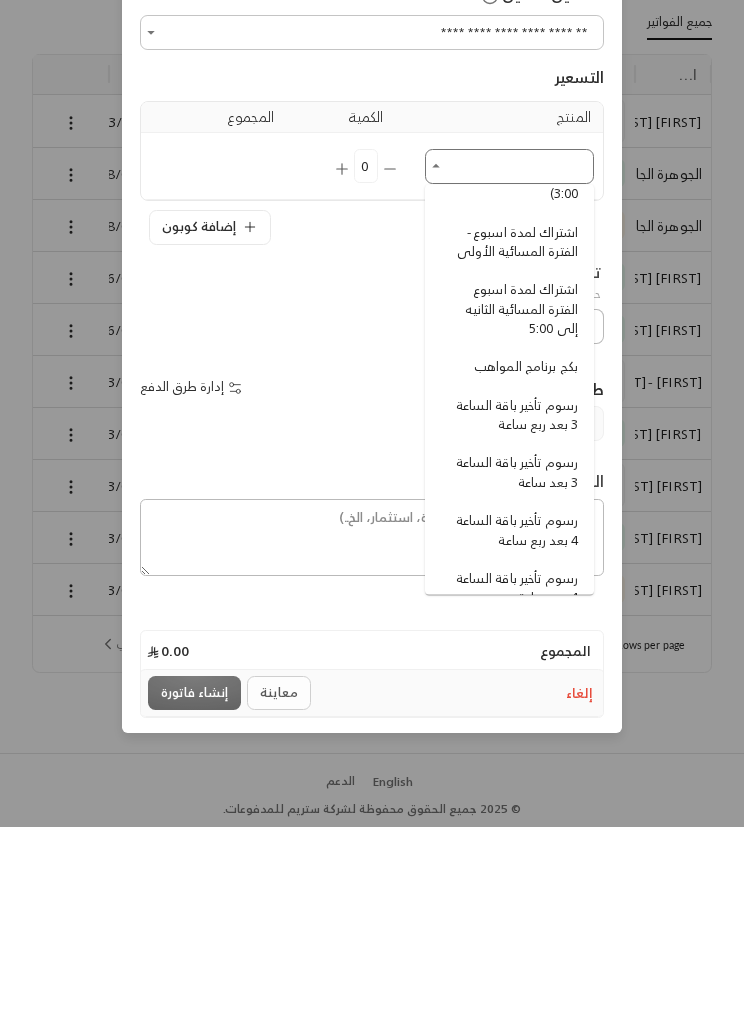 scroll, scrollTop: 589, scrollLeft: 0, axis: vertical 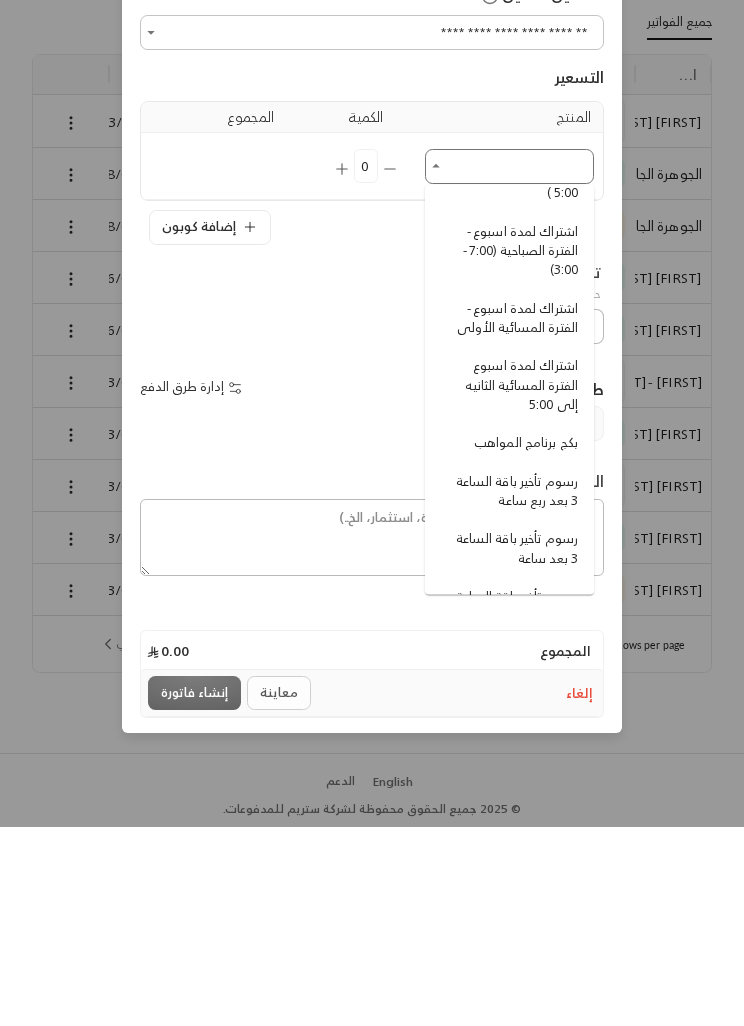 click on "إدارة طرق الدفع" at bounding box center [251, 588] 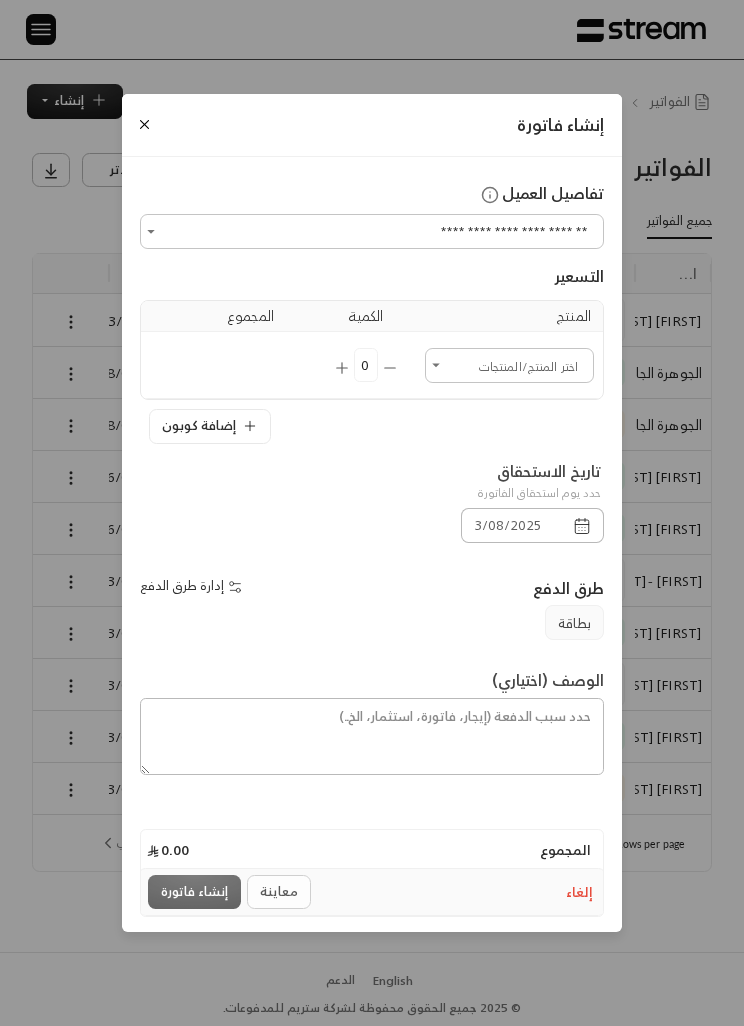 click at bounding box center (144, 124) 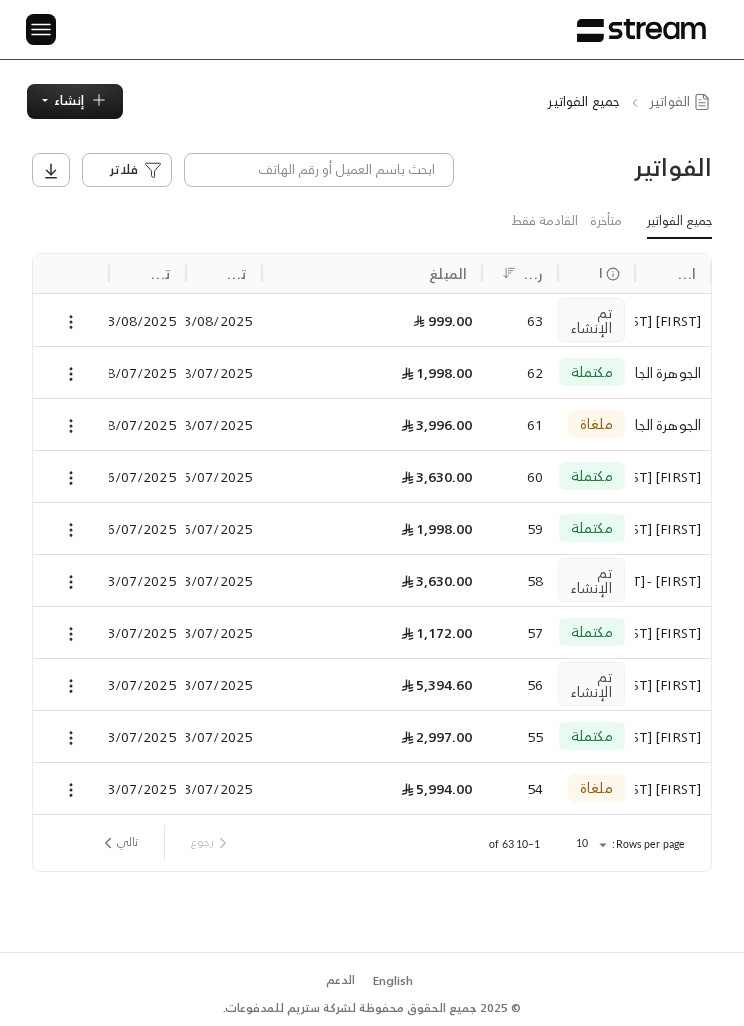 click 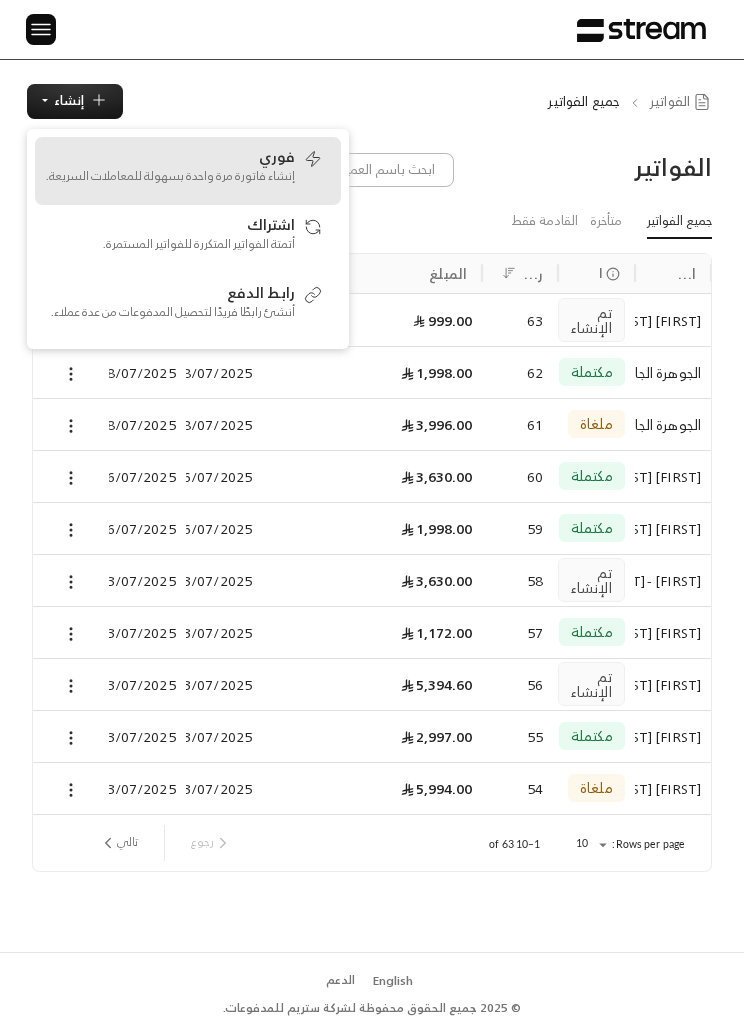 click on "إنشاء فاتورة مرة واحدة بسهولة للمعاملات السريعة." at bounding box center [170, 176] 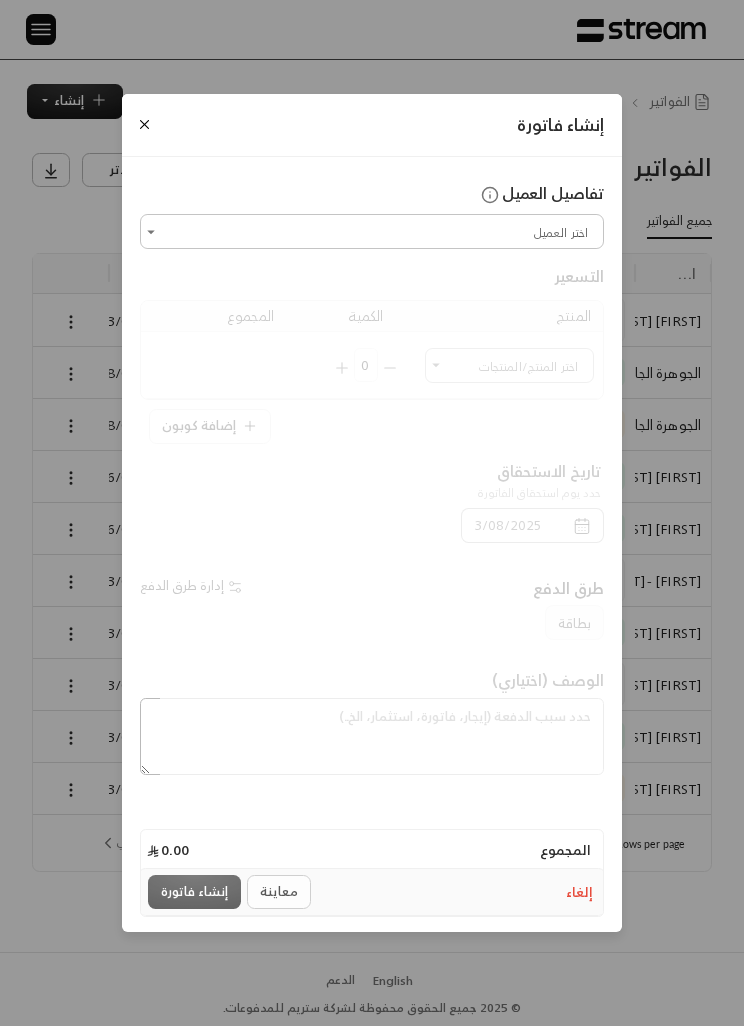 scroll, scrollTop: 0, scrollLeft: 0, axis: both 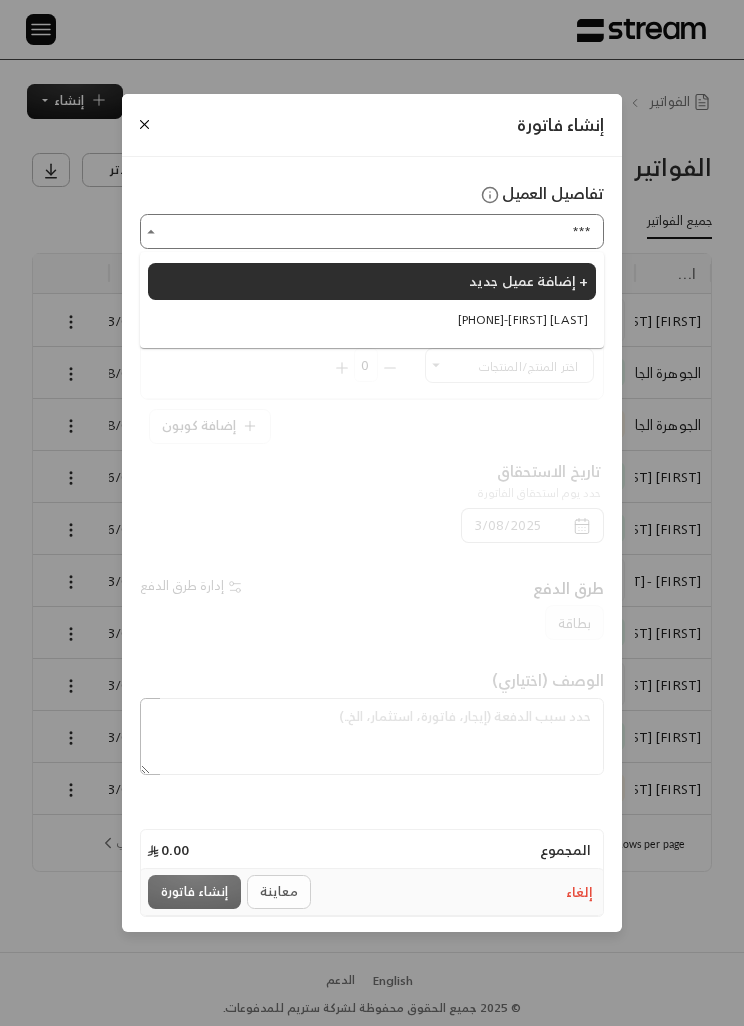click on "[PHONE]  -  [FIRST] [LAST]" at bounding box center [523, 320] 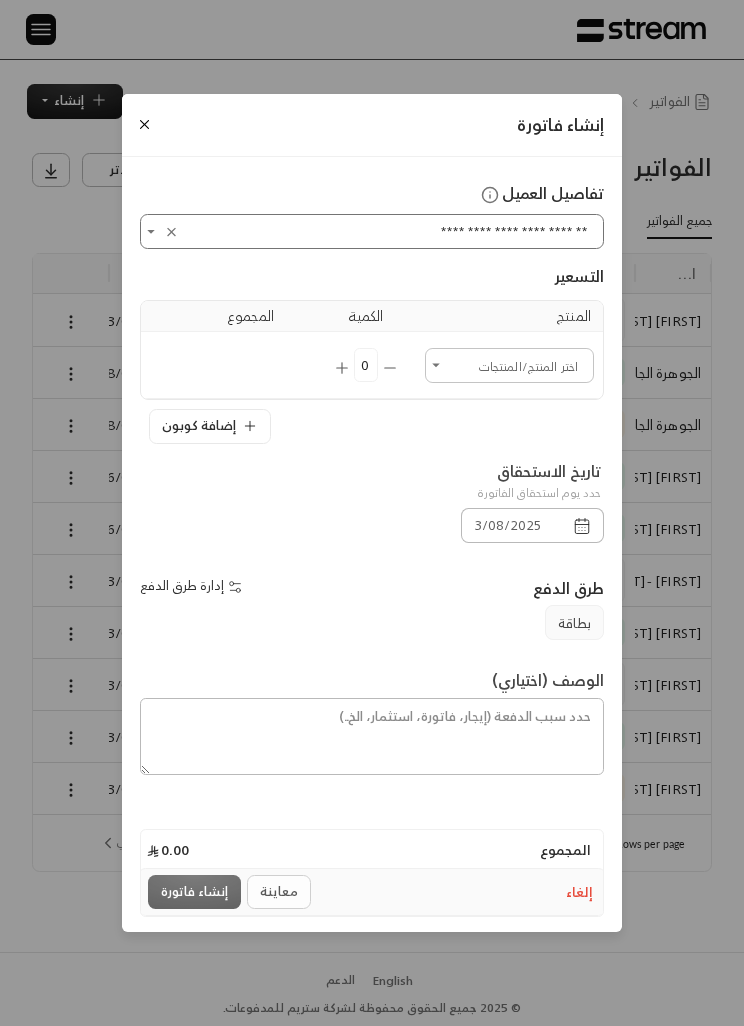 click on "اختر العميل" at bounding box center (509, 365) 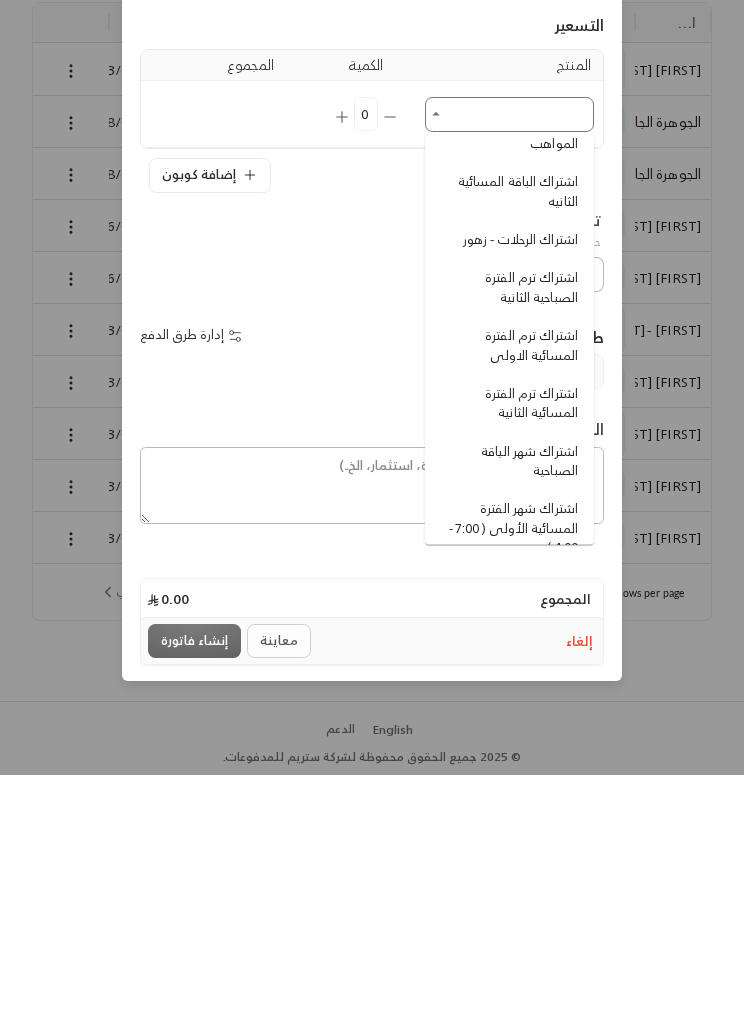 scroll, scrollTop: 104, scrollLeft: 0, axis: vertical 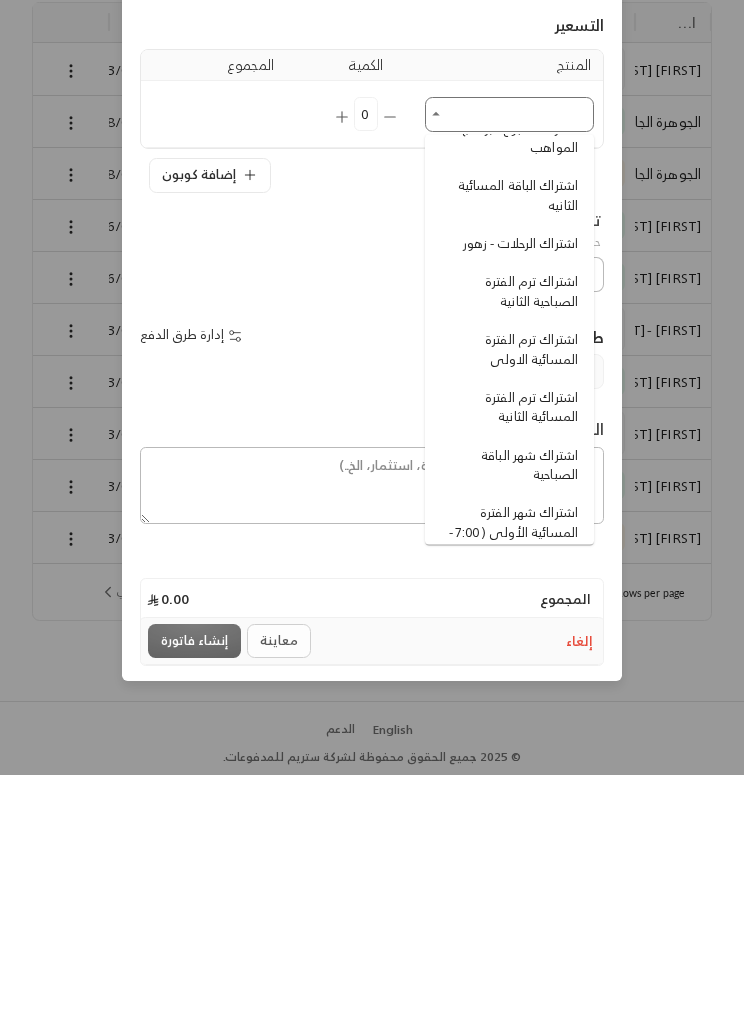 click on "اشتراك ترم الفترة المسائية الاولى" at bounding box center (512, 600) 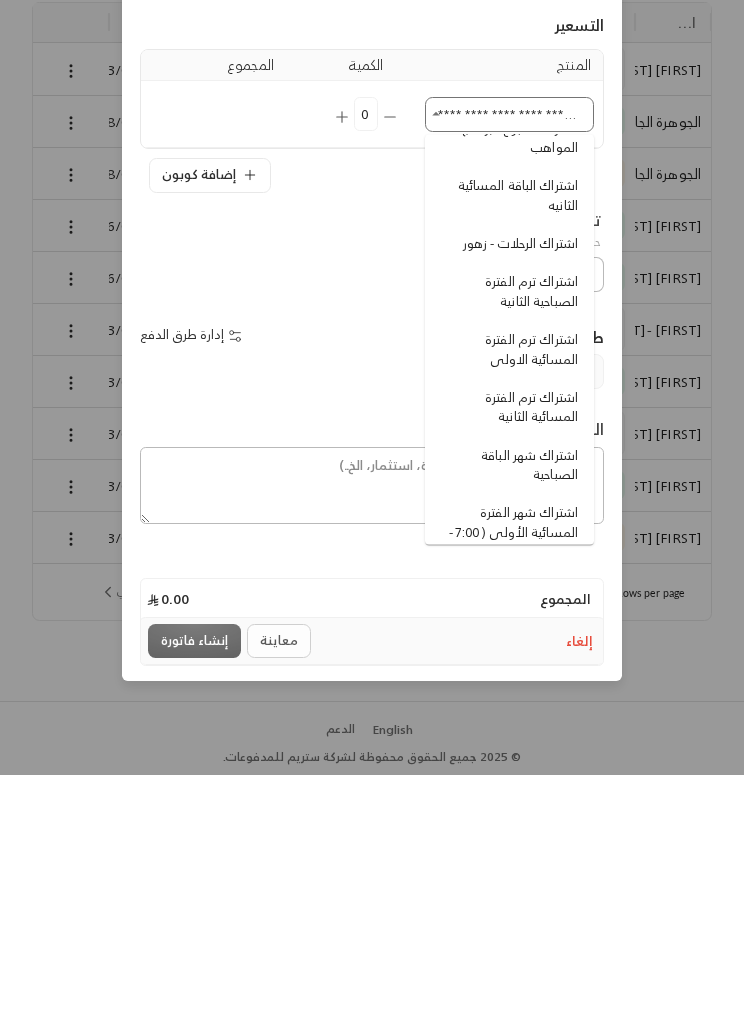 type 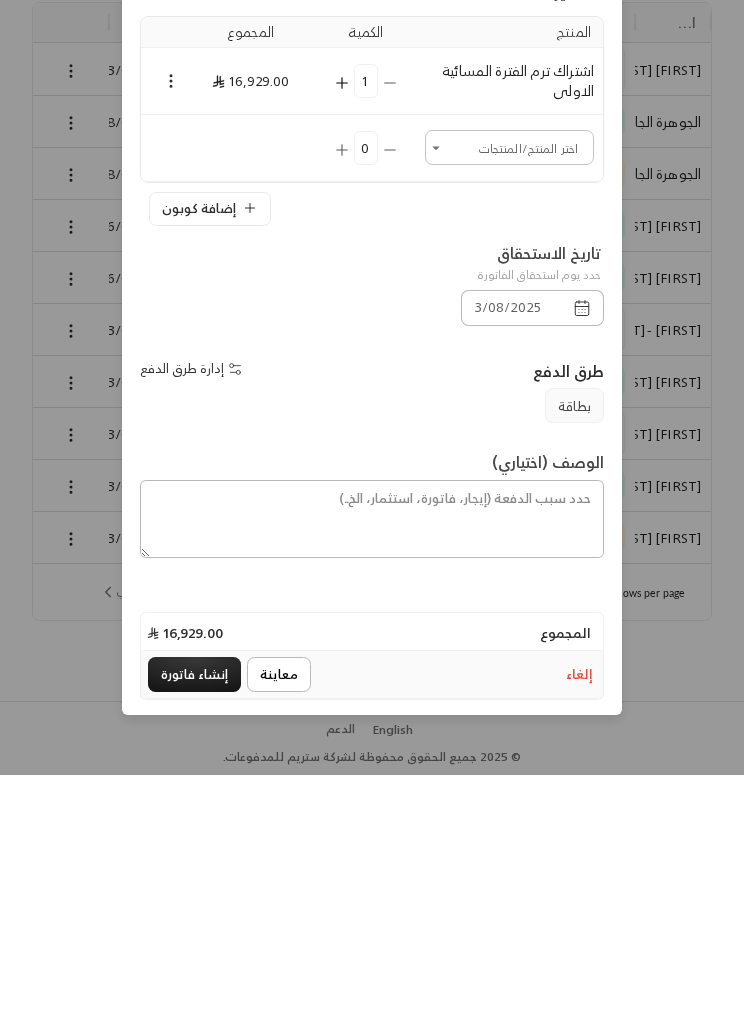 scroll, scrollTop: 65, scrollLeft: 0, axis: vertical 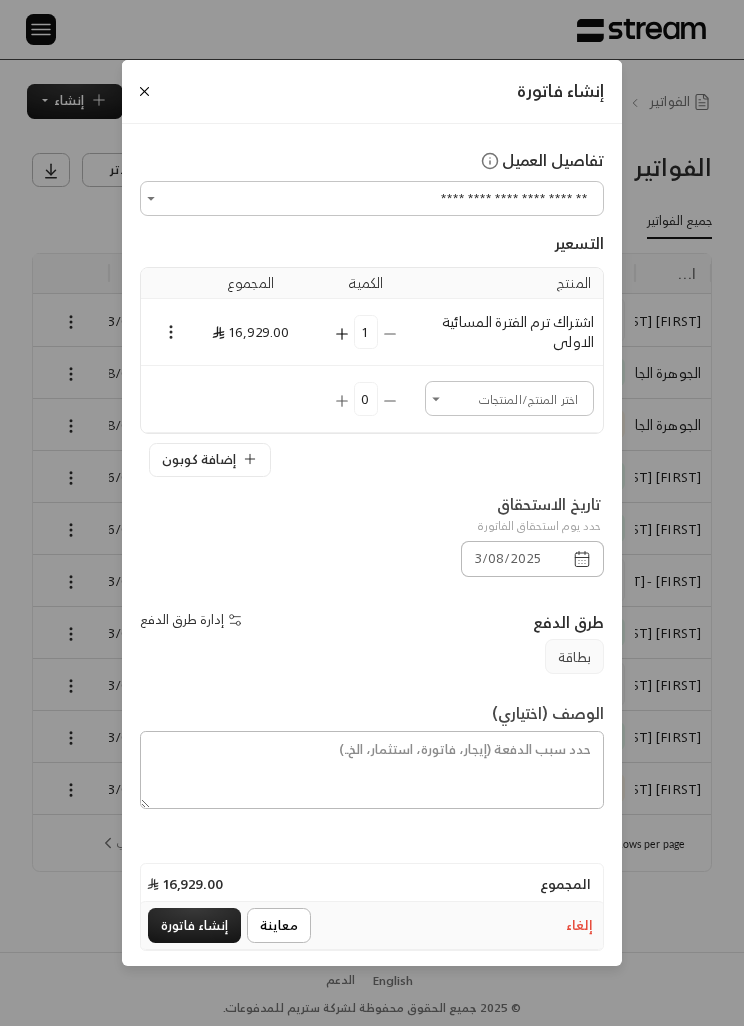 click on "1" at bounding box center (366, 332) 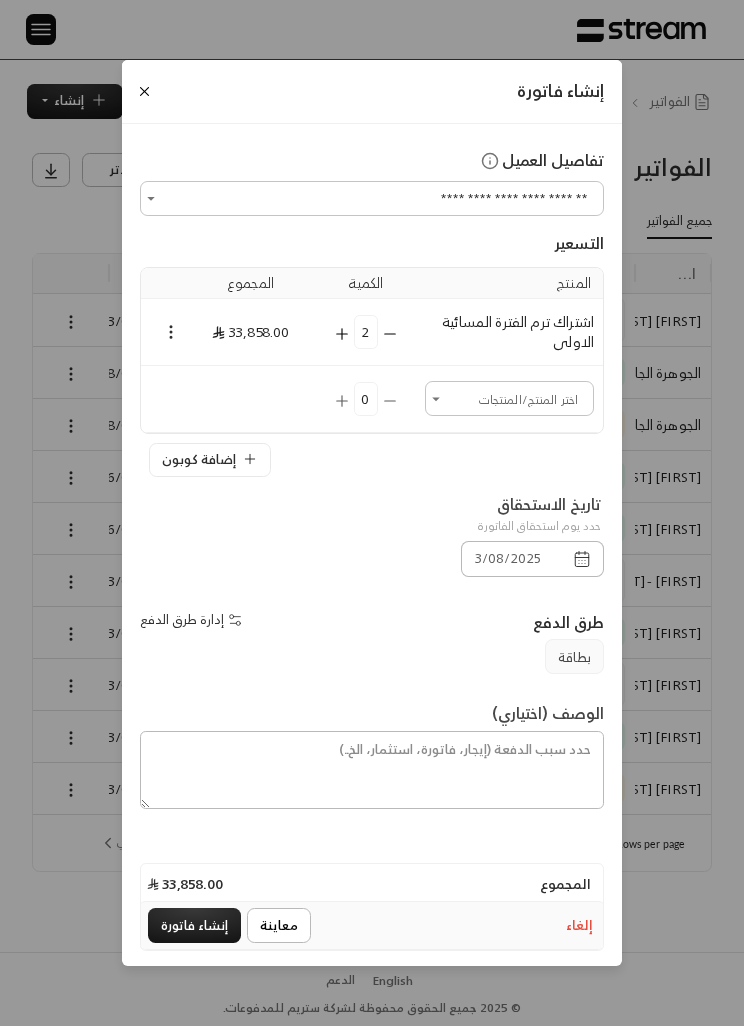 click 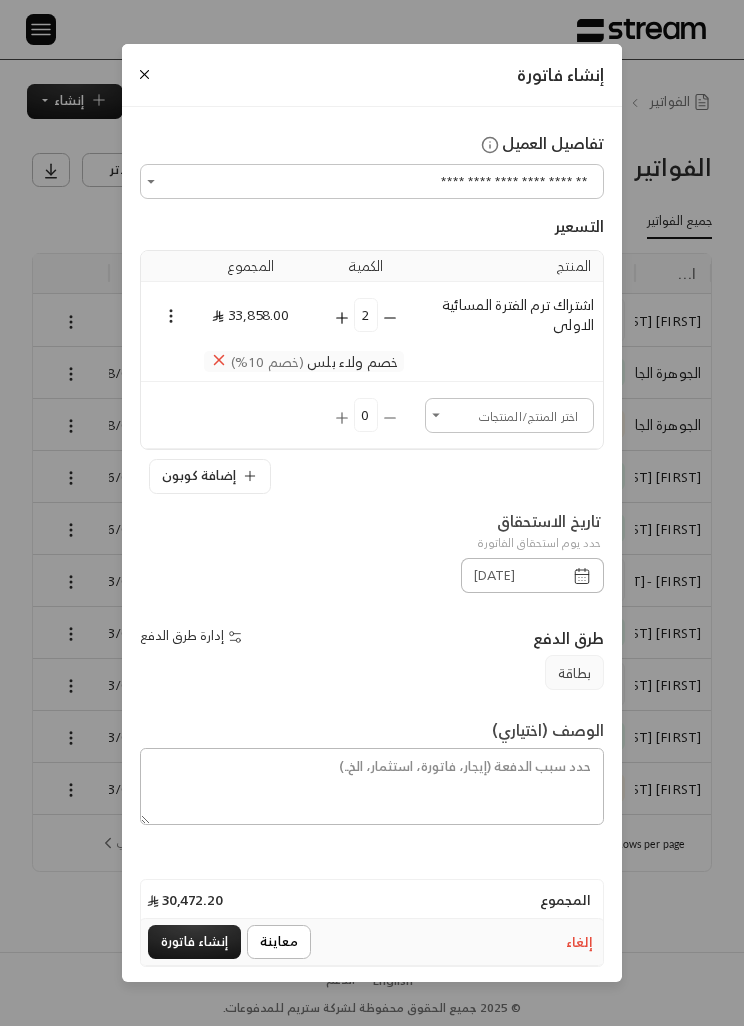 scroll, scrollTop: 65, scrollLeft: 0, axis: vertical 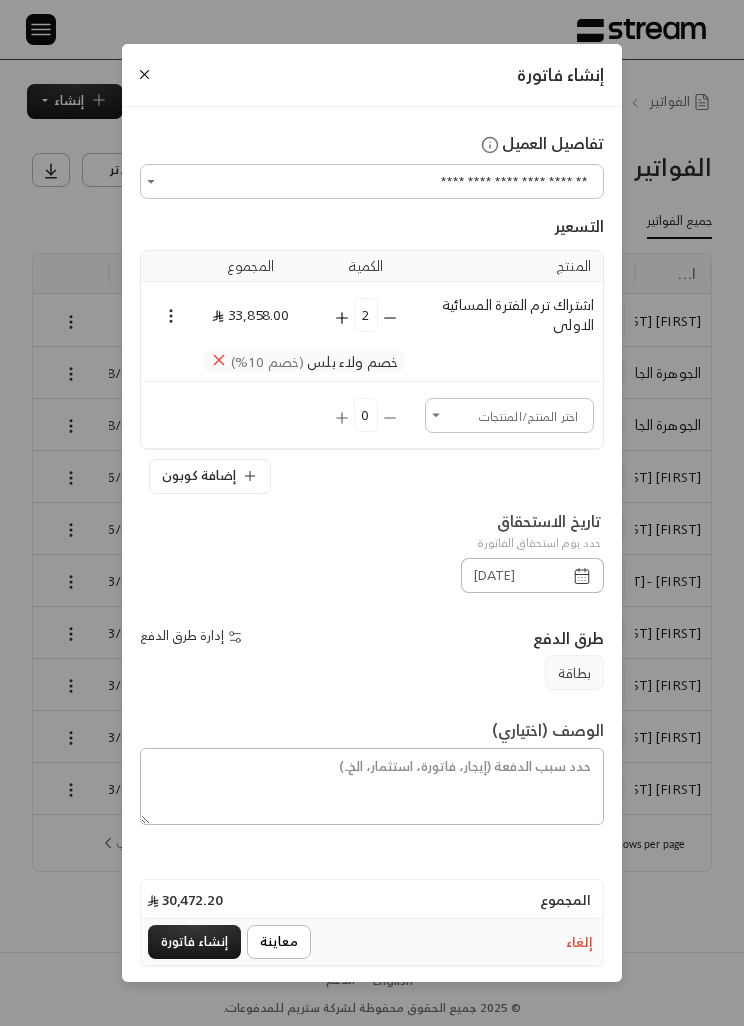 click 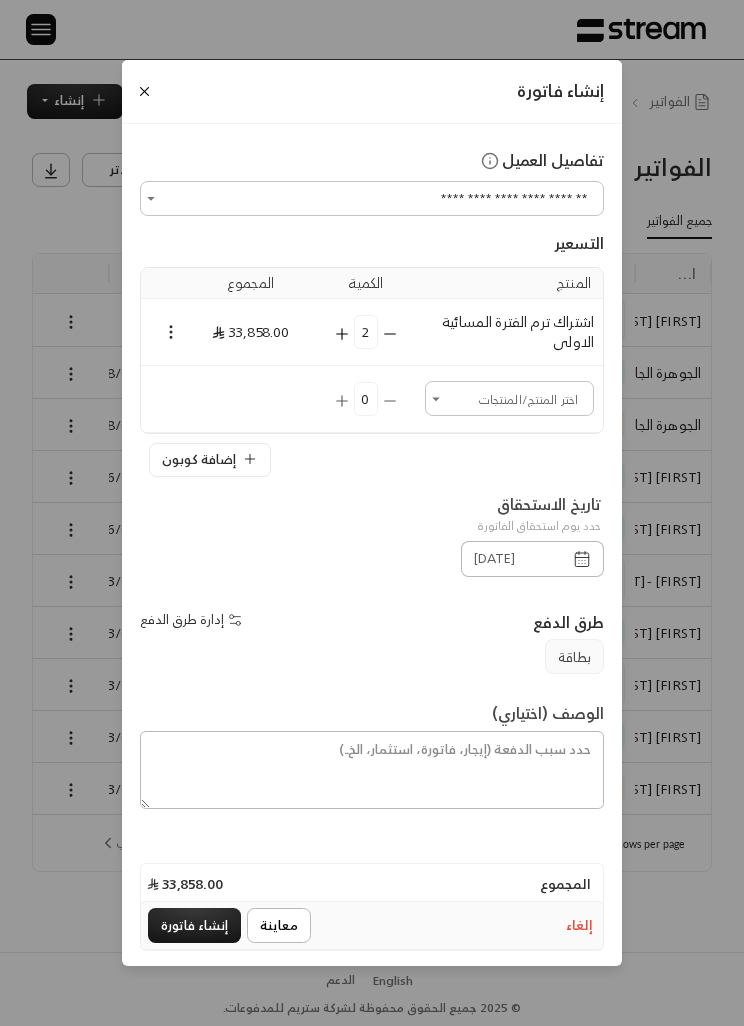click at bounding box center [163, 332] 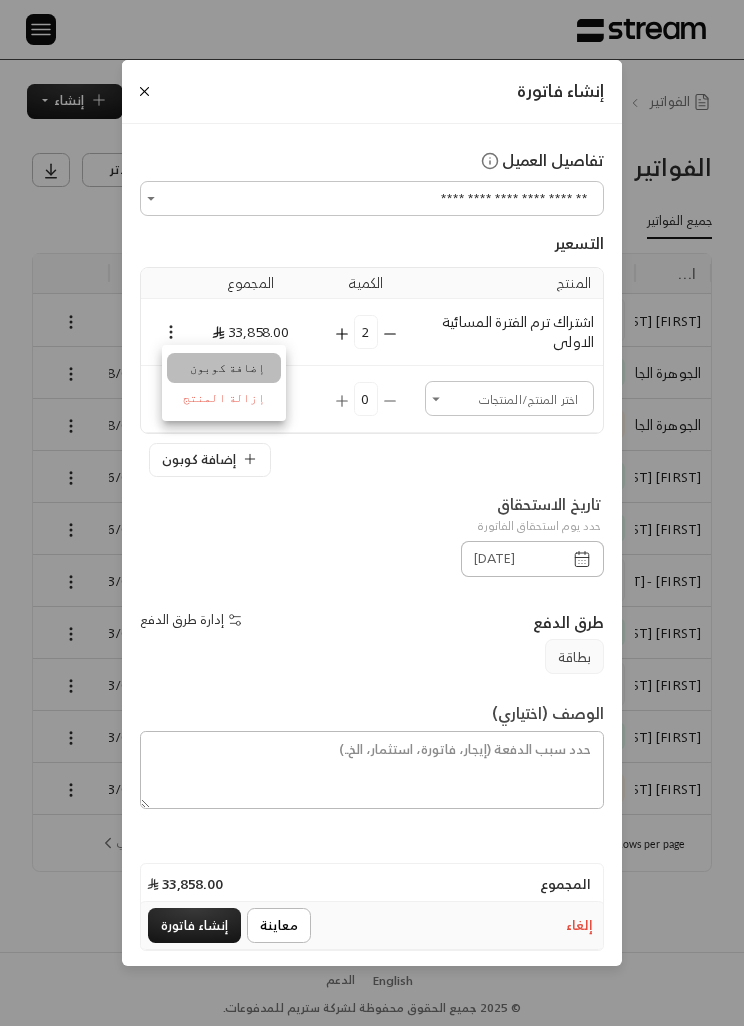 click on "إضافة كوبون" at bounding box center (224, 368) 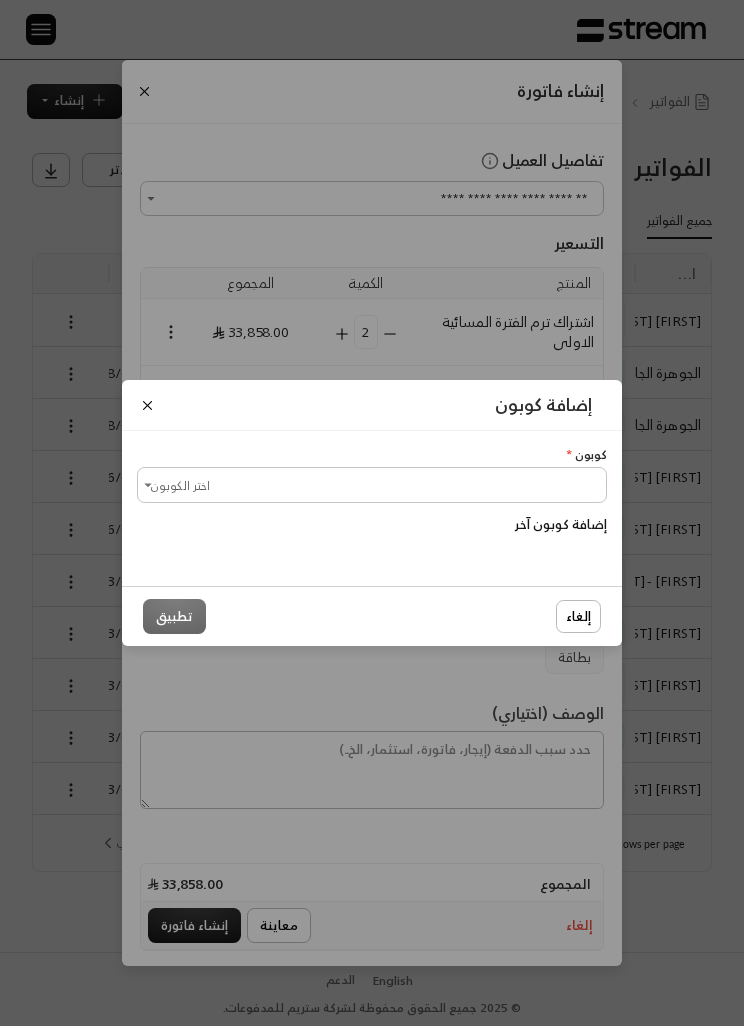 scroll, scrollTop: 0, scrollLeft: -1, axis: horizontal 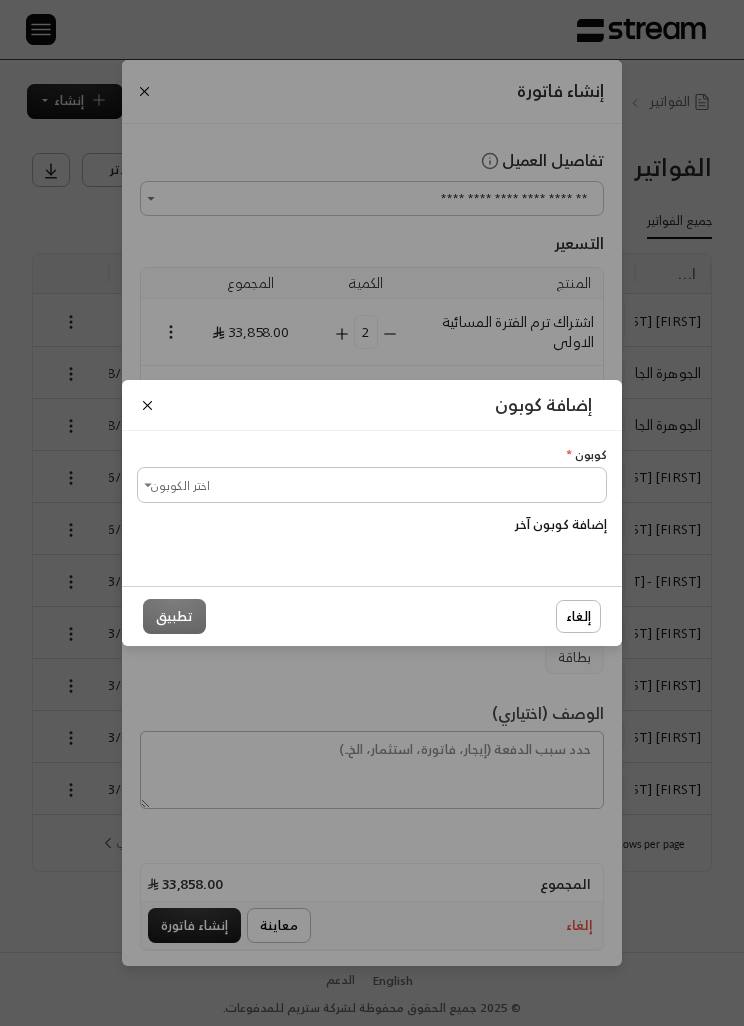 click on "اختر الكوبون" at bounding box center (372, 484) 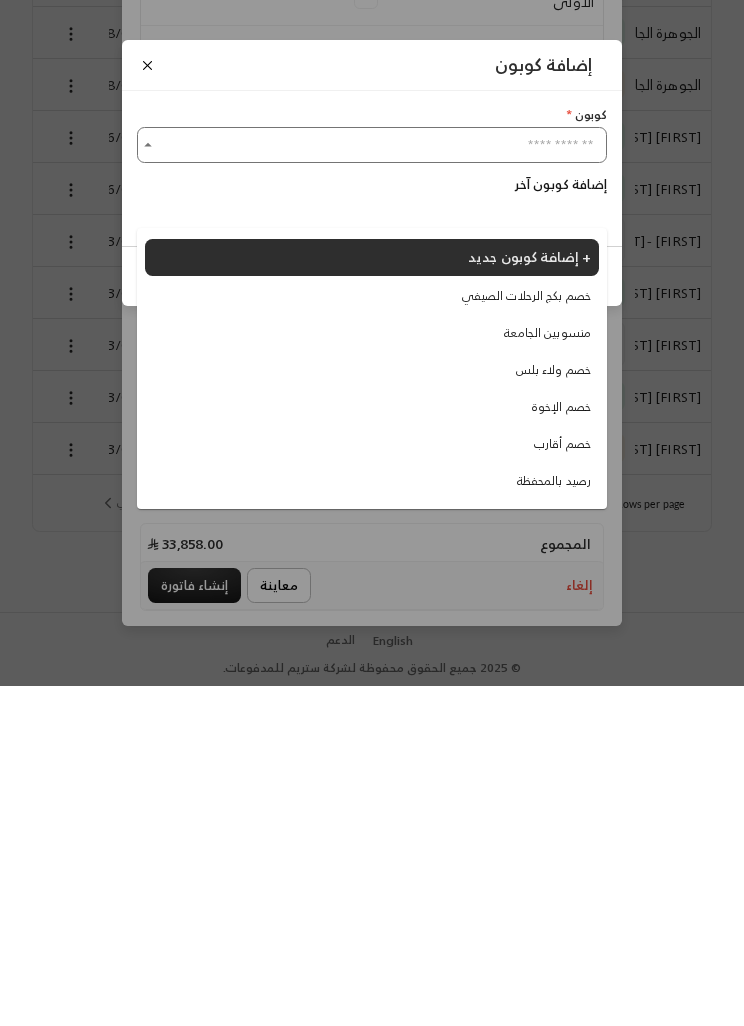click on "خصم الإخوة" at bounding box center [561, 747] 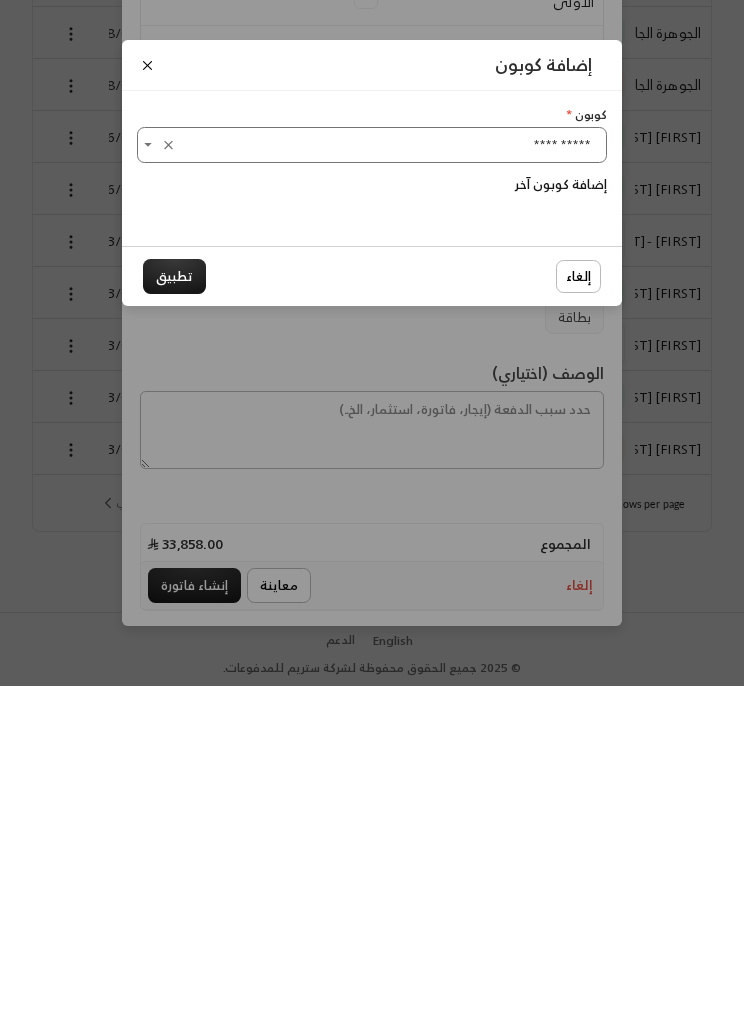 click on "تطبيق" at bounding box center [174, 616] 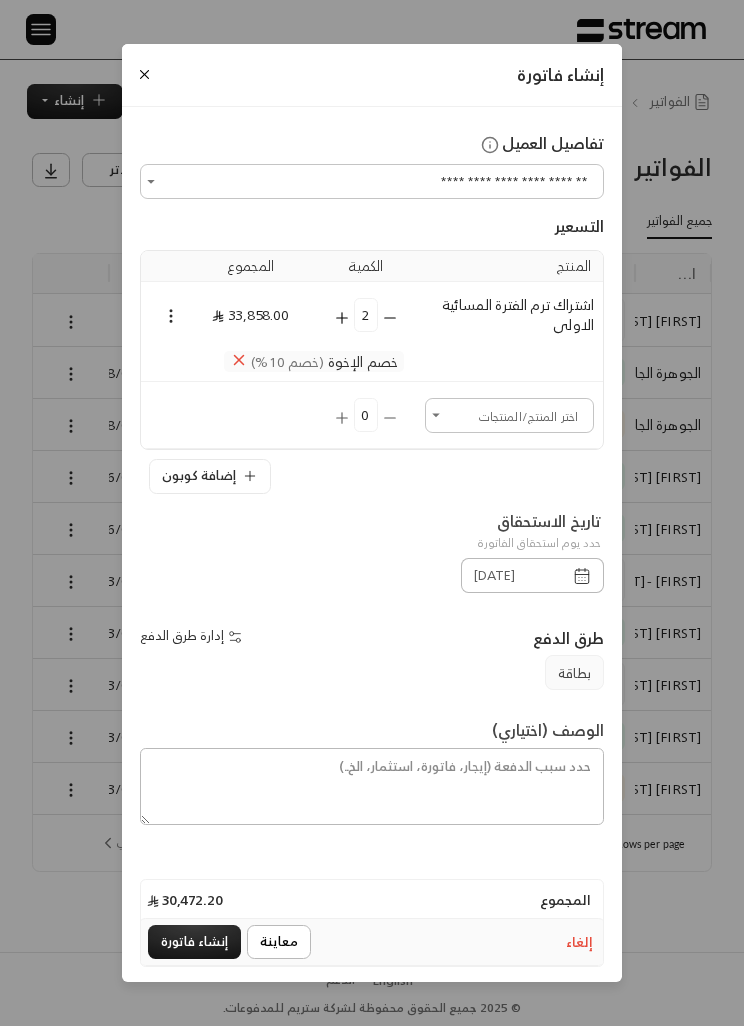 click at bounding box center [163, 315] 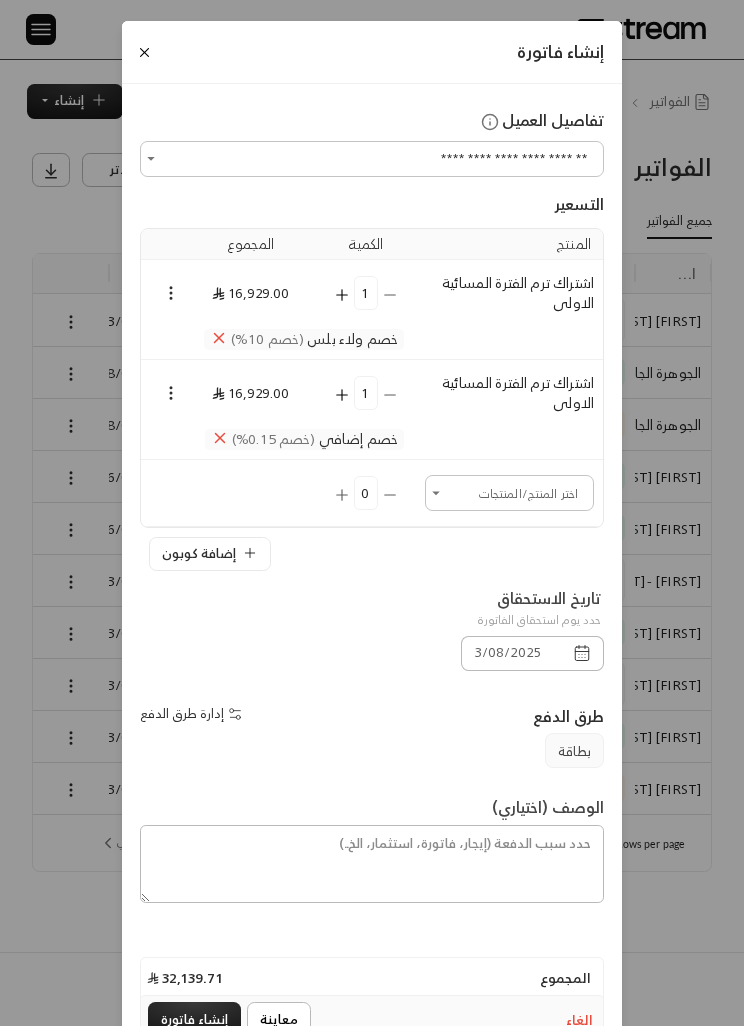 scroll, scrollTop: 65, scrollLeft: 0, axis: vertical 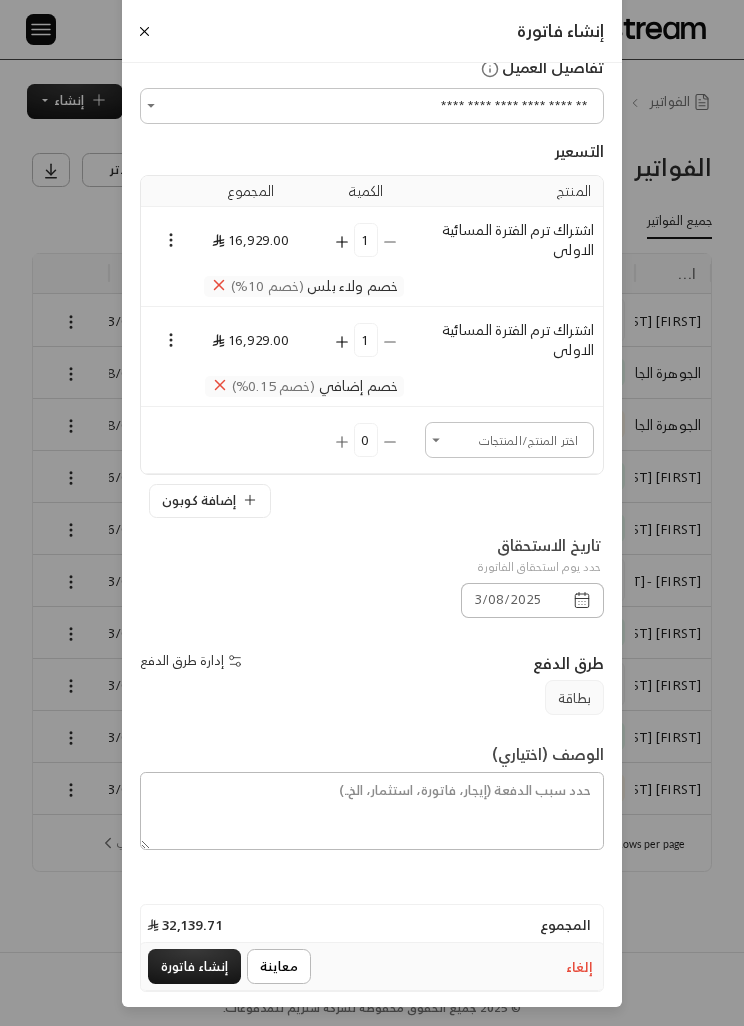 click 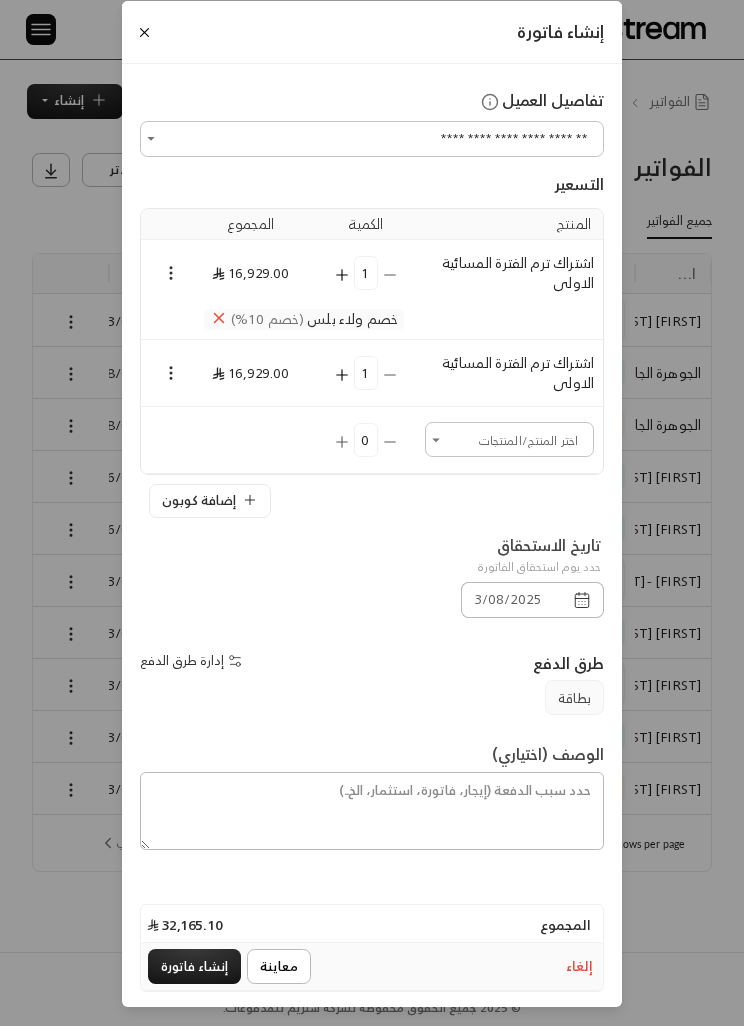 click 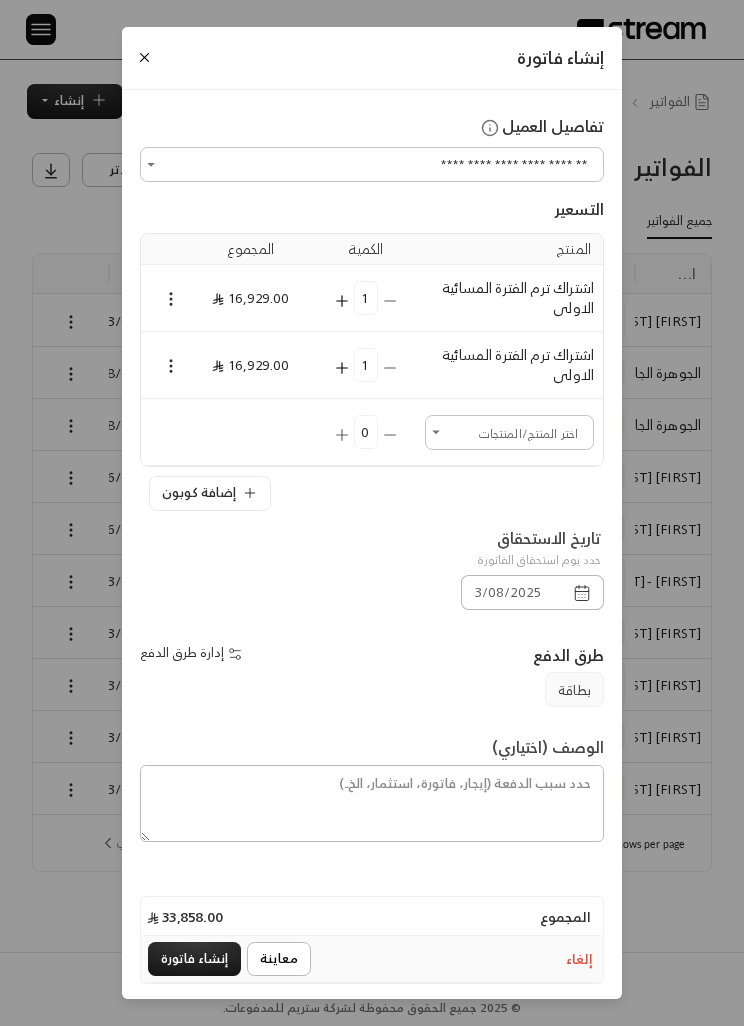 scroll, scrollTop: 0, scrollLeft: 0, axis: both 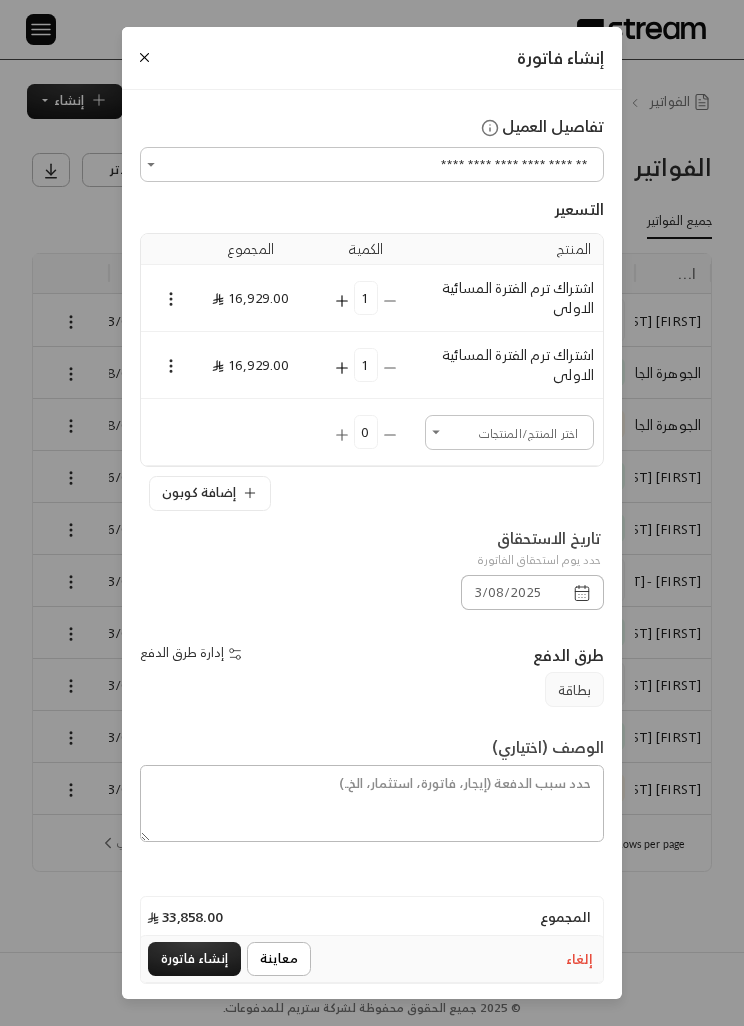 click 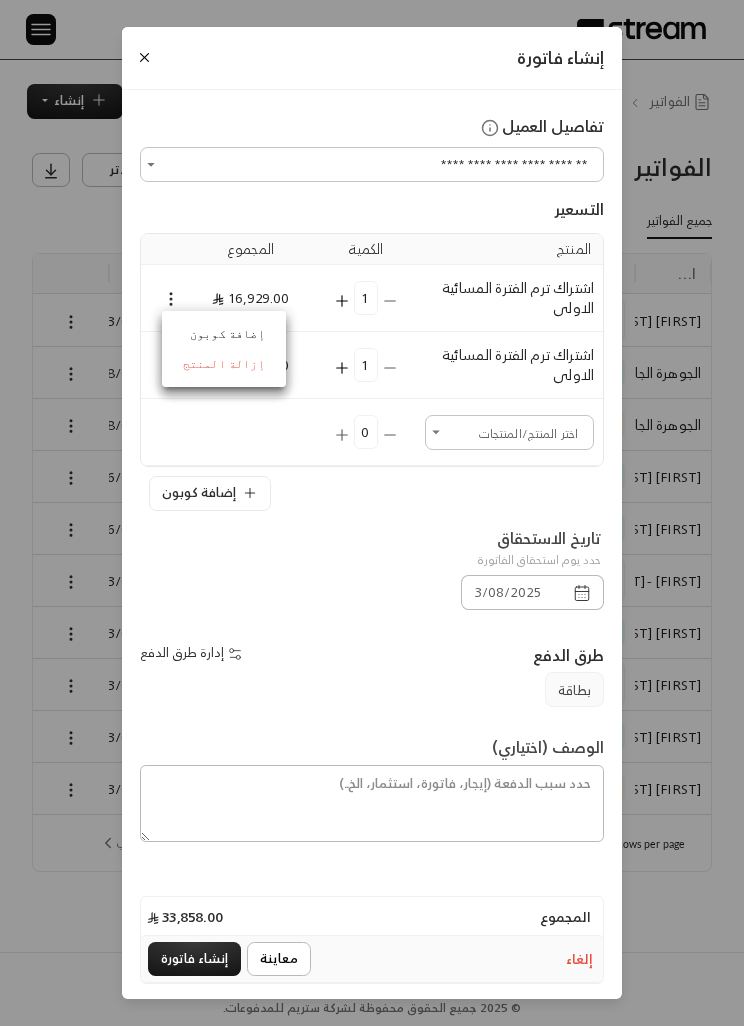 click on "إضافة كوبون" at bounding box center [224, 334] 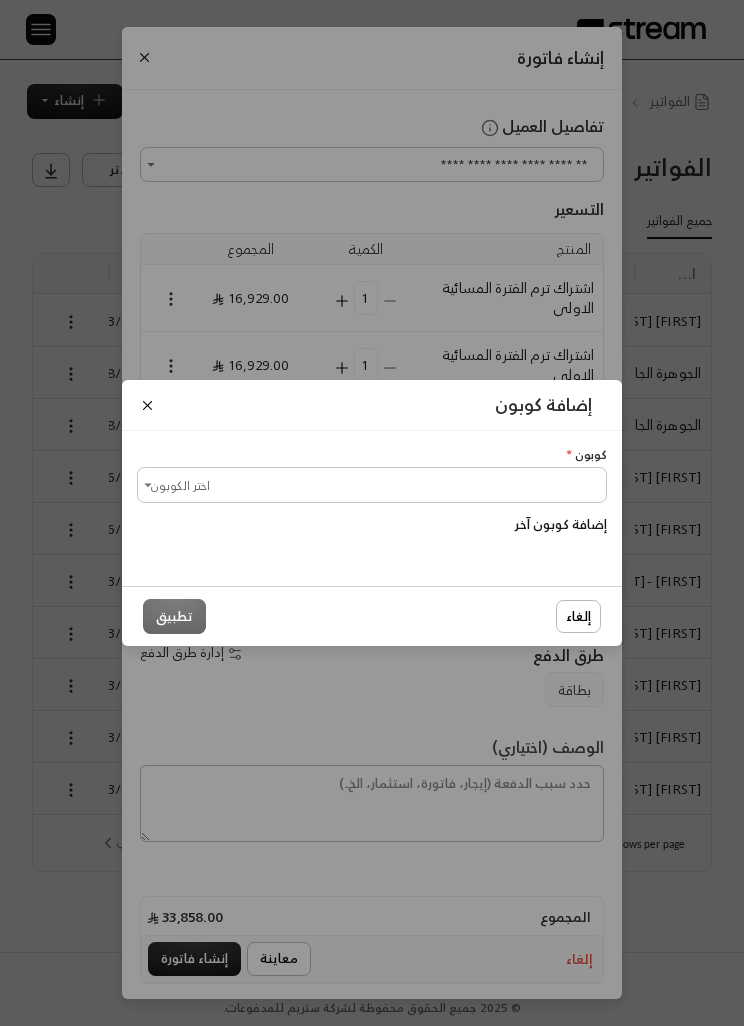 click on "اختر الكوبون" at bounding box center (372, 484) 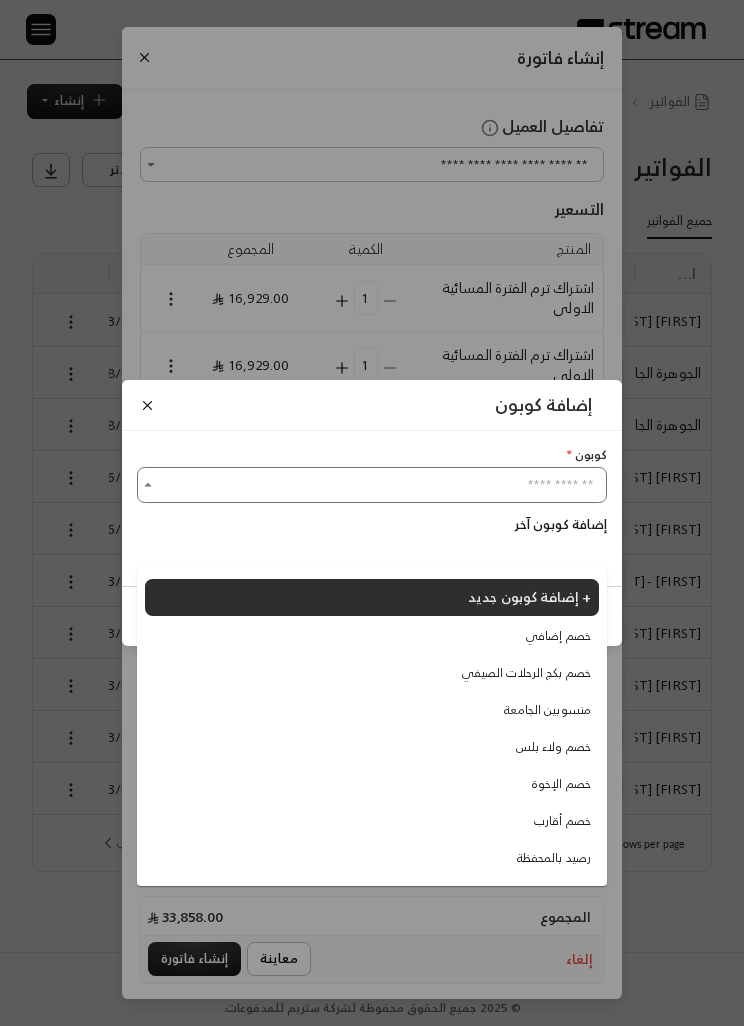 click on "إضافة كوبون جديد +" at bounding box center (529, 596) 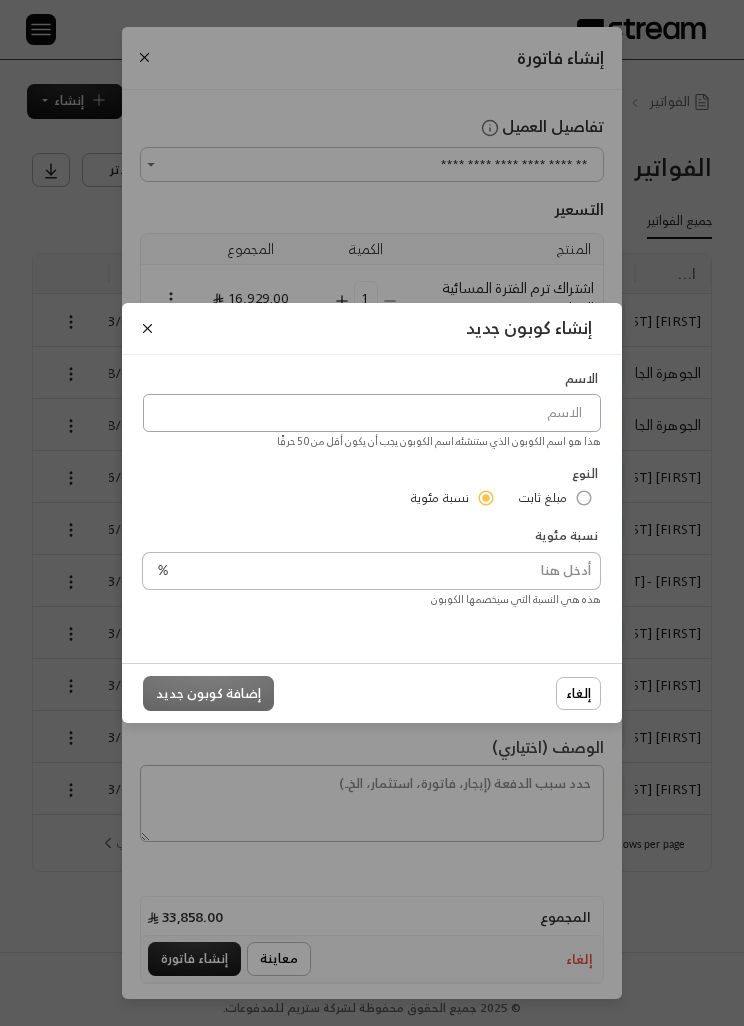 click at bounding box center (372, 413) 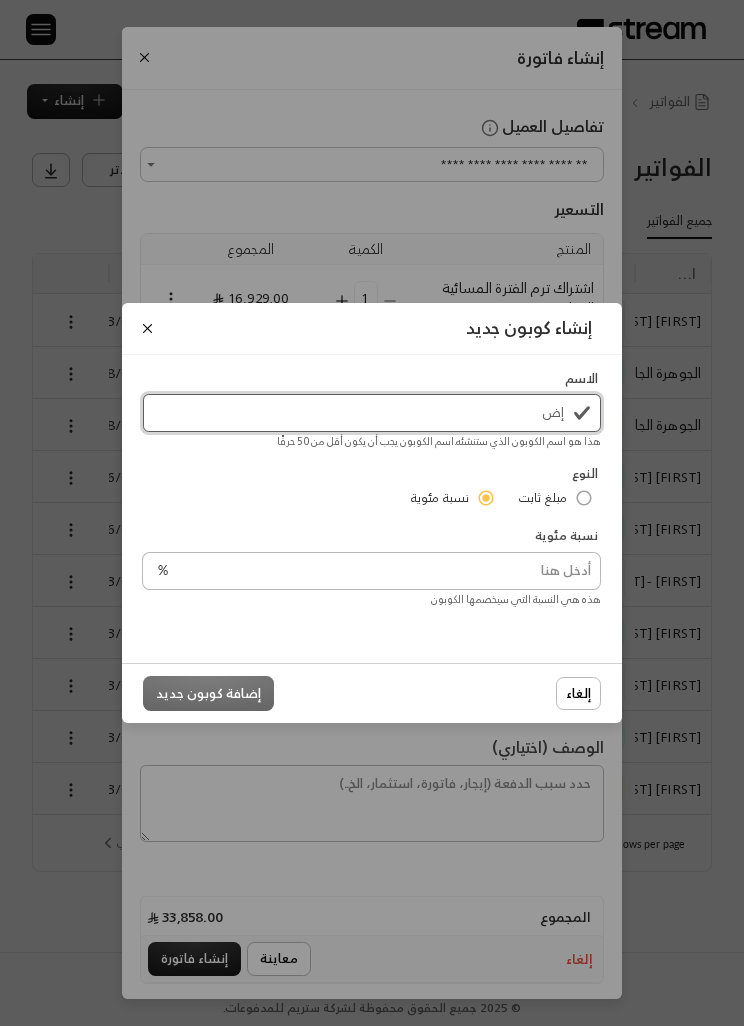 type on "إ" 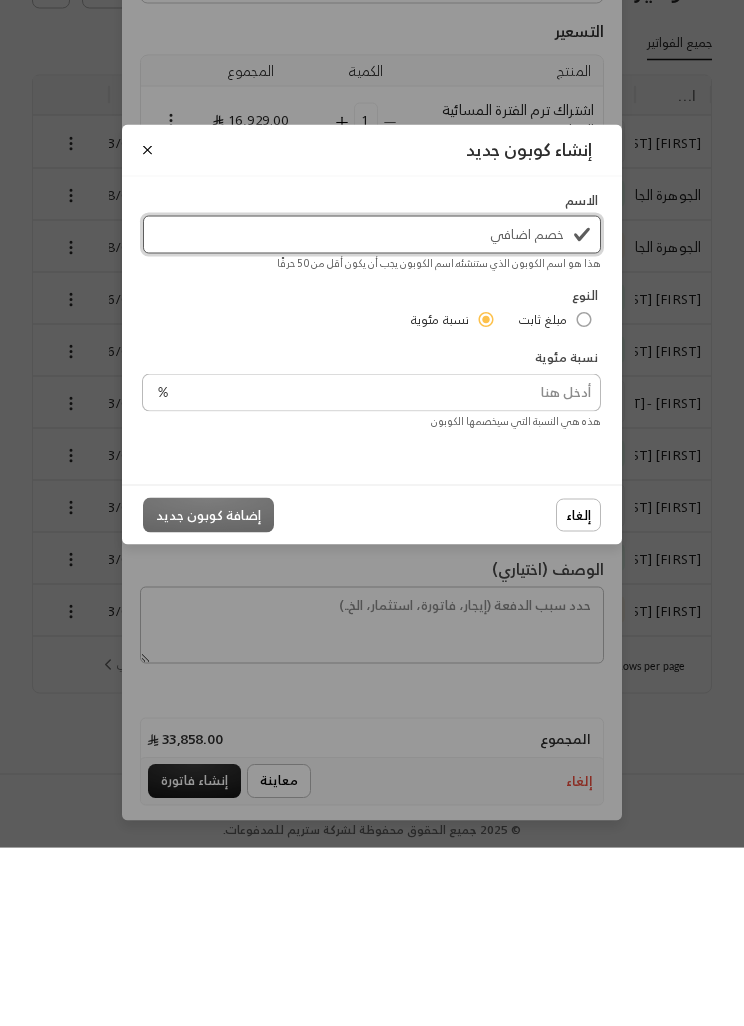 type on "خصم اضافي" 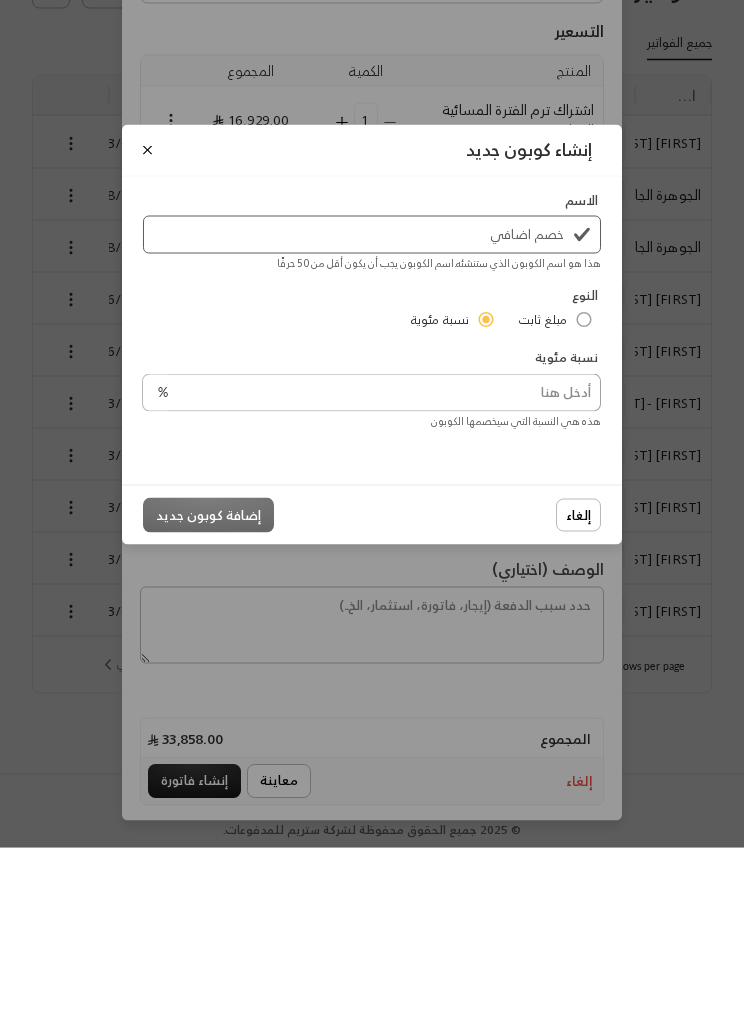 click at bounding box center (384, 571) 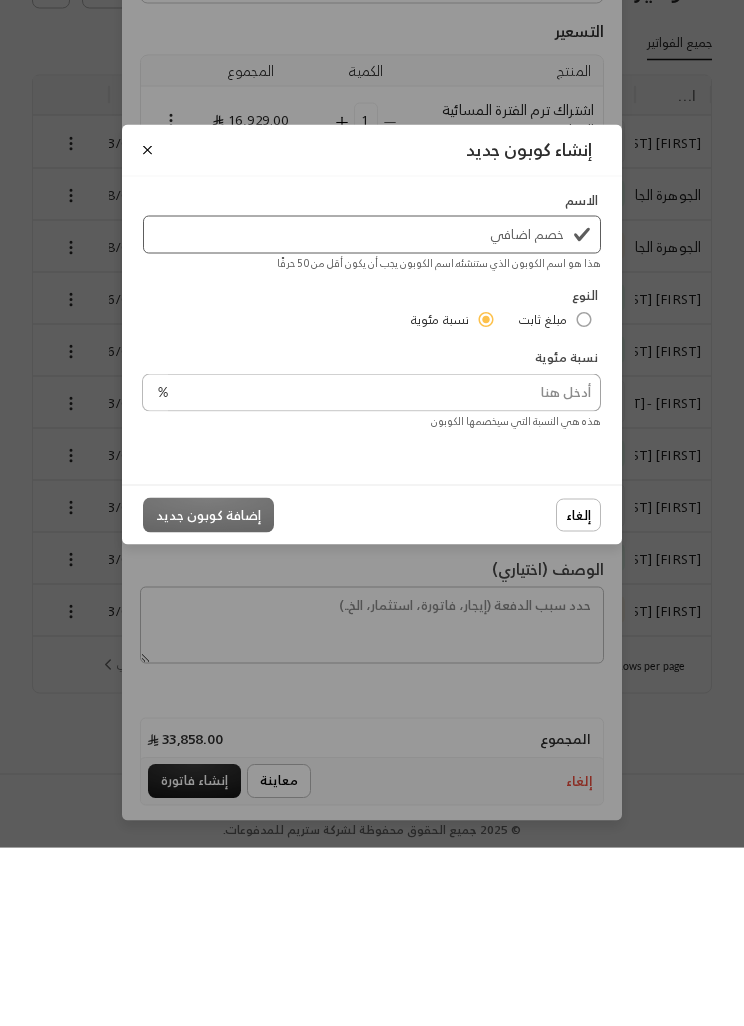 type on "1" 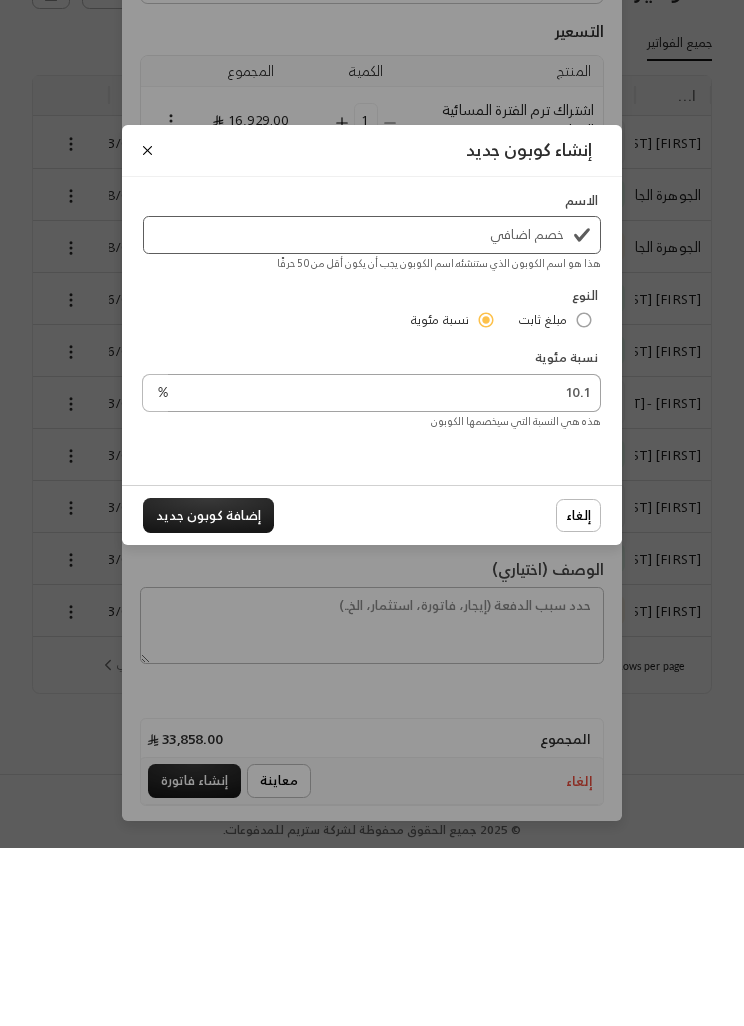 type on "10.15" 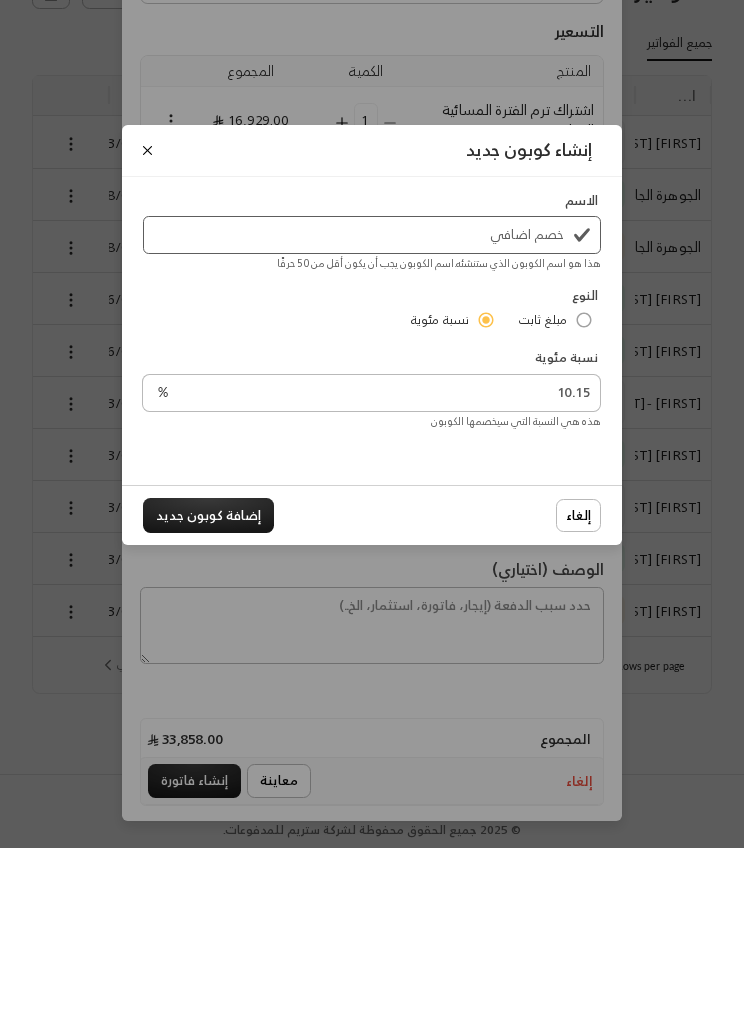 click on "إضافة كوبون جديد" at bounding box center [208, 693] 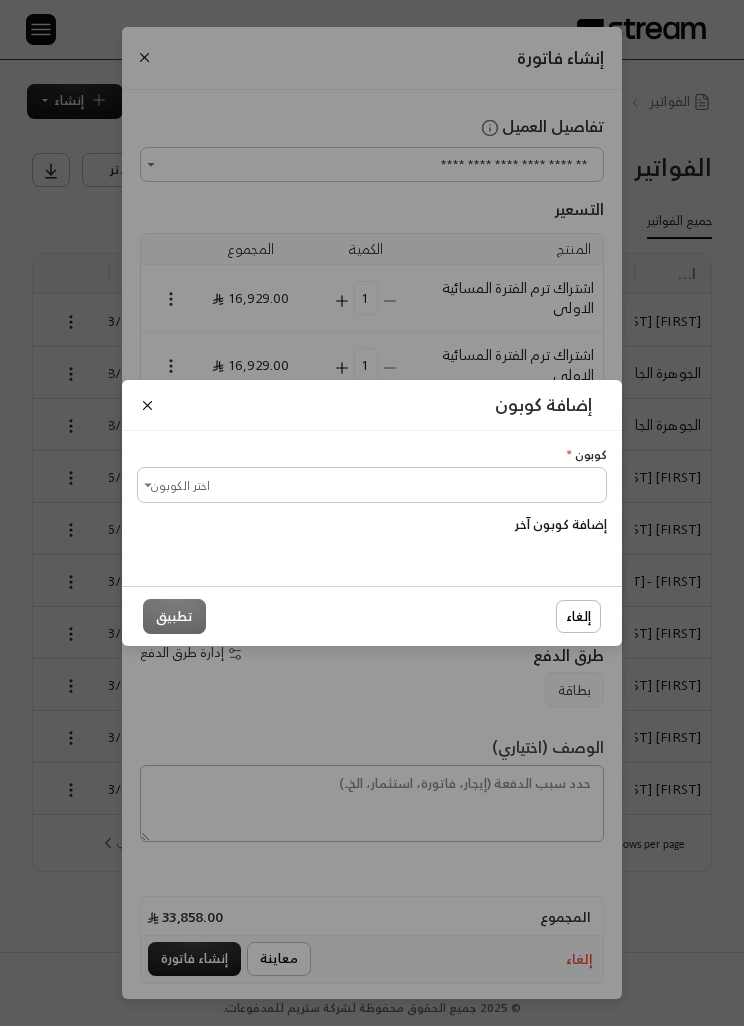 click on "اختر الكوبون" at bounding box center [372, 484] 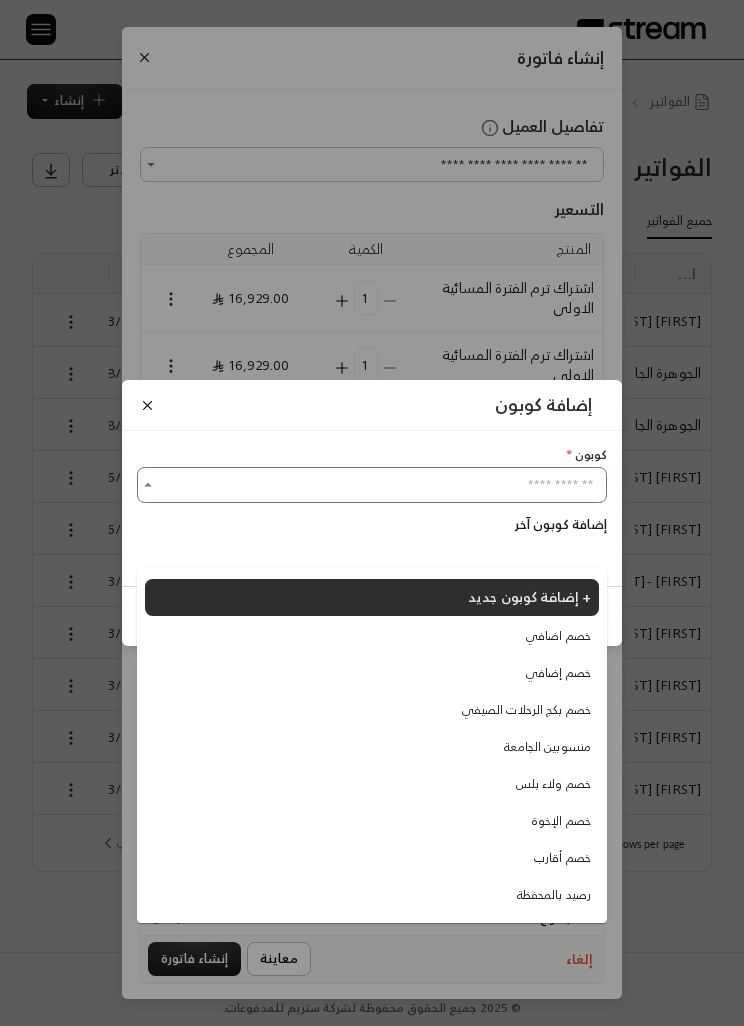 click on "خصم اضافي" at bounding box center (372, 636) 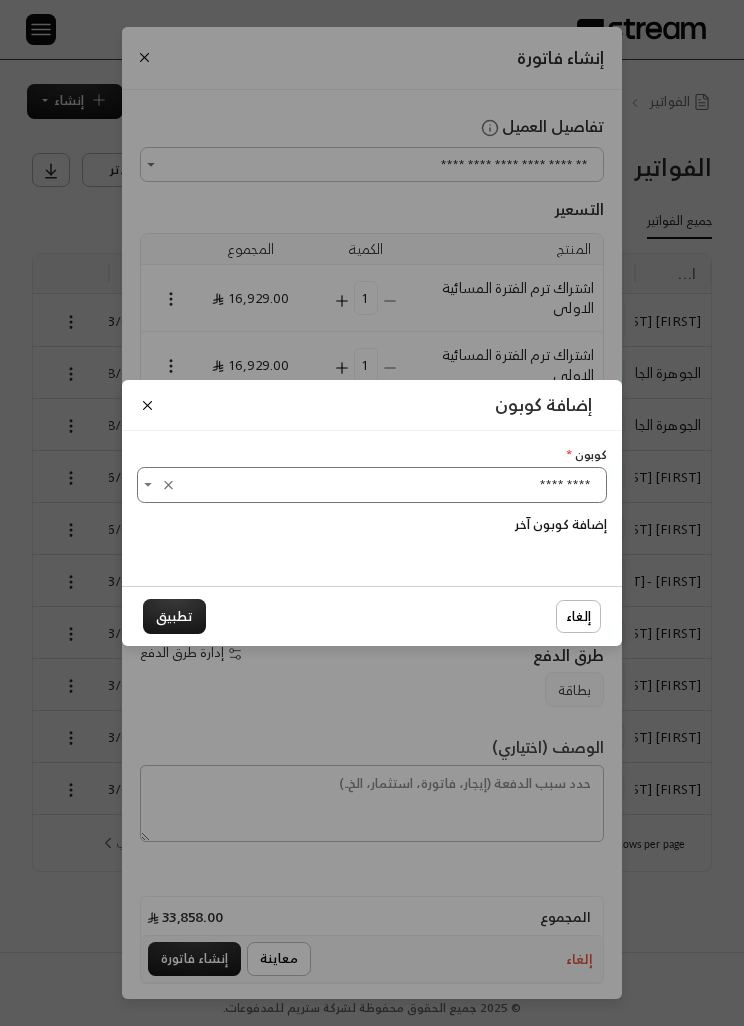 click on "تطبيق" at bounding box center (174, 616) 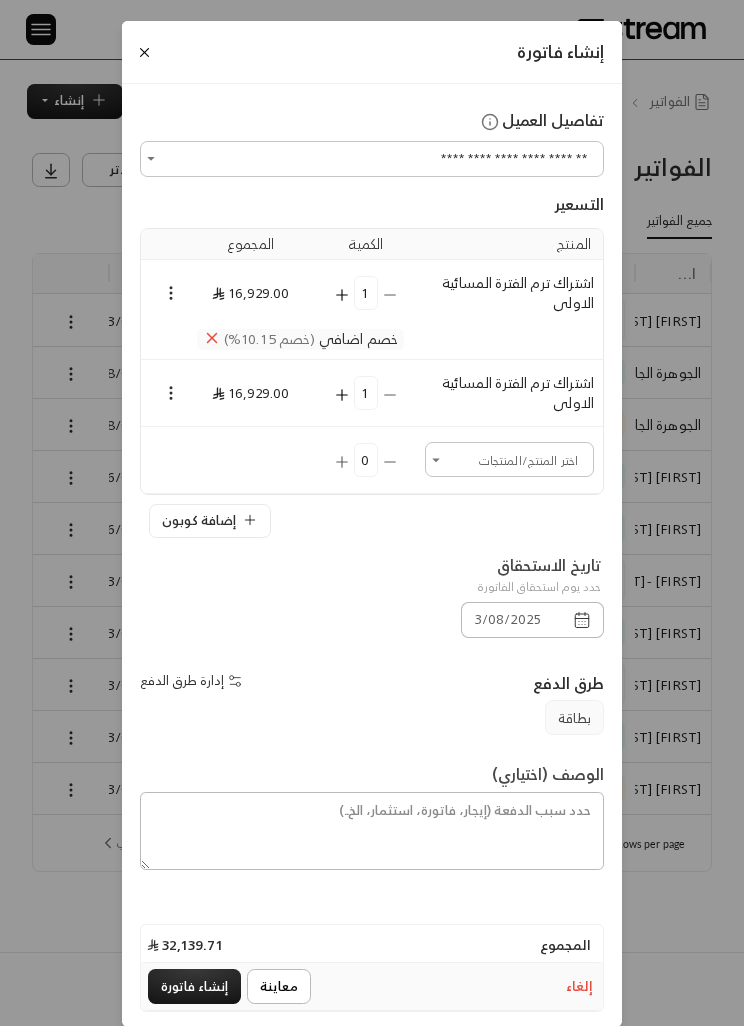 click at bounding box center (171, 392) 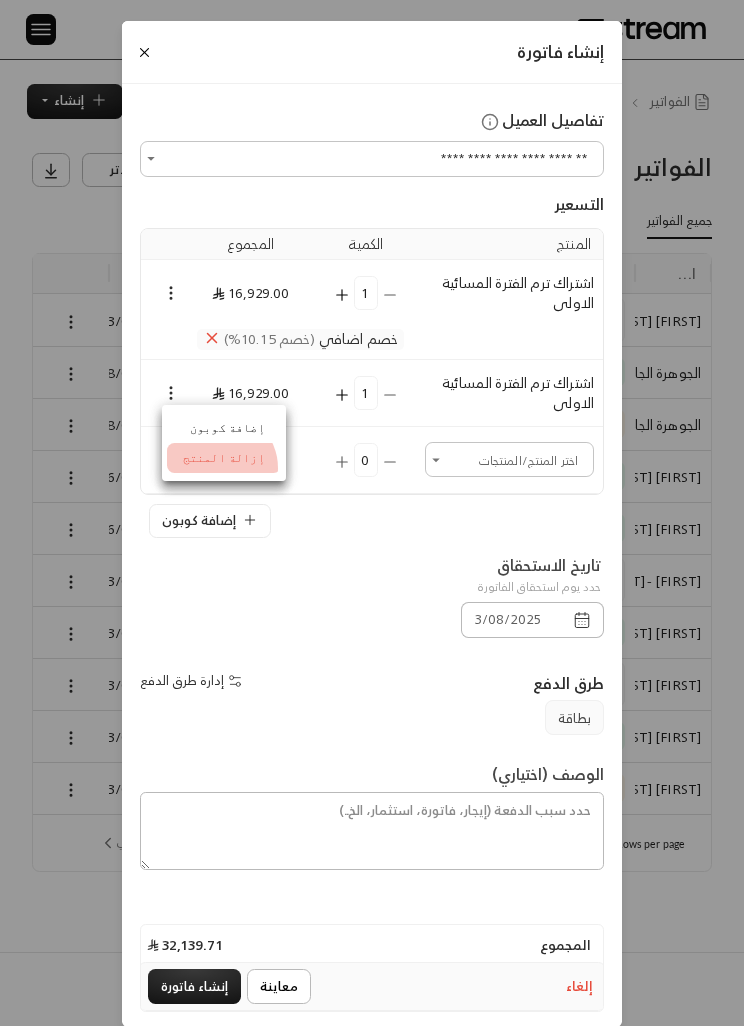 click on "إزالة المنتج" at bounding box center [224, 458] 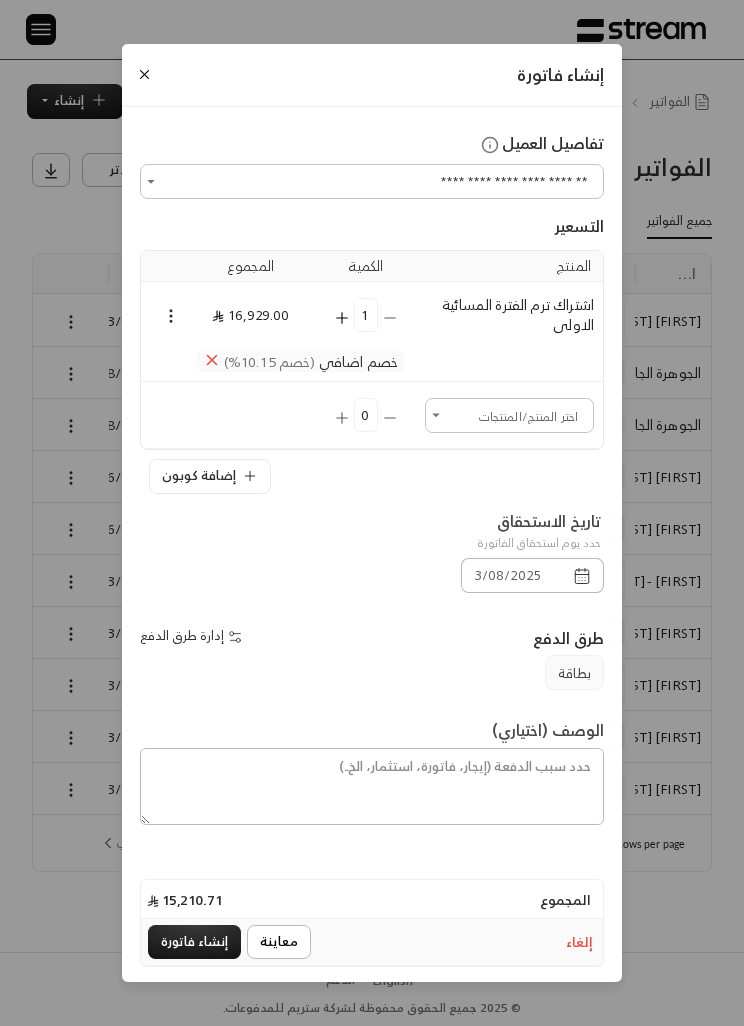 click 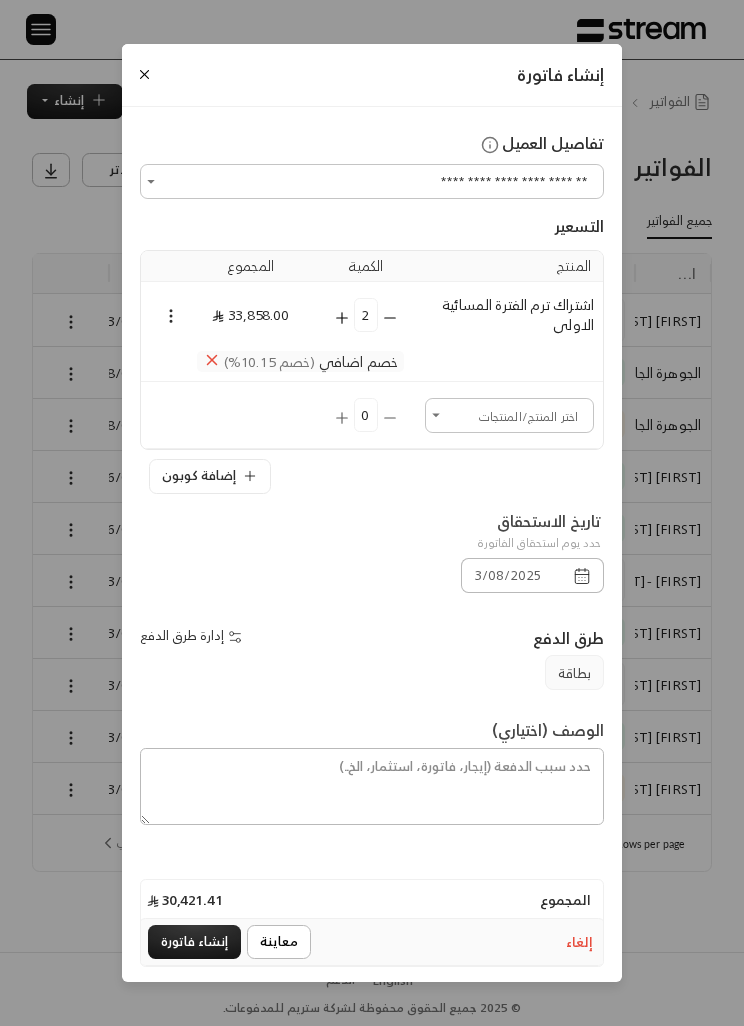 click on "خصم اضافي    (خصم 10.15%)" at bounding box center [278, 365] 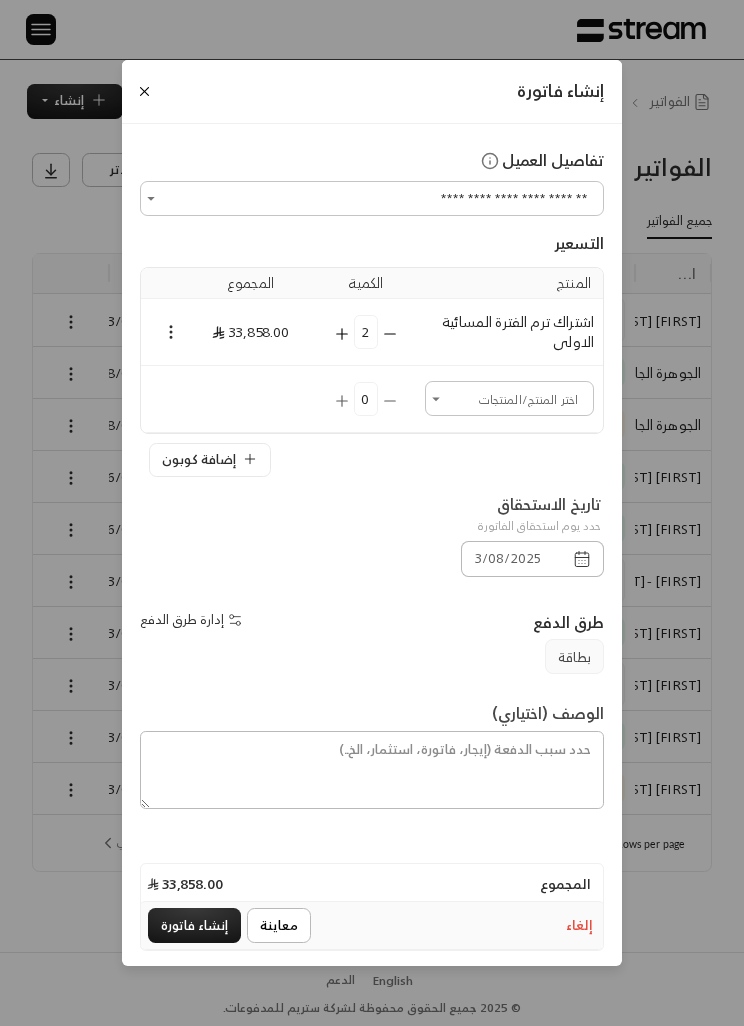 click at bounding box center [163, 331] 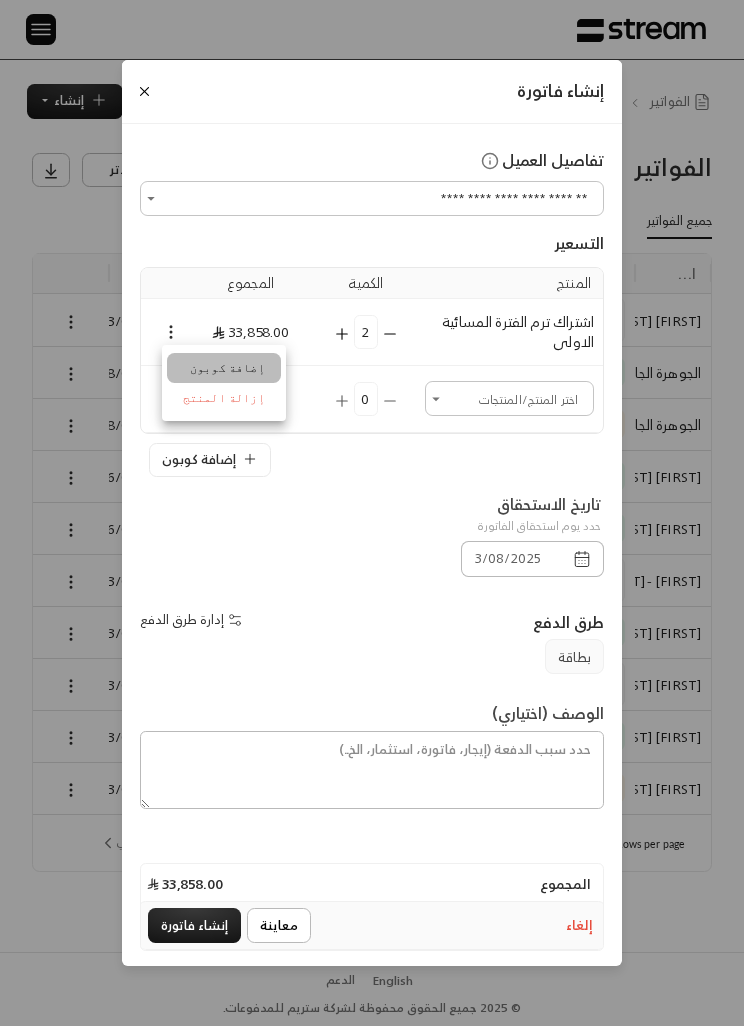 click on "إضافة كوبون" at bounding box center (224, 368) 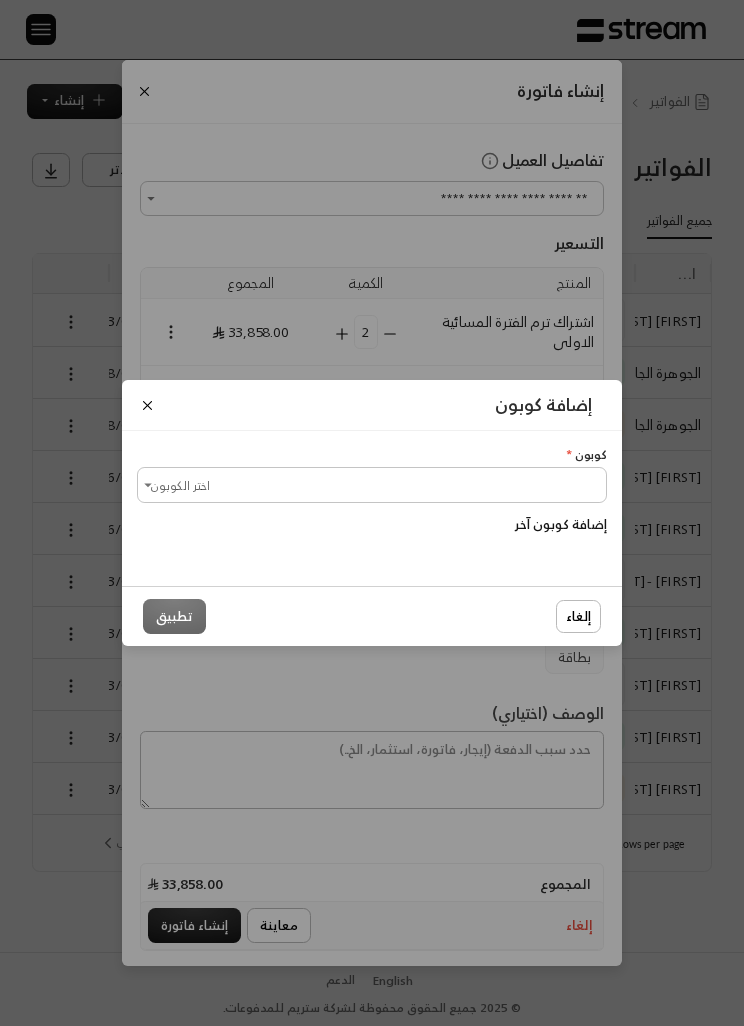 click on "اختر الكوبون" at bounding box center (372, 484) 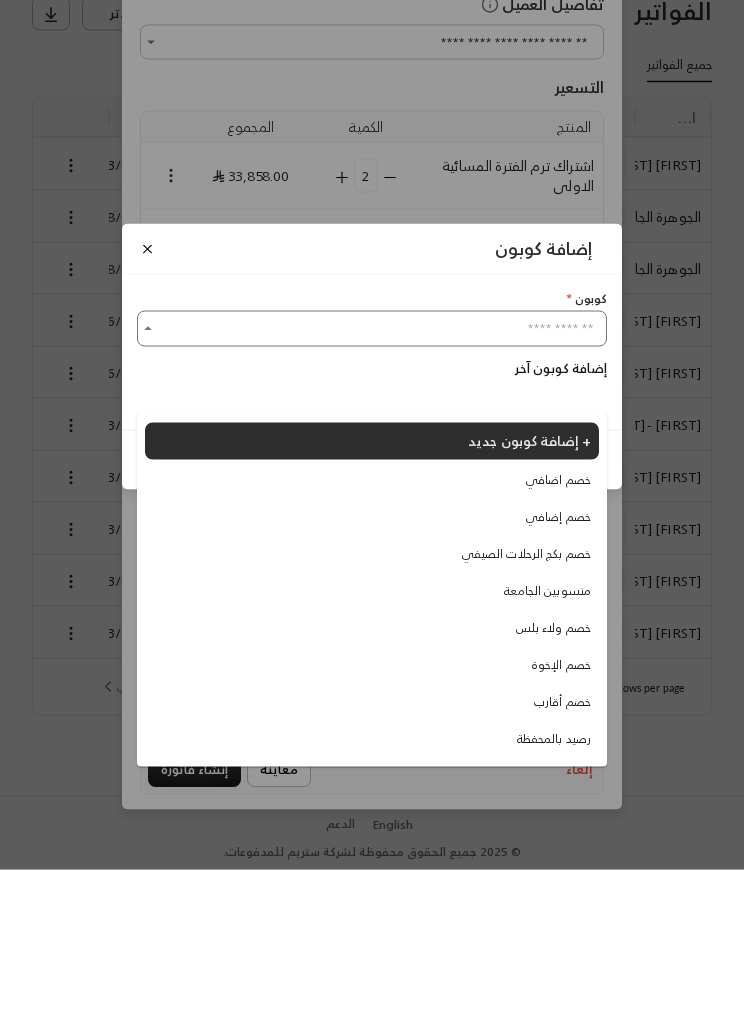 click on "إضافة كوبون جديد +" at bounding box center (529, 596) 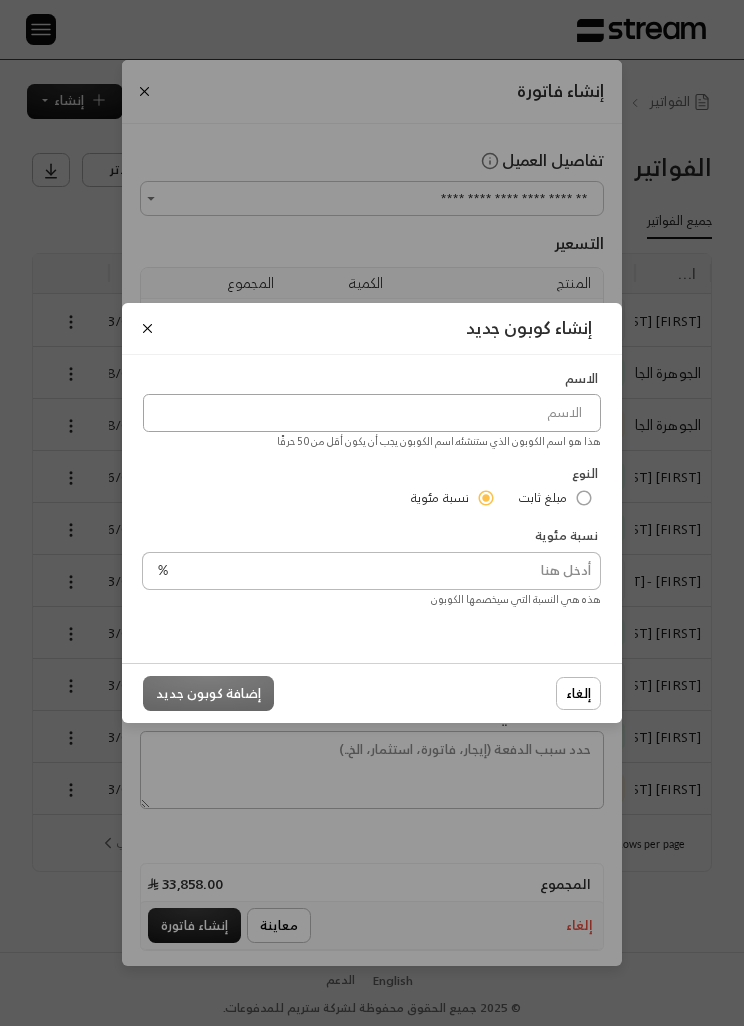 click at bounding box center (372, 413) 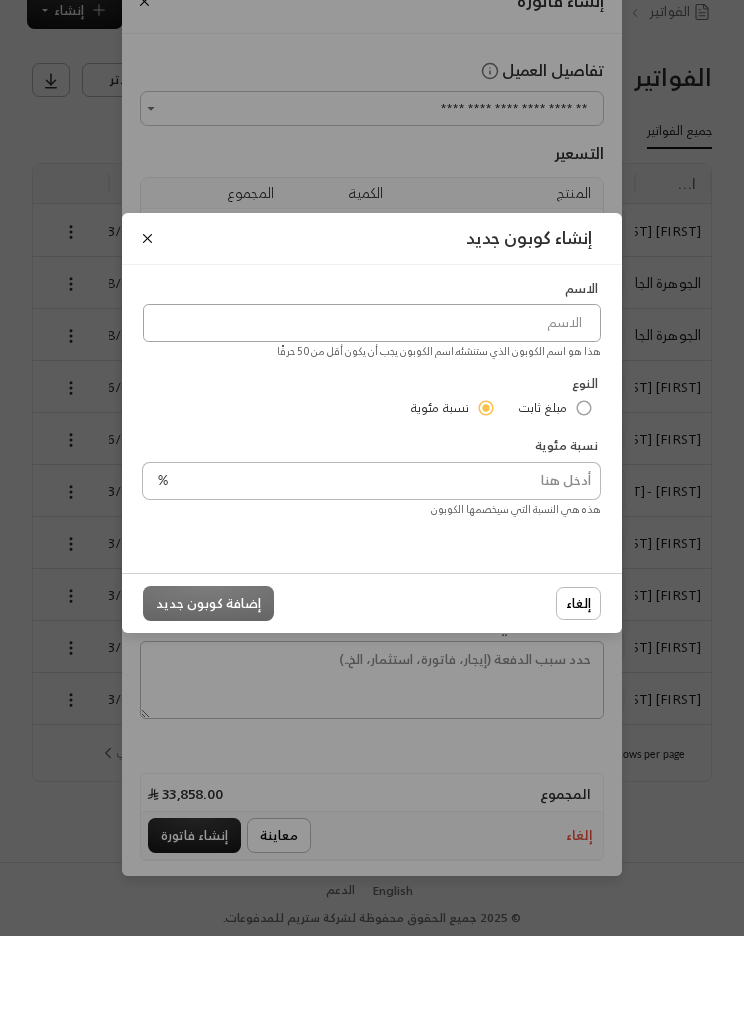 click at bounding box center (372, 413) 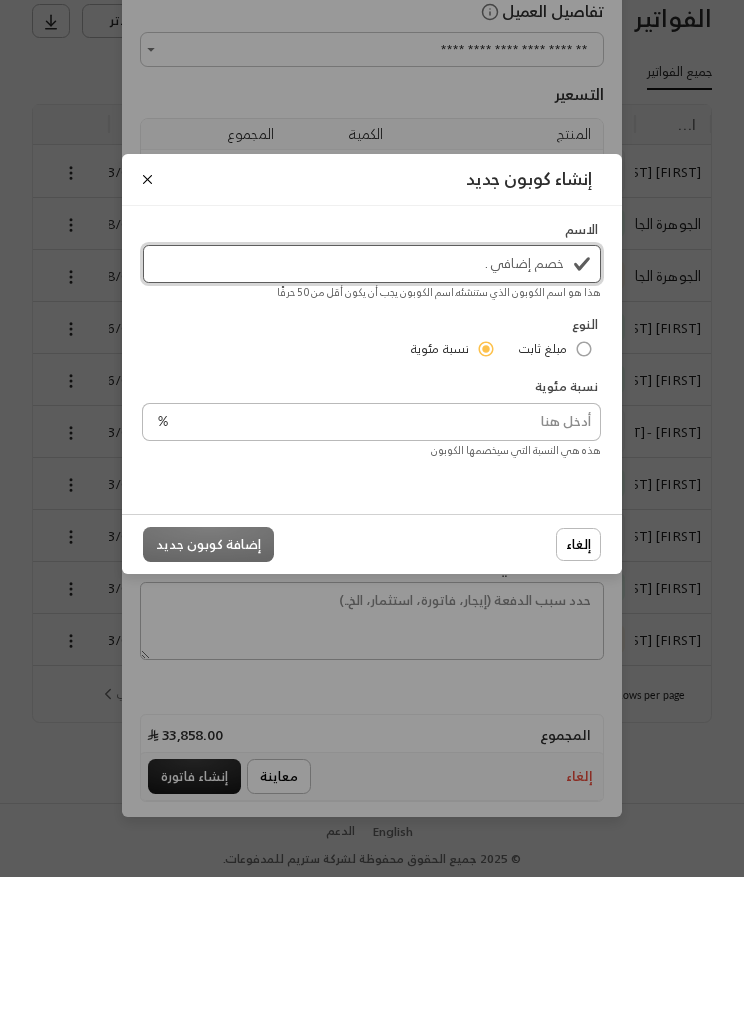 type on "خصم إضافي ." 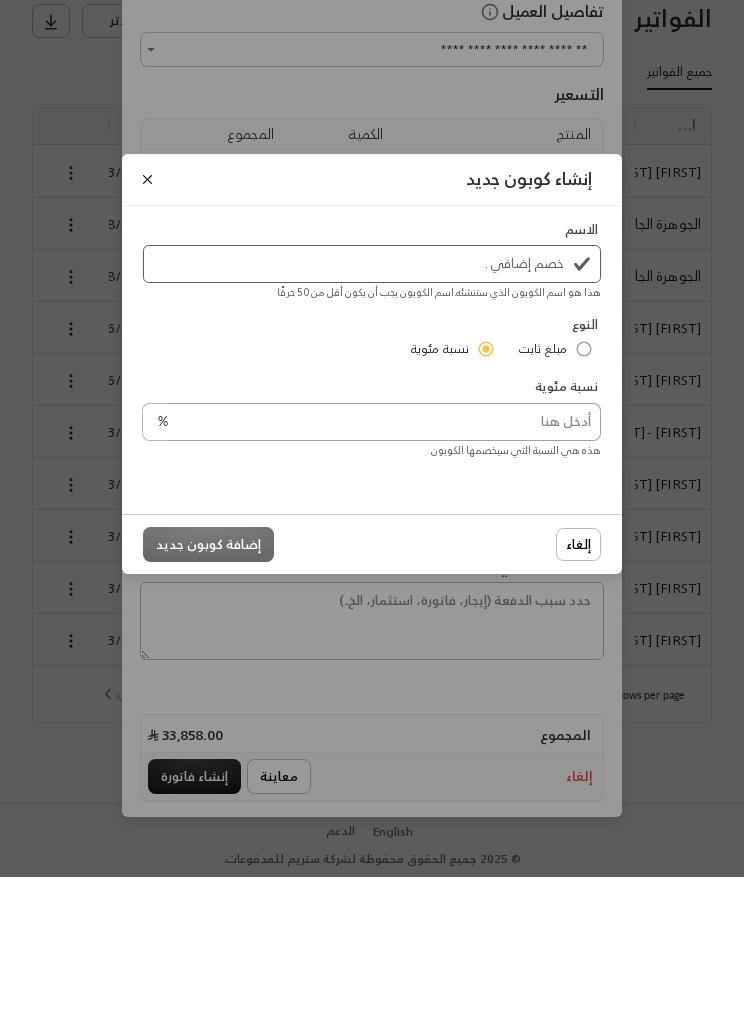 click at bounding box center (384, 571) 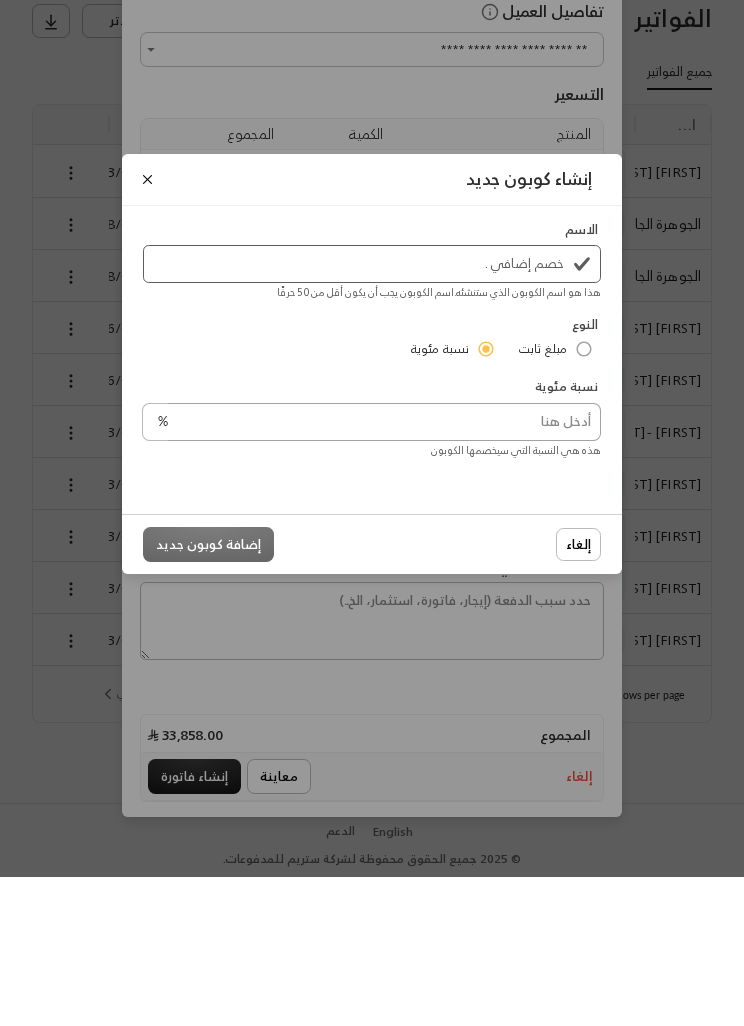 type on "1" 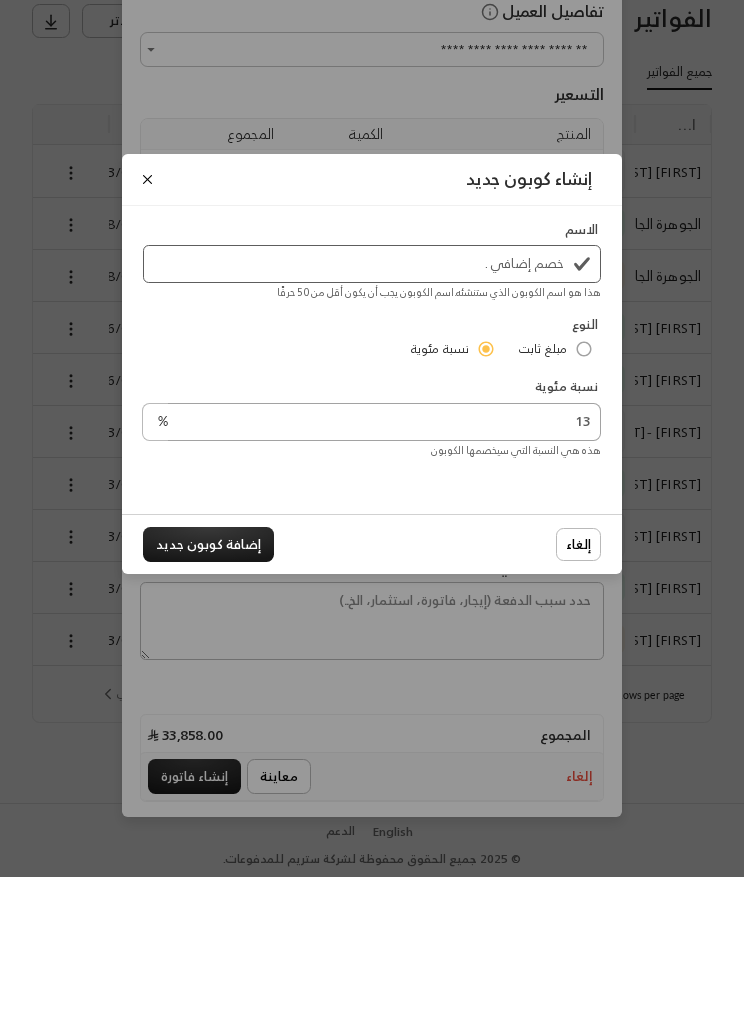 type on "13" 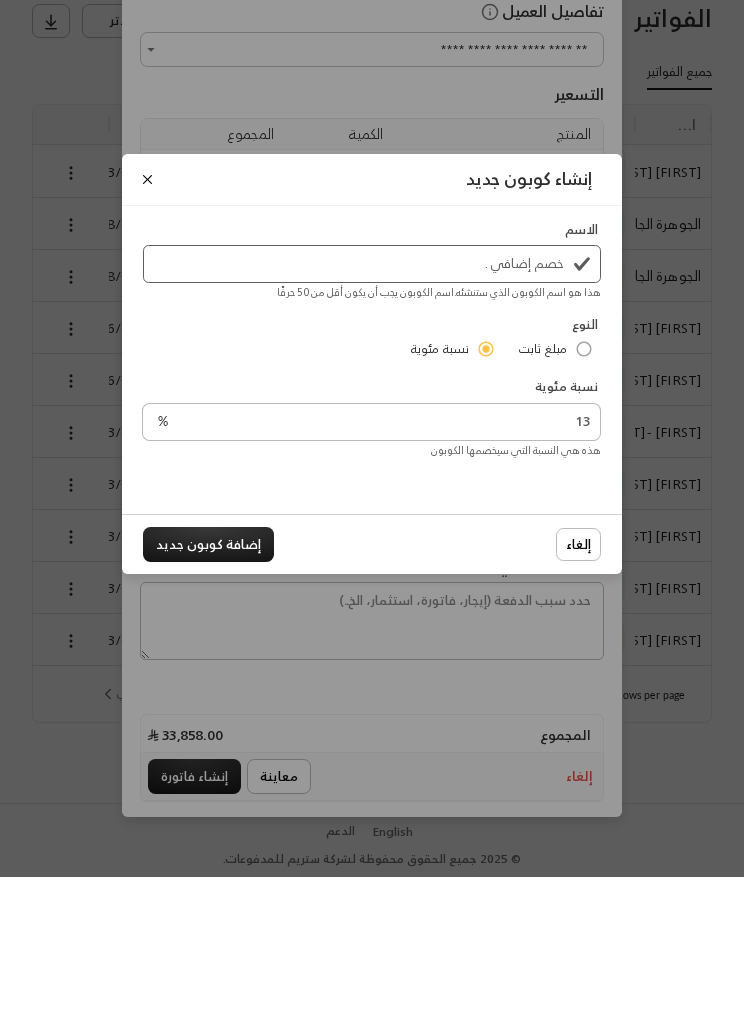 click on "إضافة كوبون جديد" at bounding box center (208, 693) 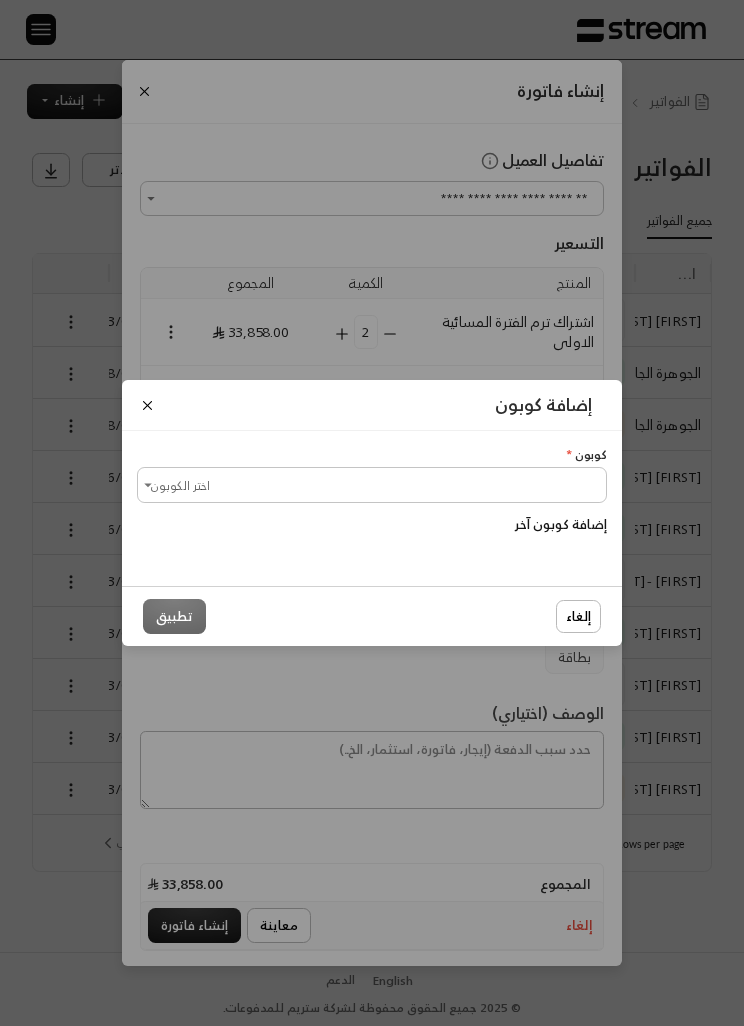 click on "كوبون   * اختر الكوبون اختر الكوبون إضافة كوبون آخر" at bounding box center [372, 508] 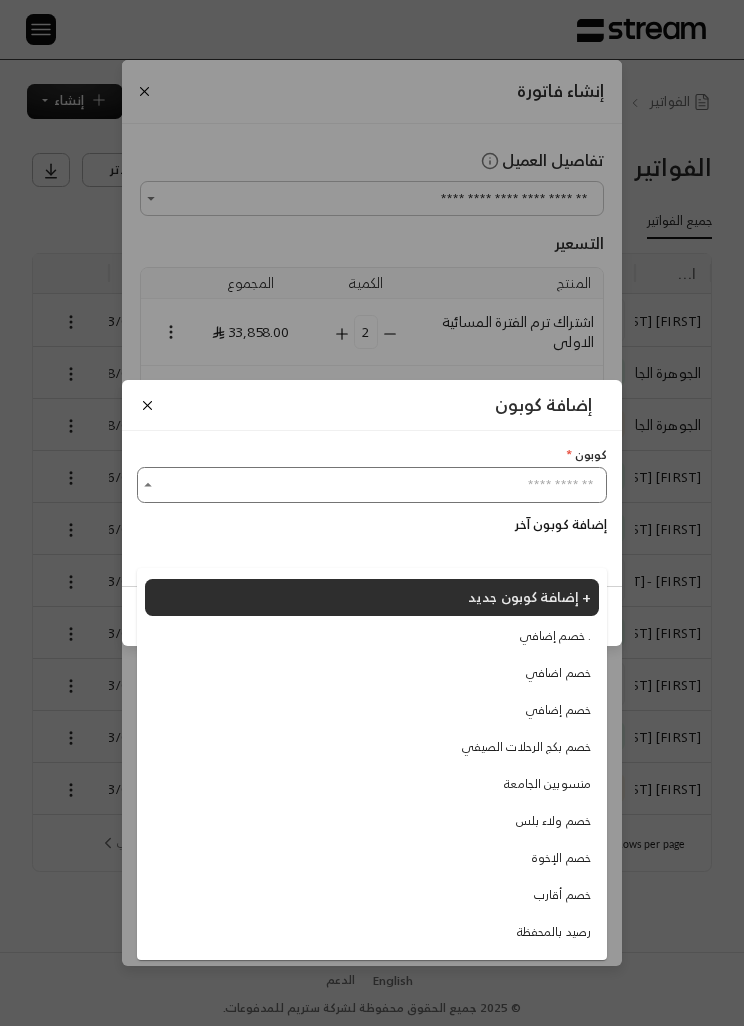 click on "خصم إضافي ." at bounding box center [372, 636] 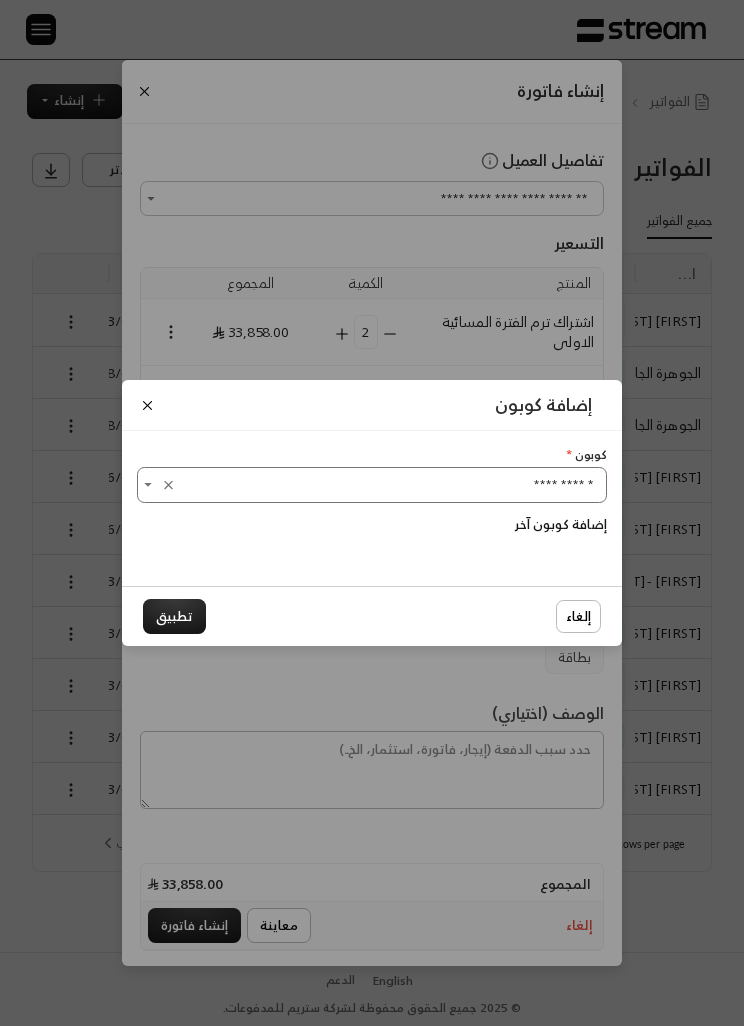 click on "تطبيق" at bounding box center [174, 616] 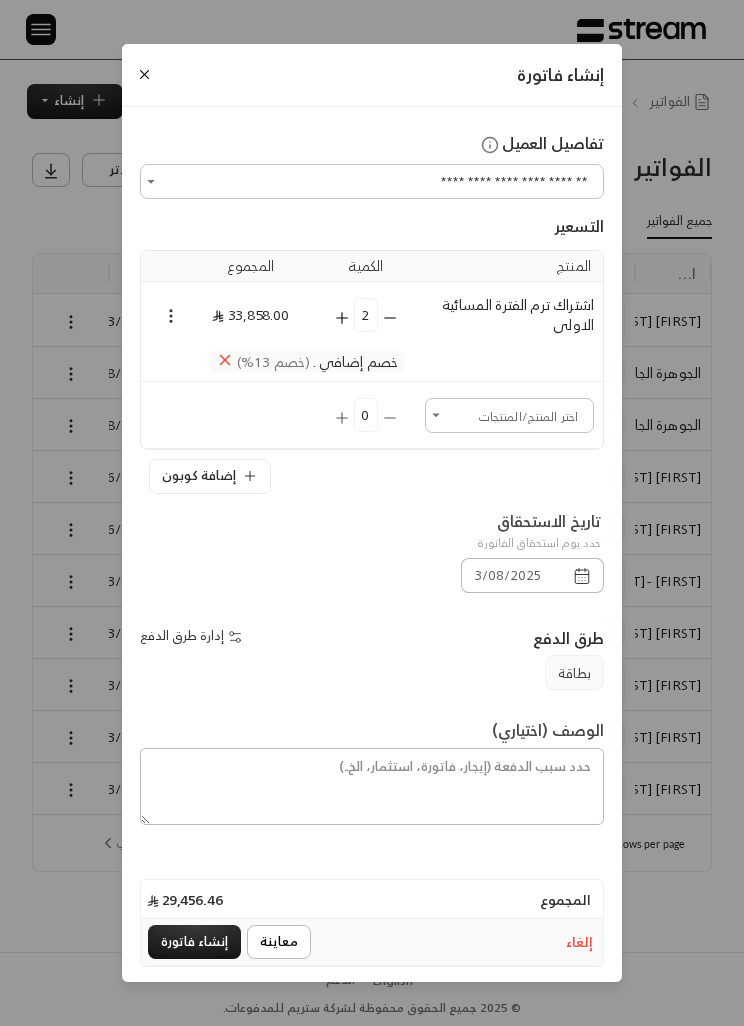 click 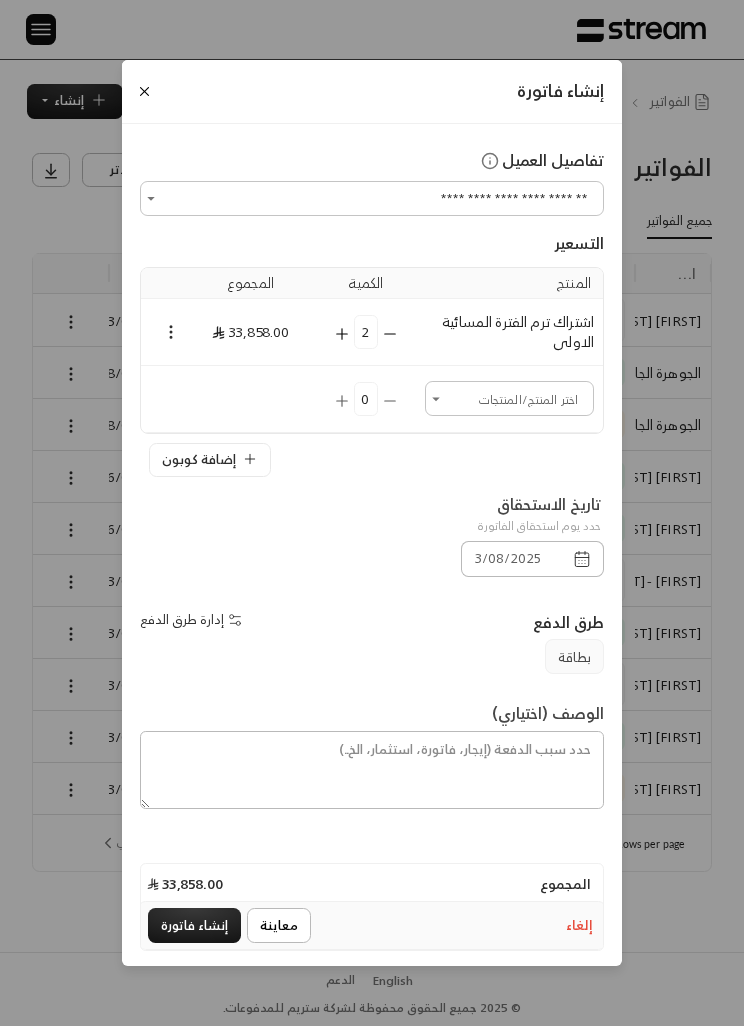 click on "إنشاء فاتورة" at bounding box center [194, 925] 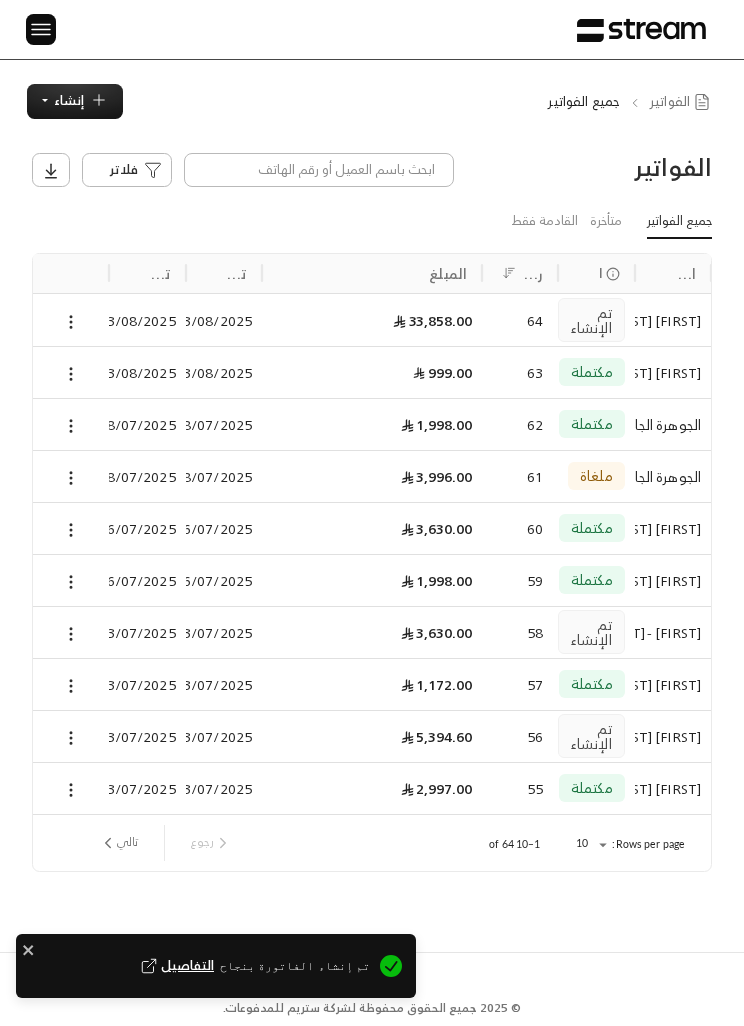 click on "تم إنشاء الفاتورة بنجاح التفاصيل" at bounding box center (216, 966) 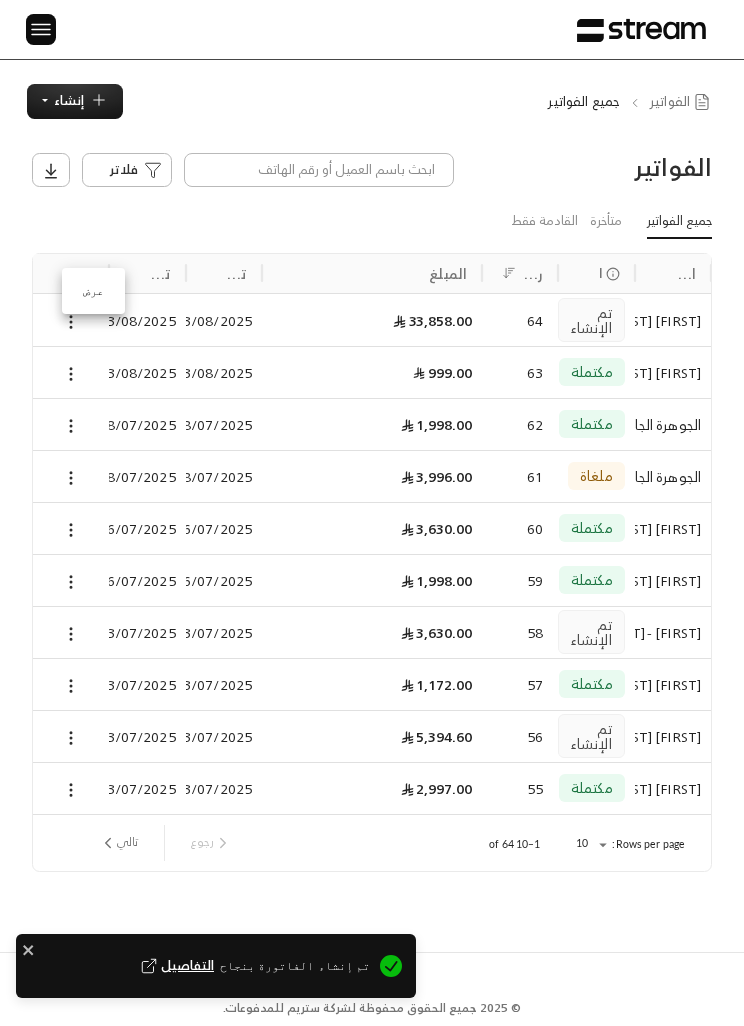 click on "عرض" at bounding box center [93, 291] 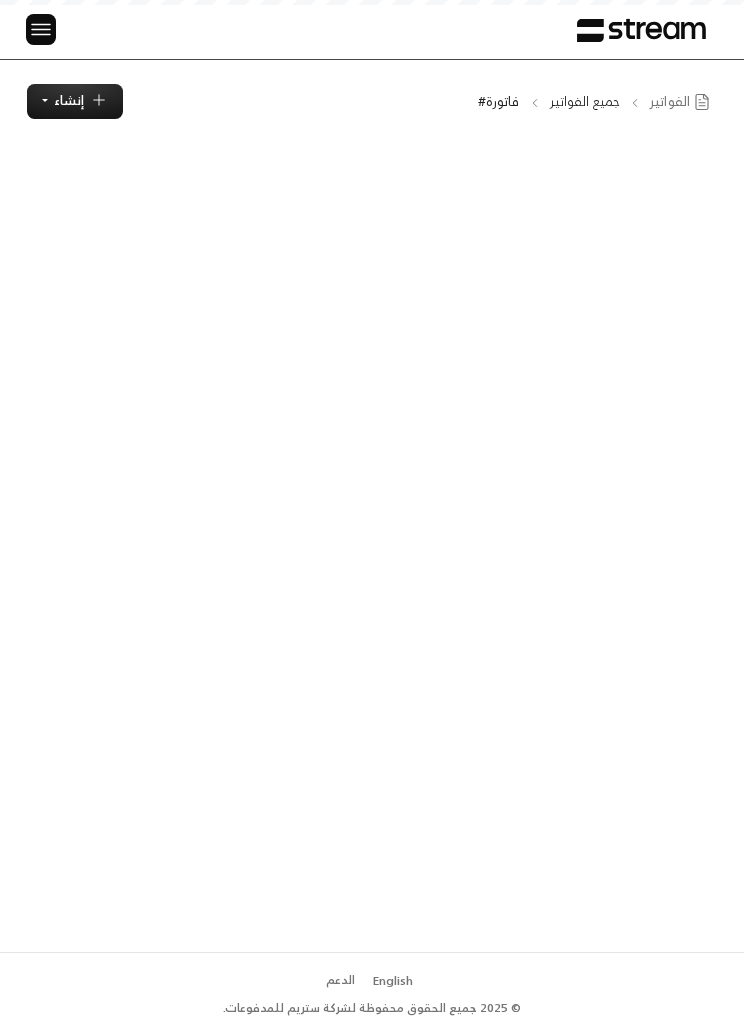 scroll, scrollTop: 1, scrollLeft: 0, axis: vertical 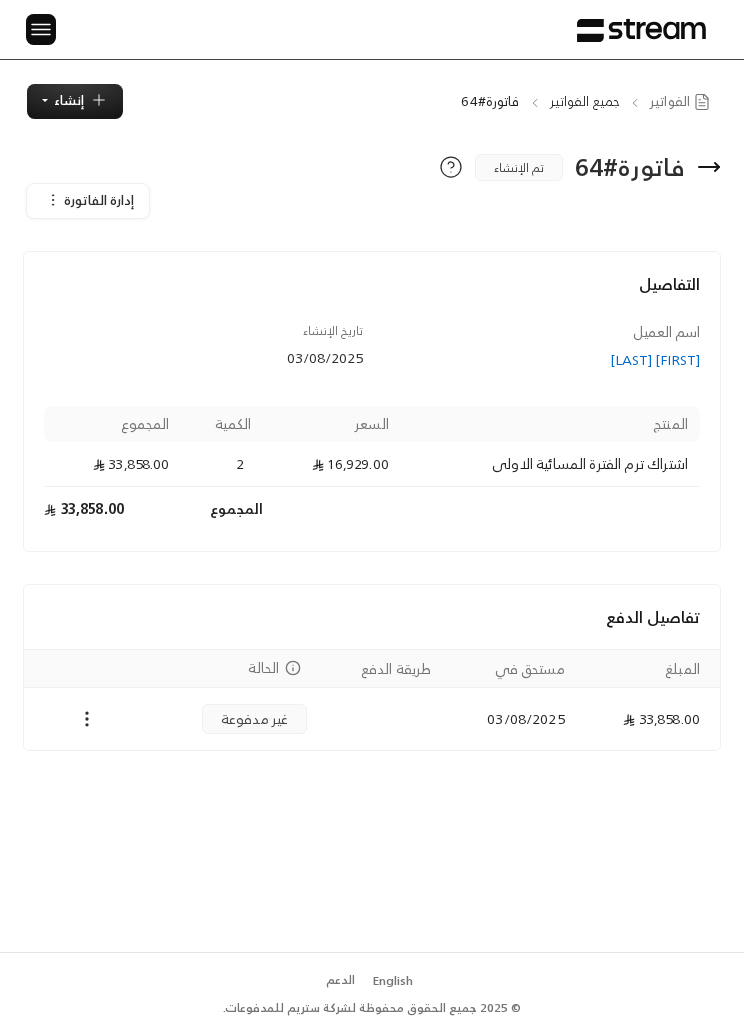 click on "إدارة الفاتورة" at bounding box center (99, 200) 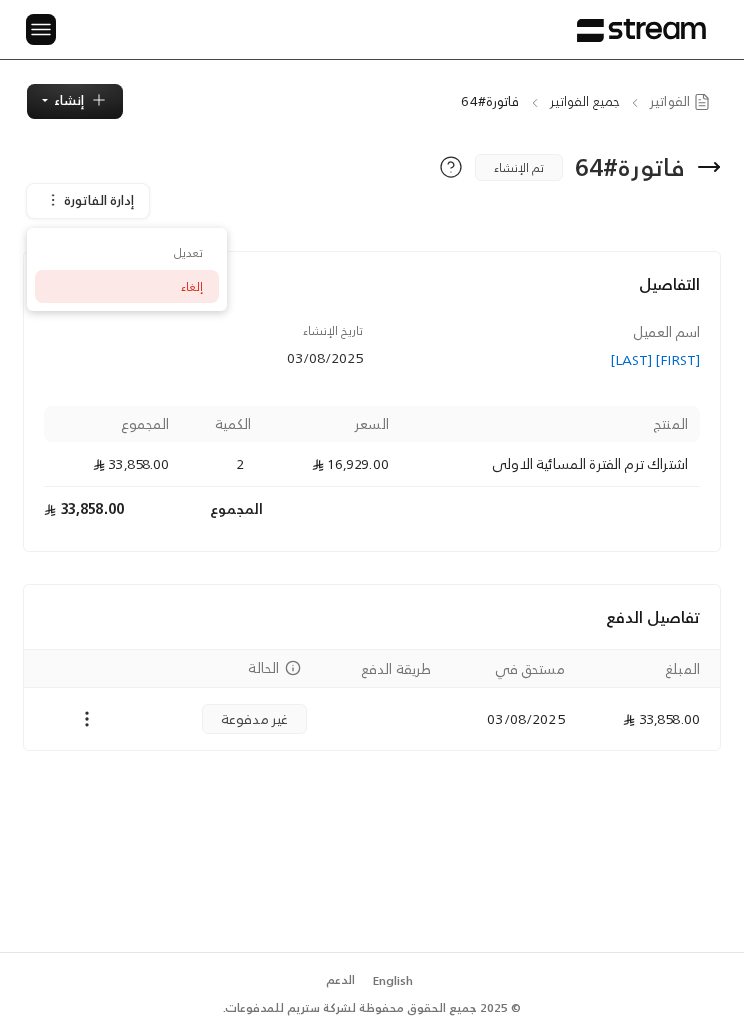click on "إلغاء" at bounding box center (192, 287) 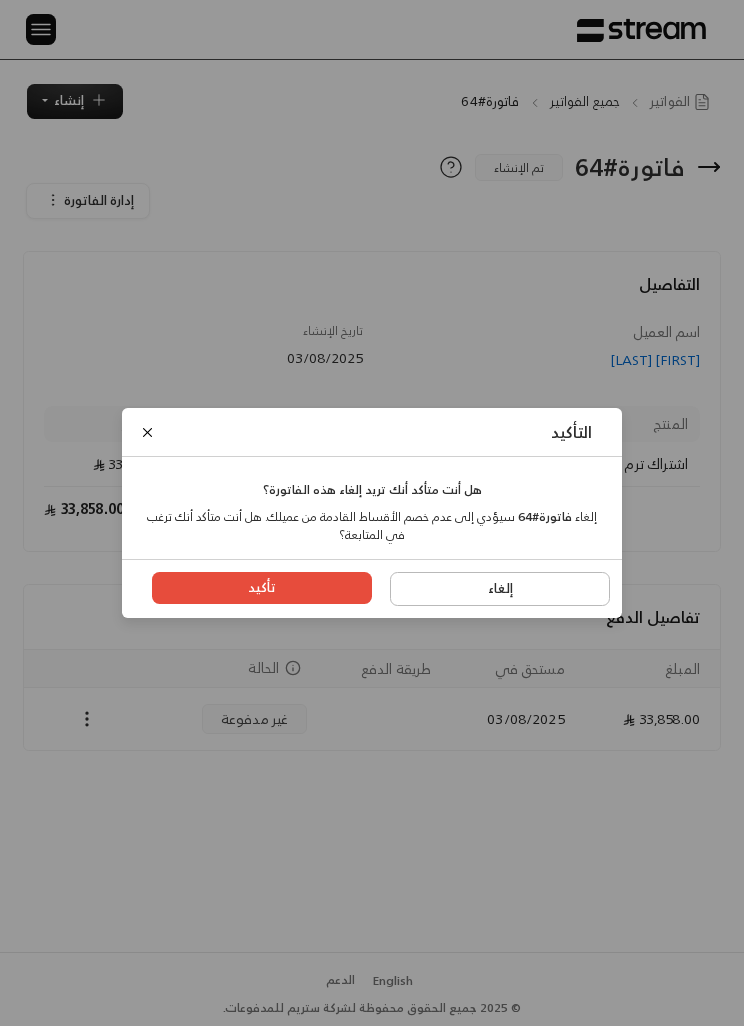 click on "تأكيد" at bounding box center (262, 588) 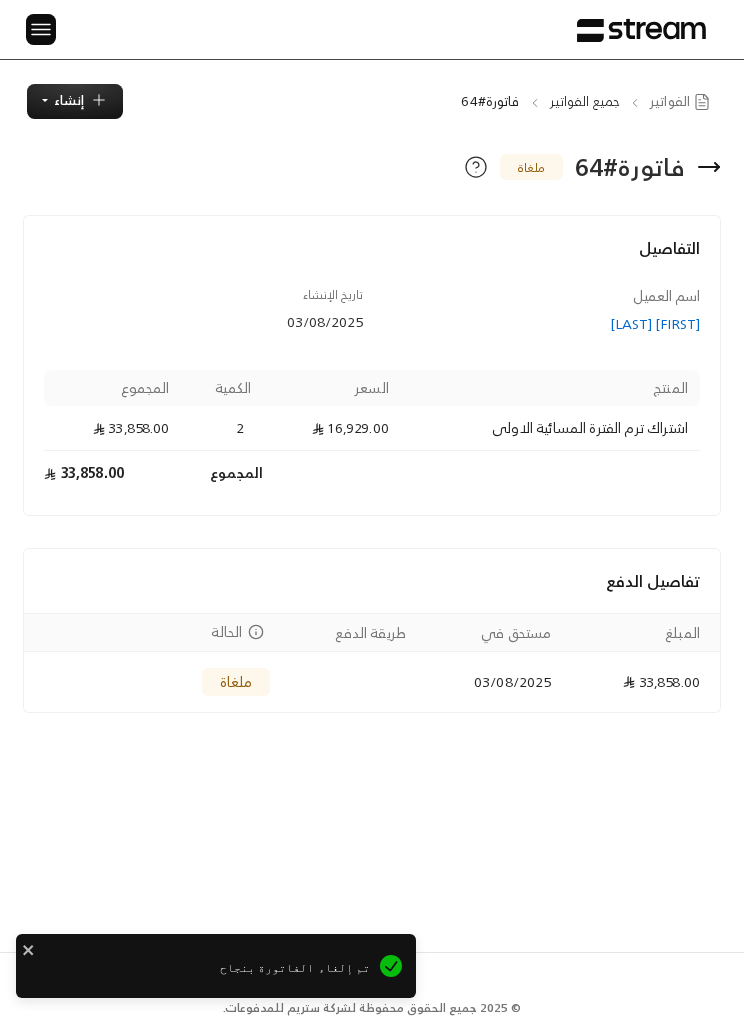 click on "إنشاء" at bounding box center (69, 100) 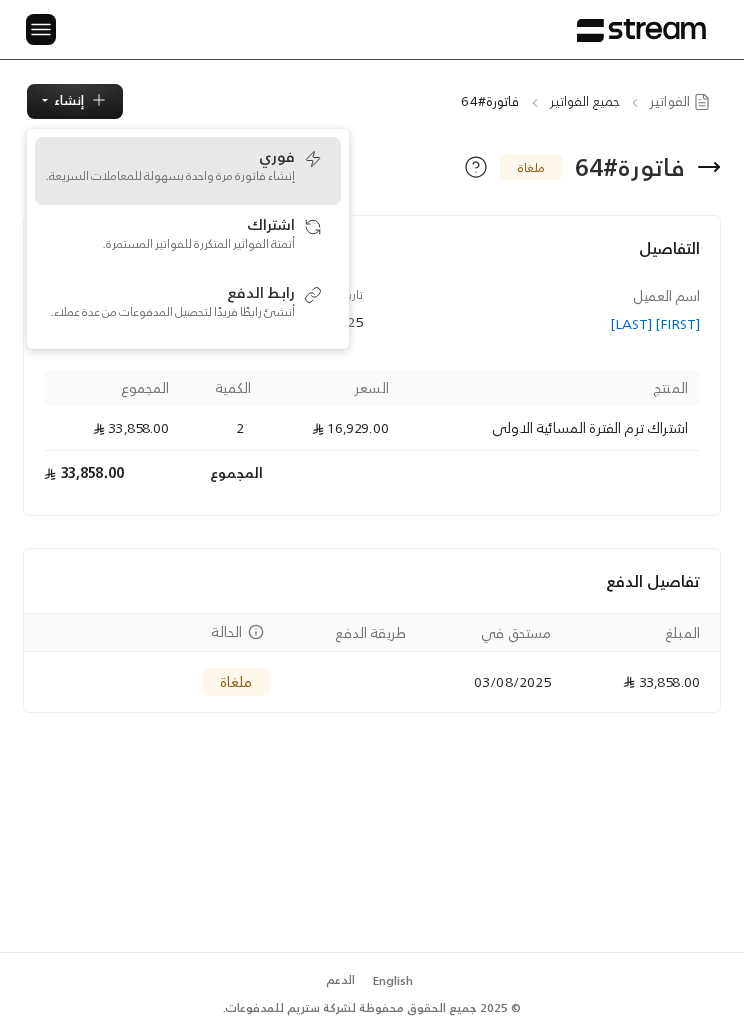 click at bounding box center (313, 158) 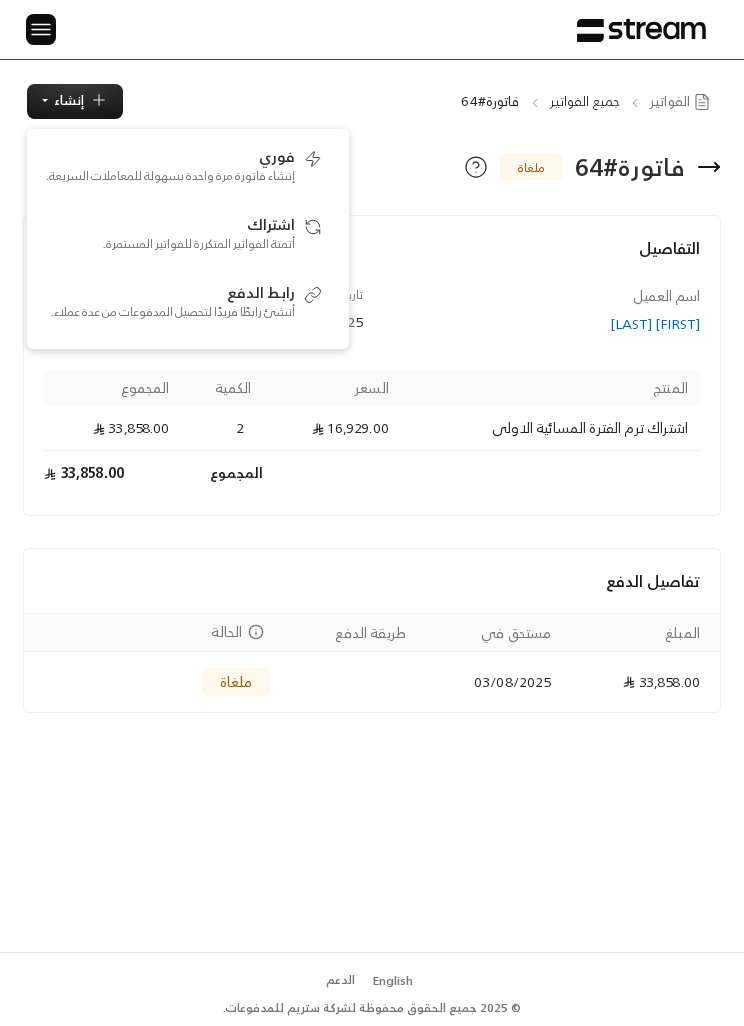 scroll, scrollTop: 0, scrollLeft: 0, axis: both 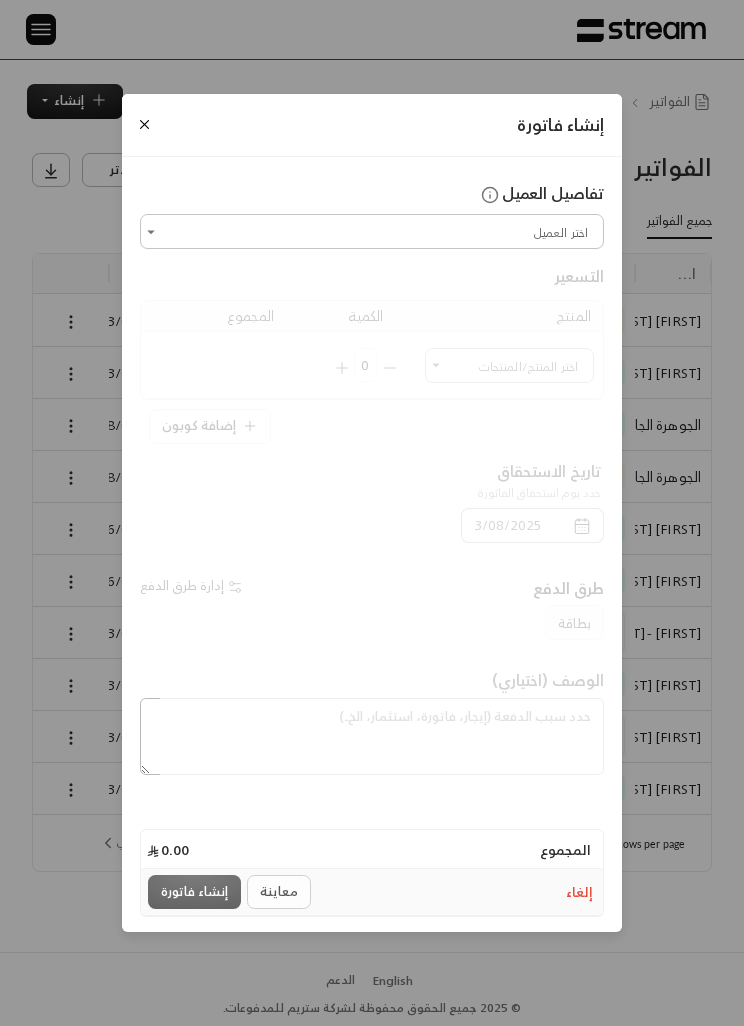 click on "اختر العميل" at bounding box center [372, 231] 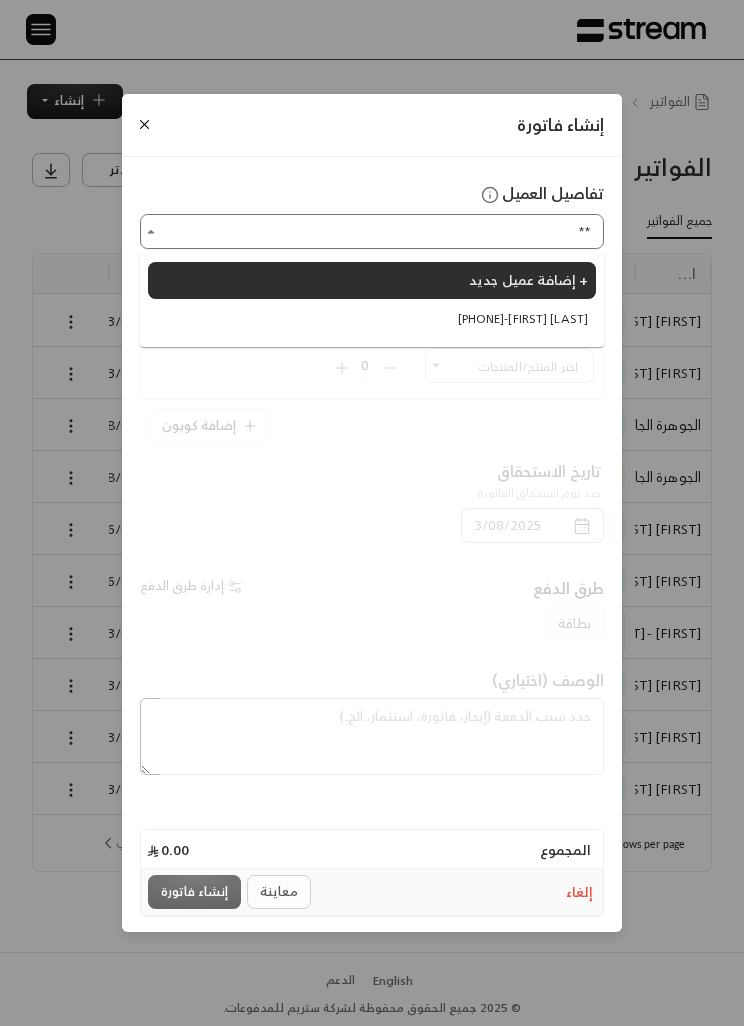 click on "[PHONE]  -  [FIRST] [LAST]" at bounding box center (523, 319) 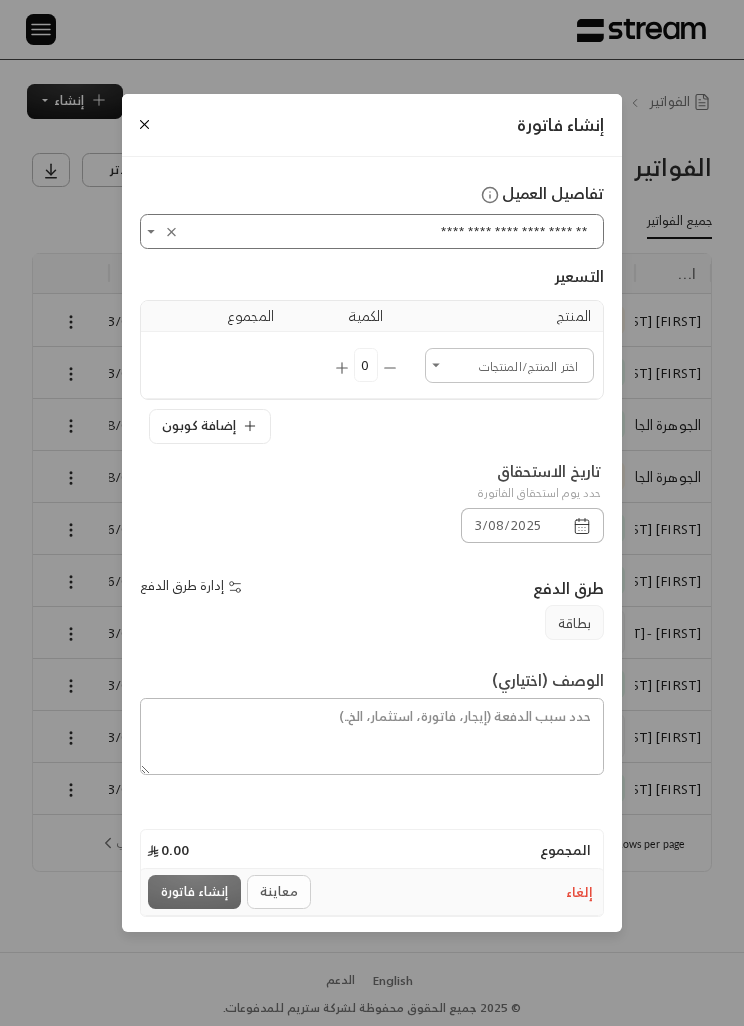 click on "اختر العميل" at bounding box center (509, 365) 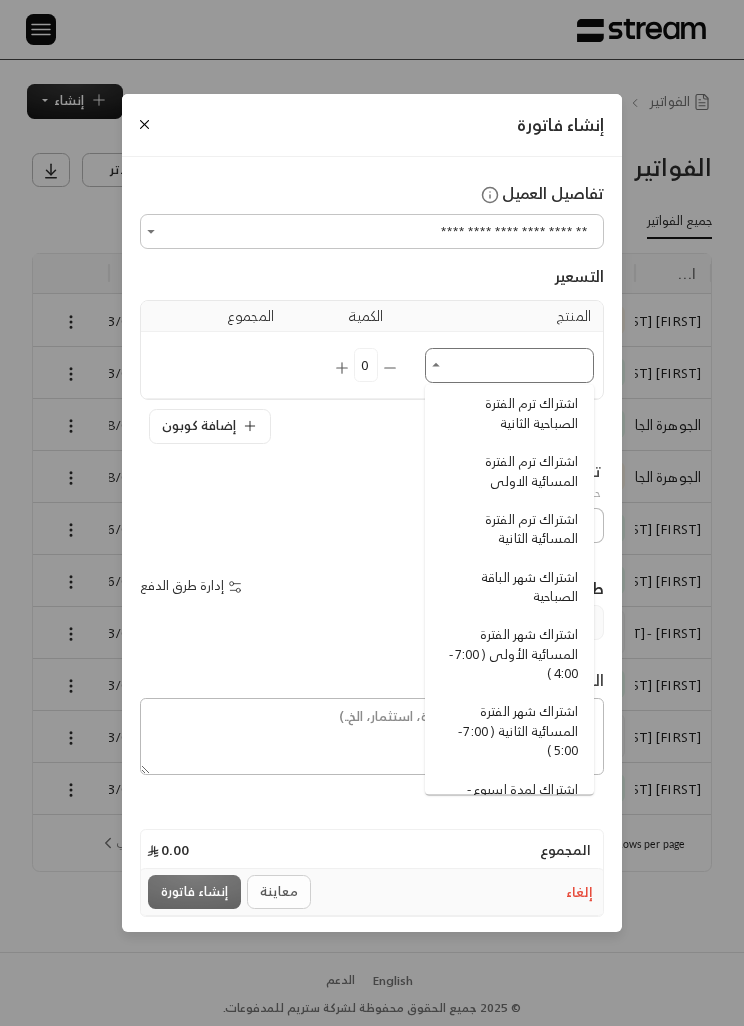 scroll, scrollTop: 233, scrollLeft: 0, axis: vertical 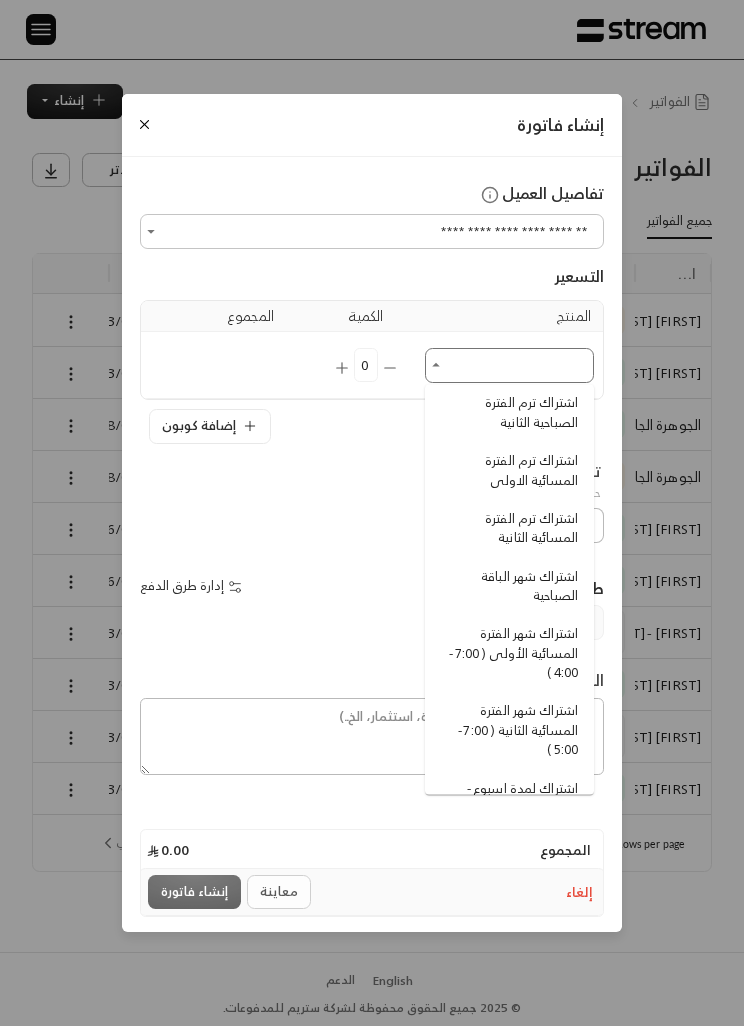 click on "اشتراك ترم الفترة المسائية الاولى" at bounding box center [512, 470] 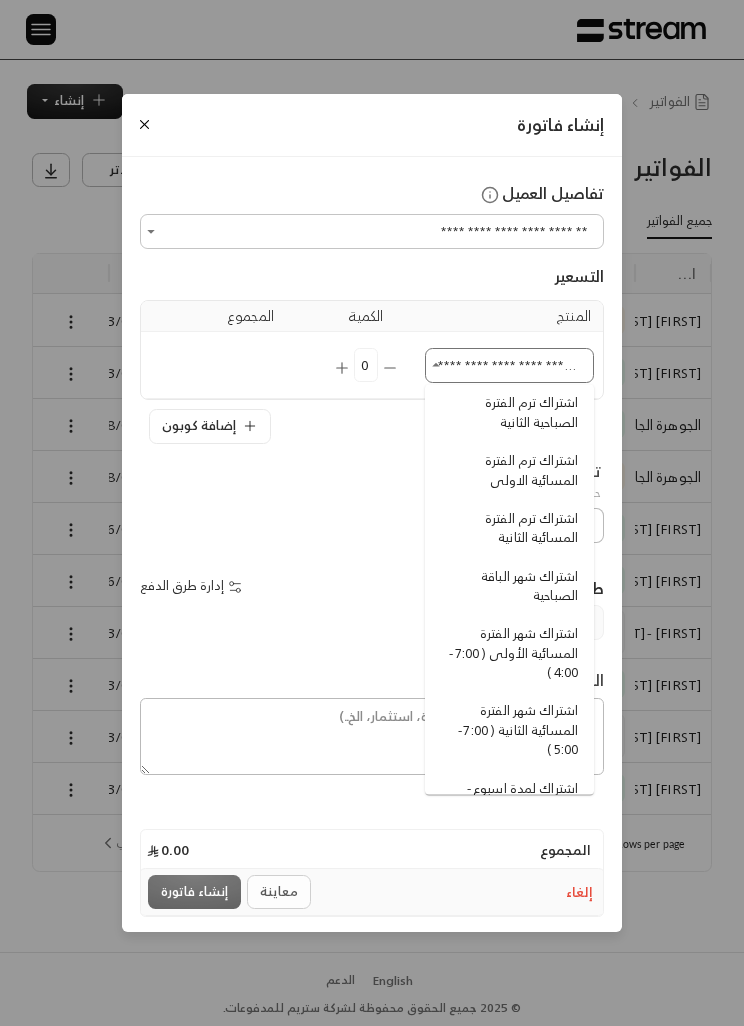 type 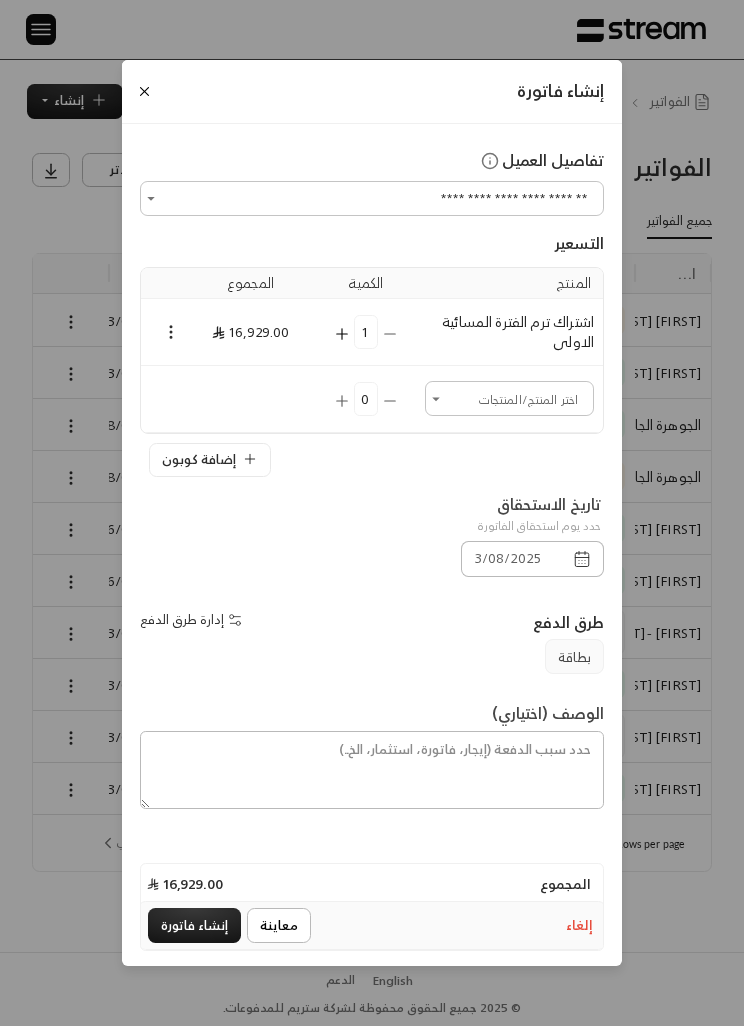 click 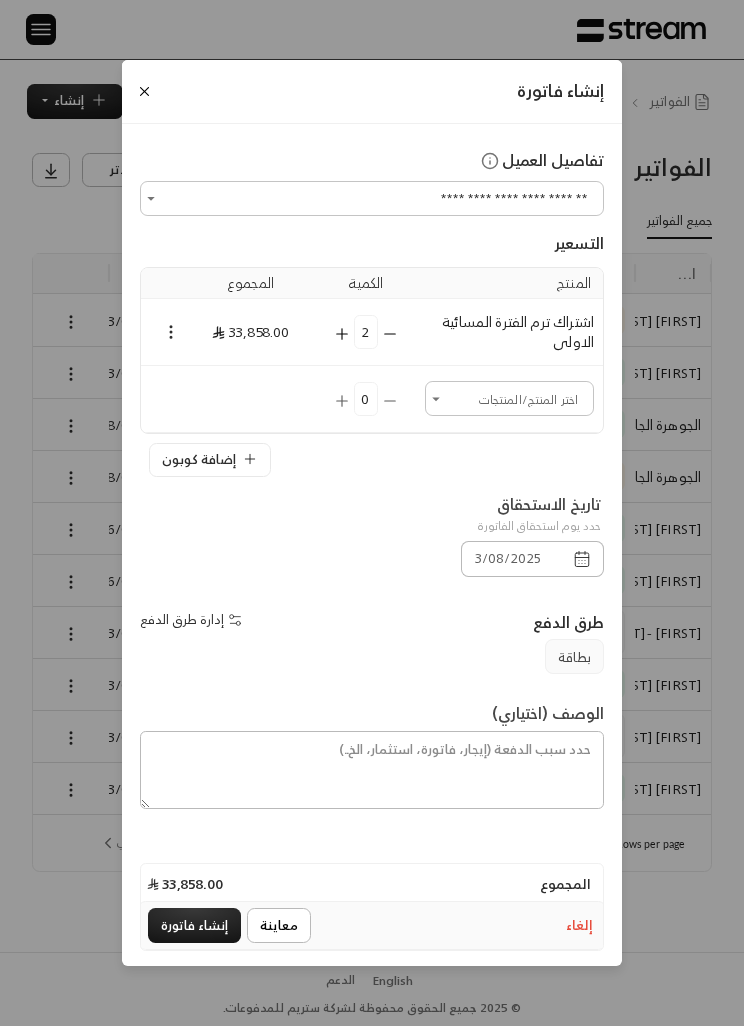 click 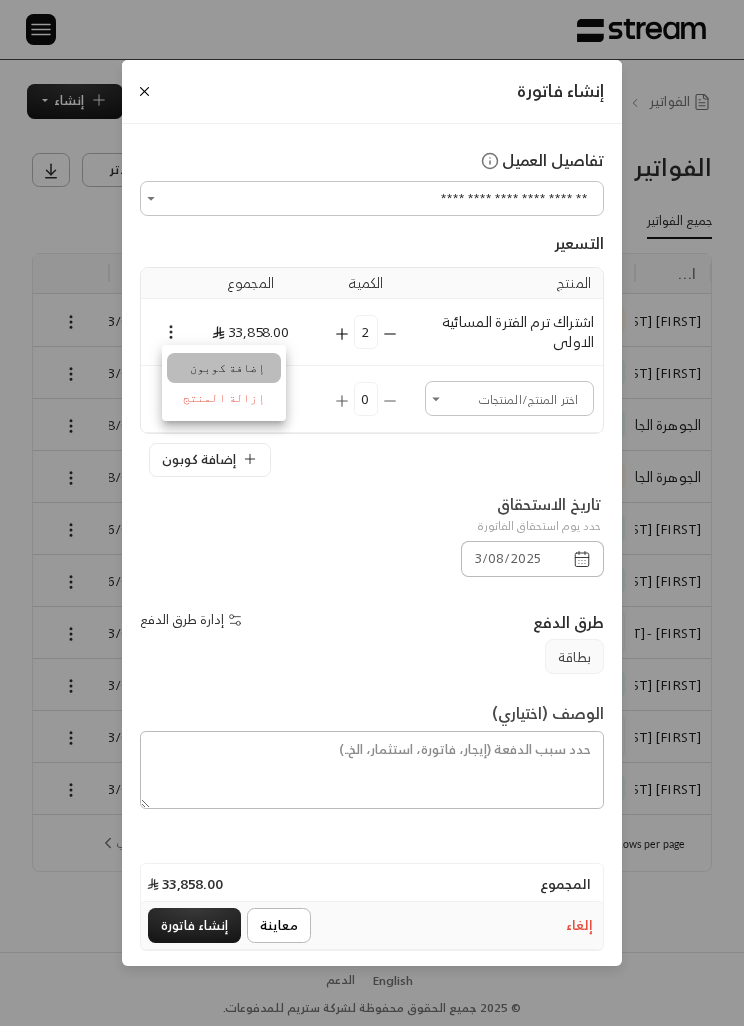 click on "إضافة كوبون" at bounding box center (224, 368) 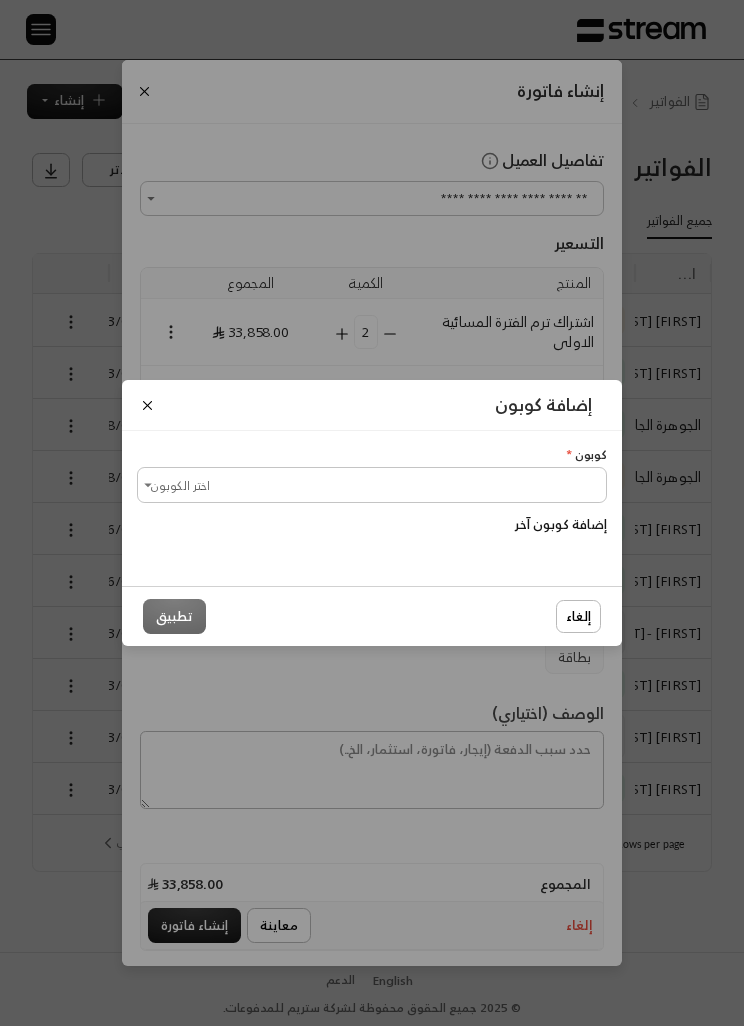scroll, scrollTop: 0, scrollLeft: -1, axis: horizontal 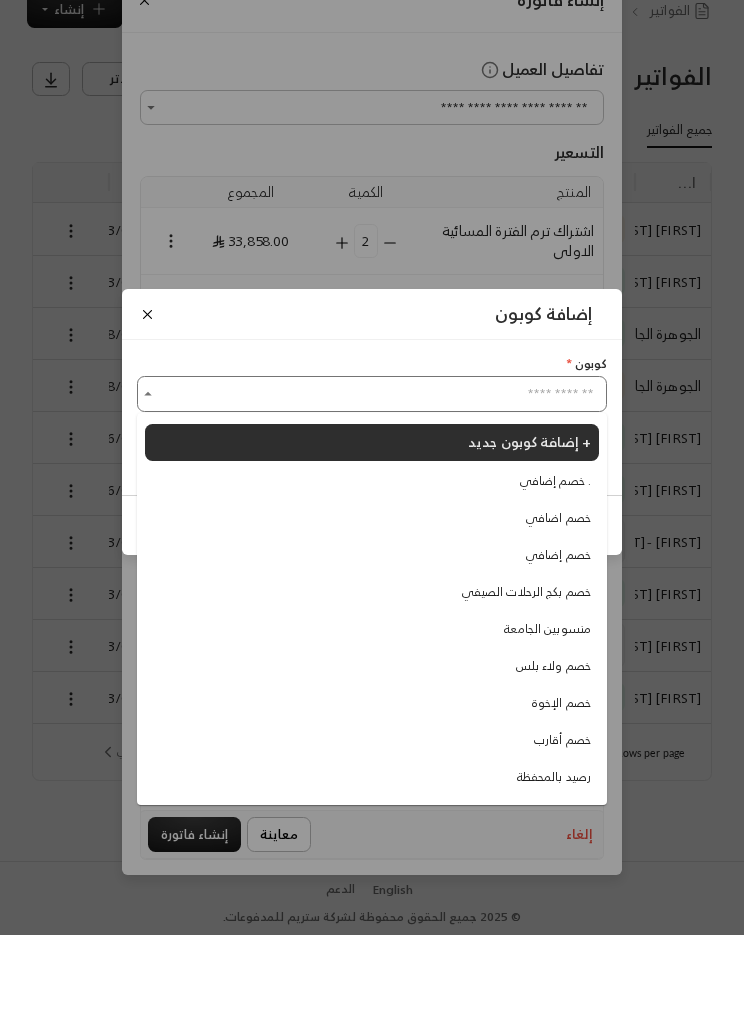 click on "إضافة كوبون جديد +" at bounding box center (529, 532) 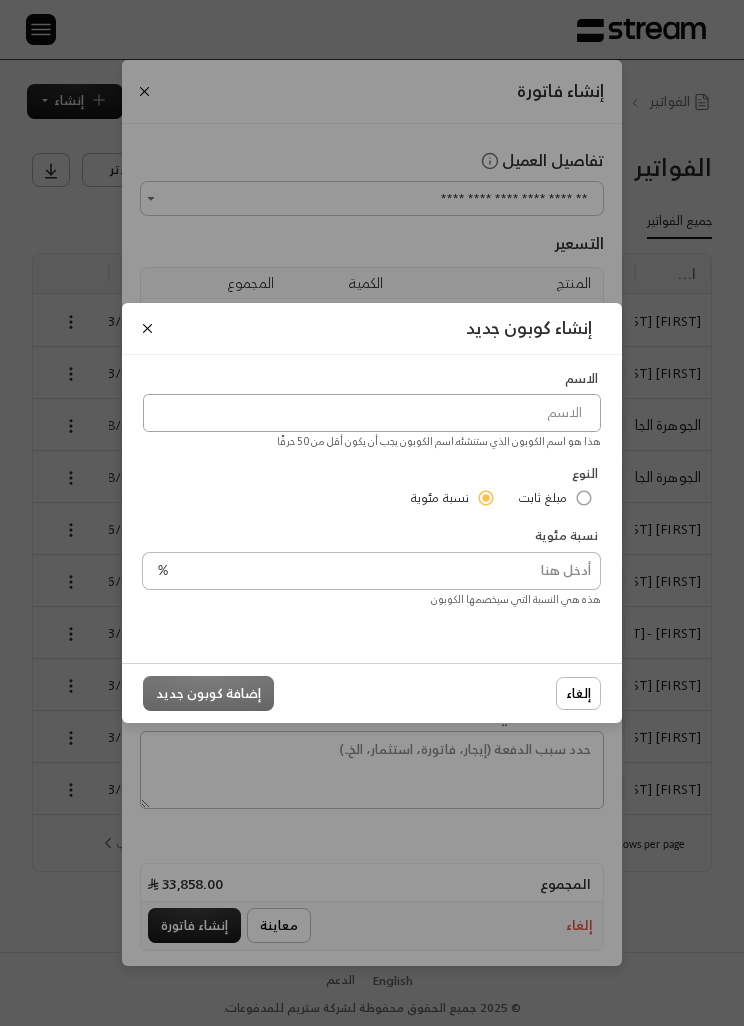 click at bounding box center (372, 413) 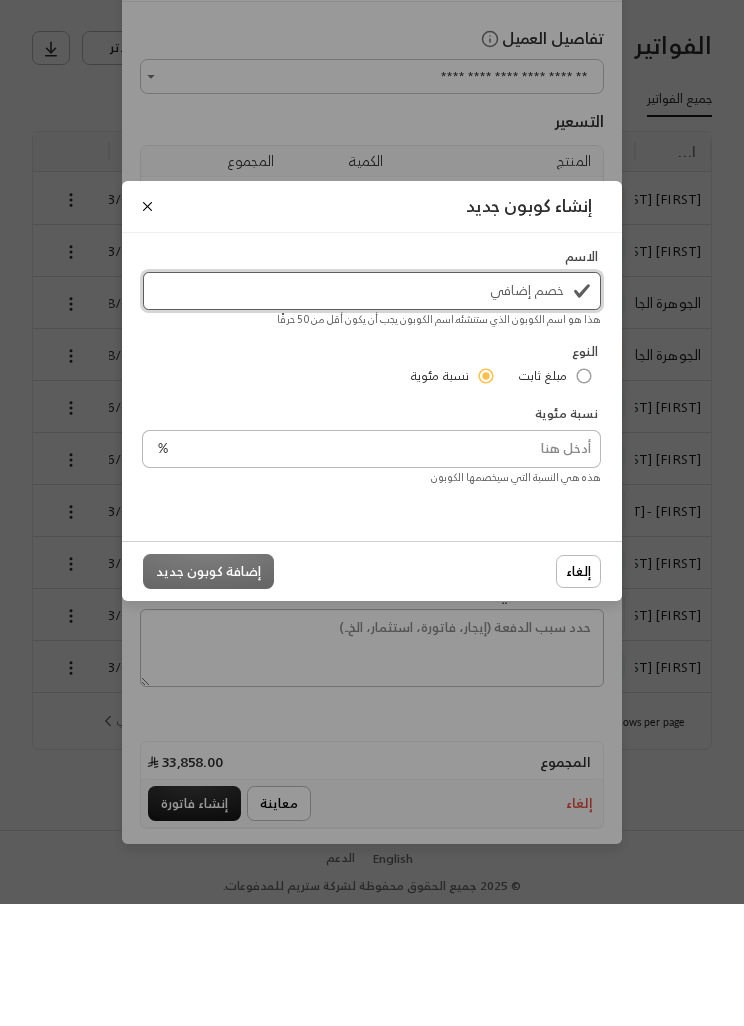 type on "خصم إضافي" 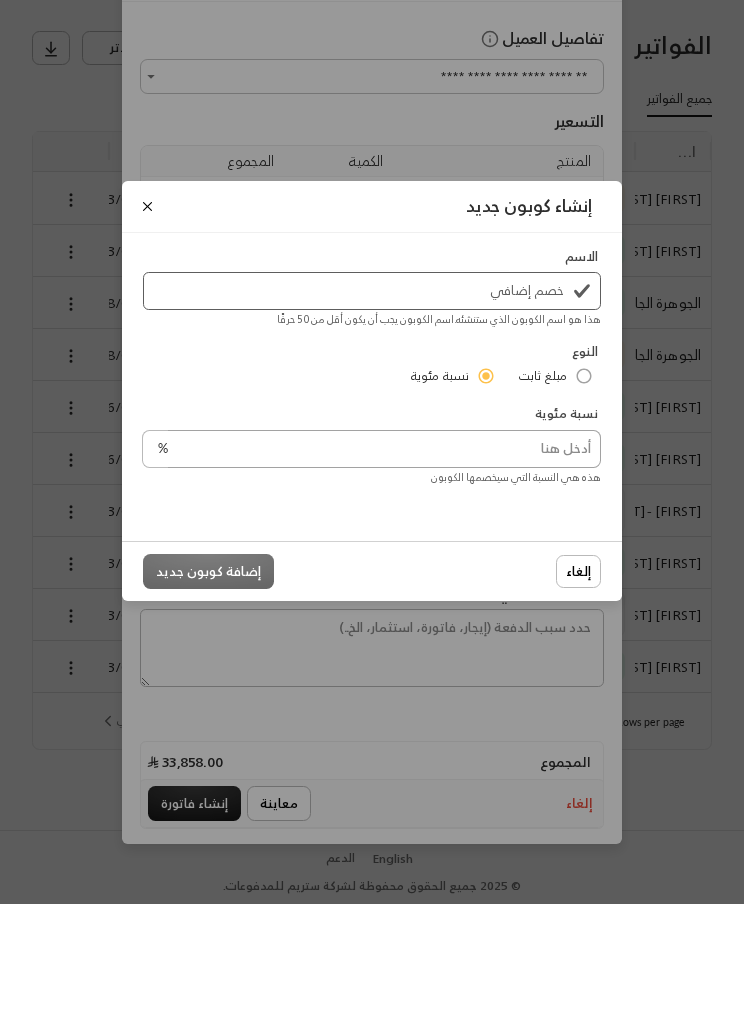 click at bounding box center [384, 571] 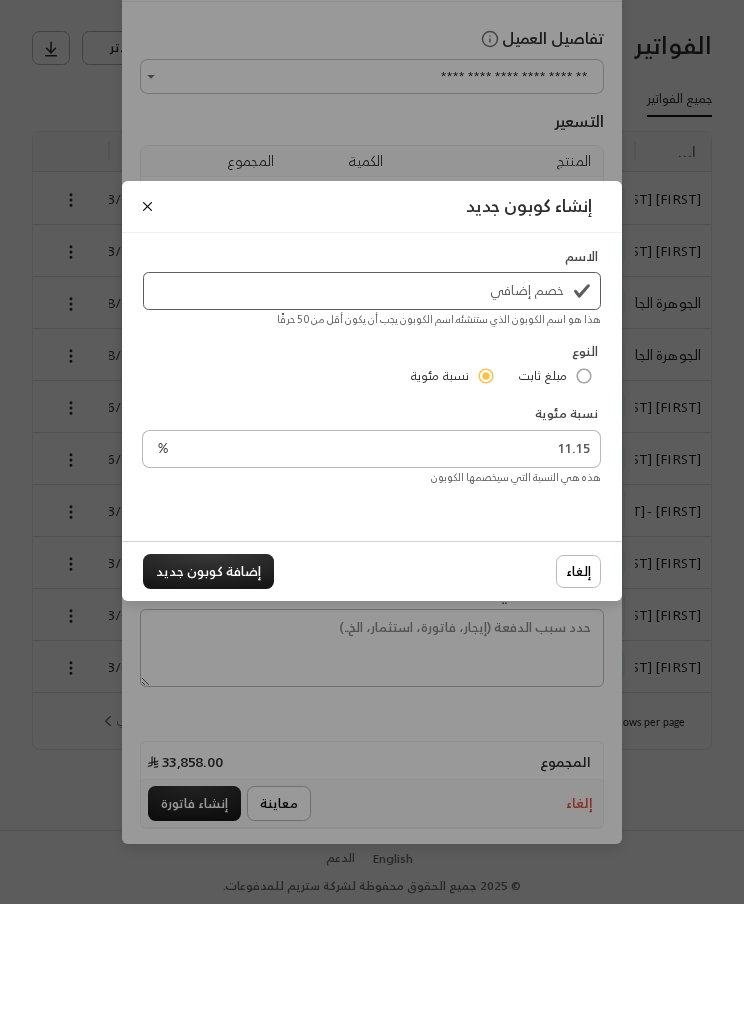 click on "إضافة كوبون جديد" at bounding box center [208, 693] 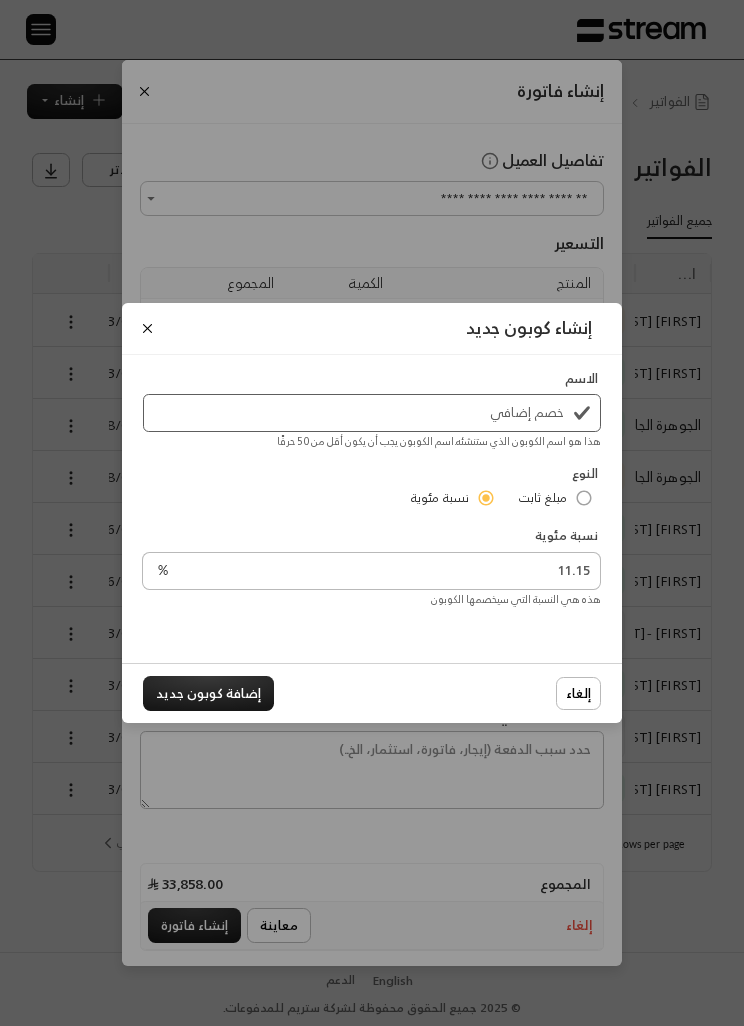 click on "إضافة كوبون جديد" at bounding box center (208, 693) 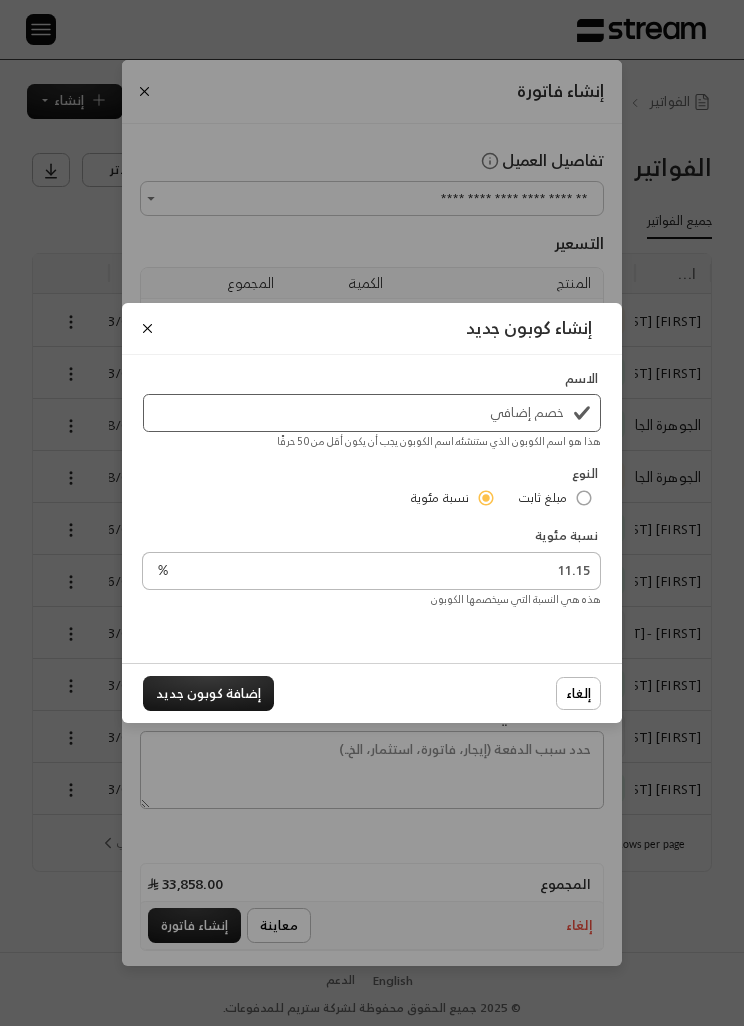 click on "إضافة كوبون جديد" at bounding box center (208, 693) 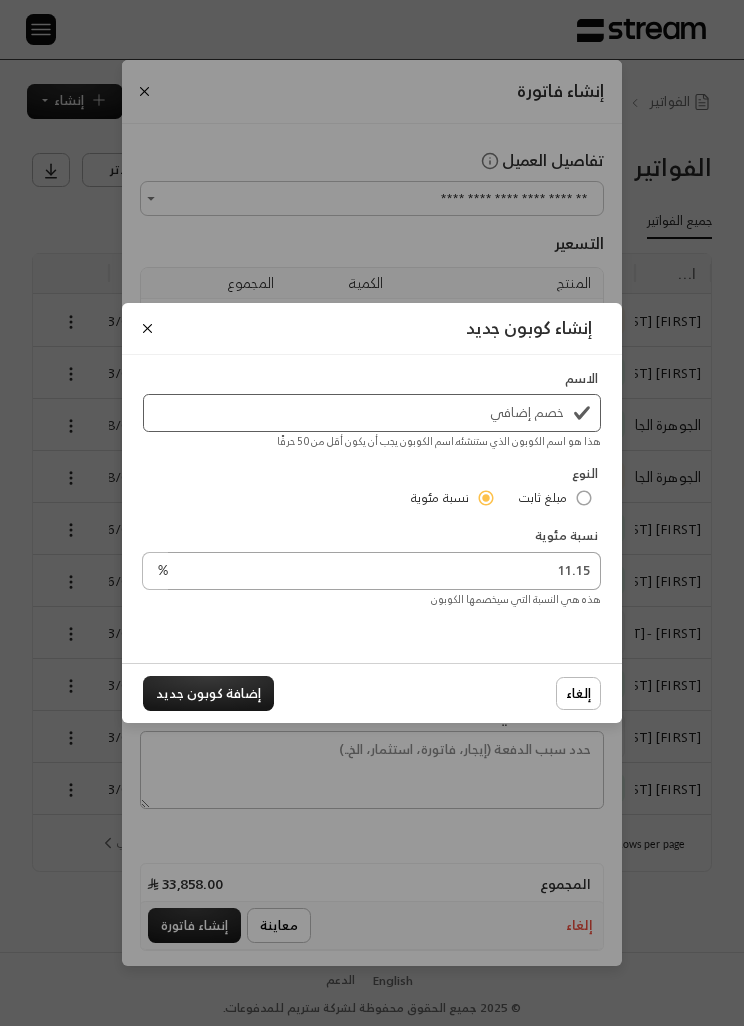 click on "11.15" at bounding box center (384, 571) 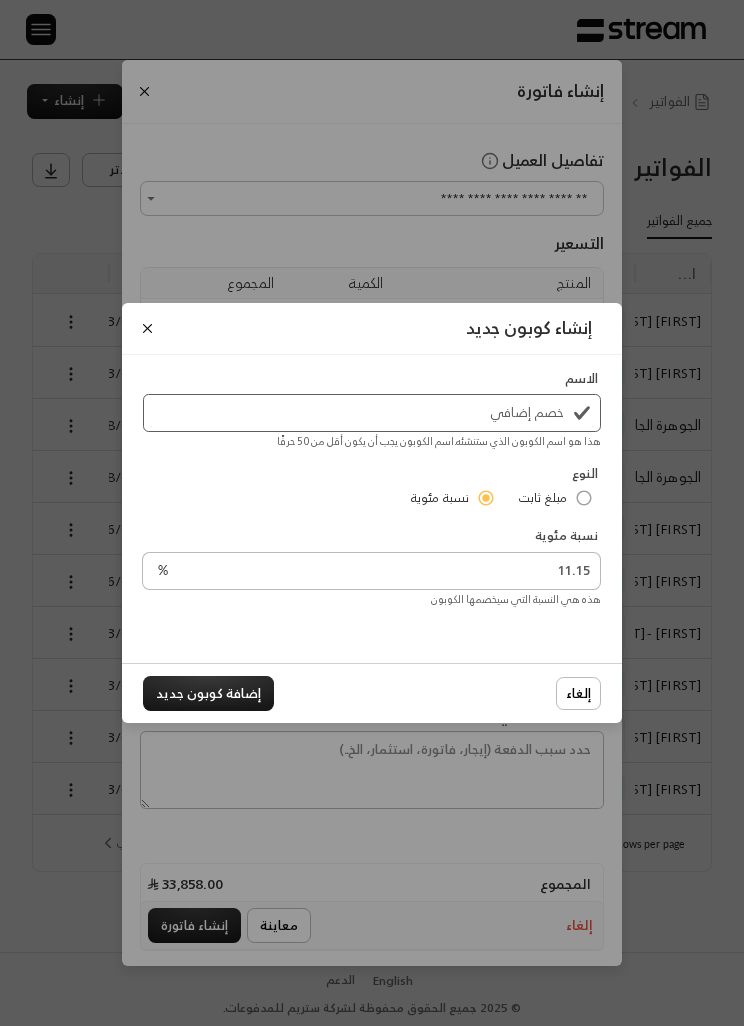 click on "نسبة مئوية 11.15 % هذه هي النسبة التي سيخصمها الكوبون" at bounding box center [372, 567] 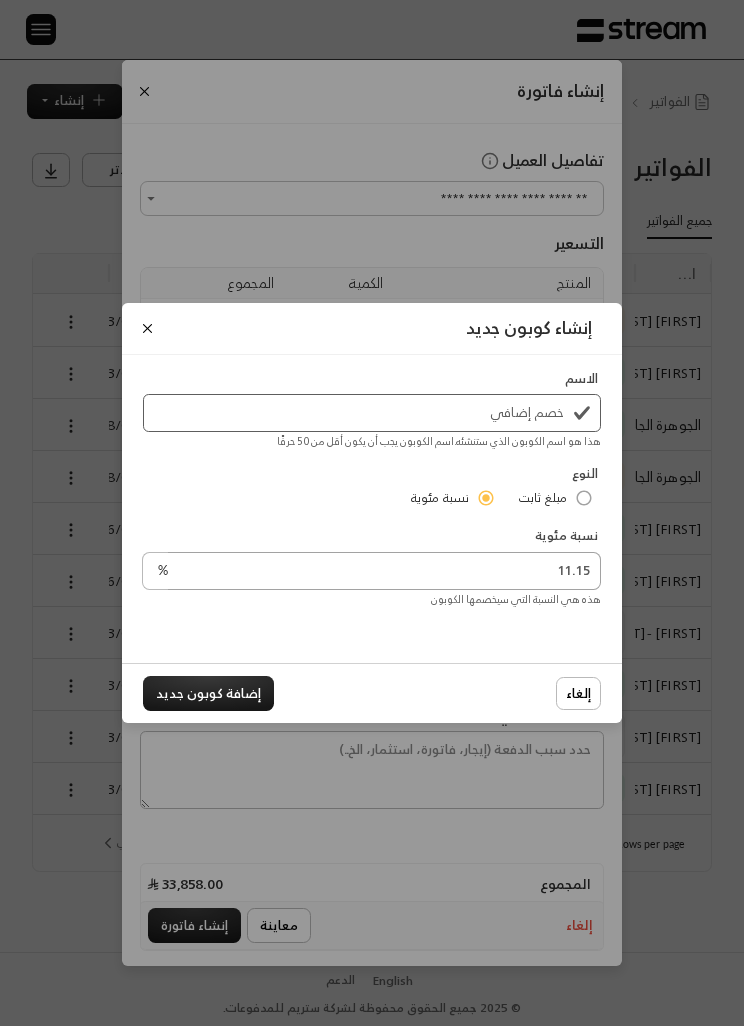click on "11.15" at bounding box center [384, 571] 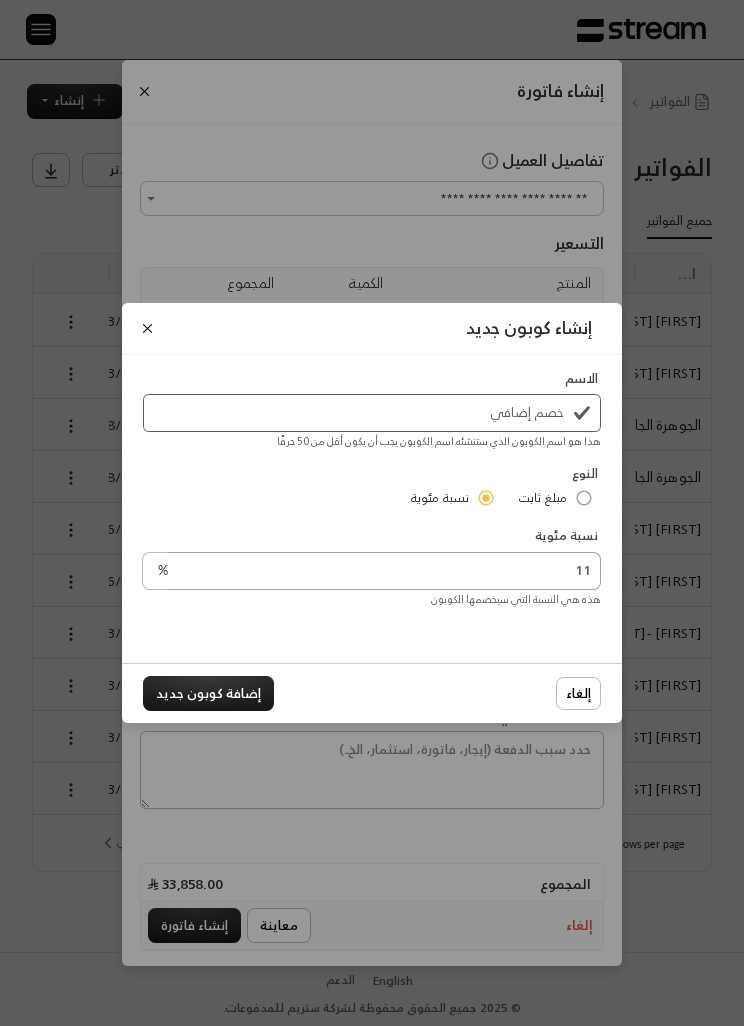 type on "1" 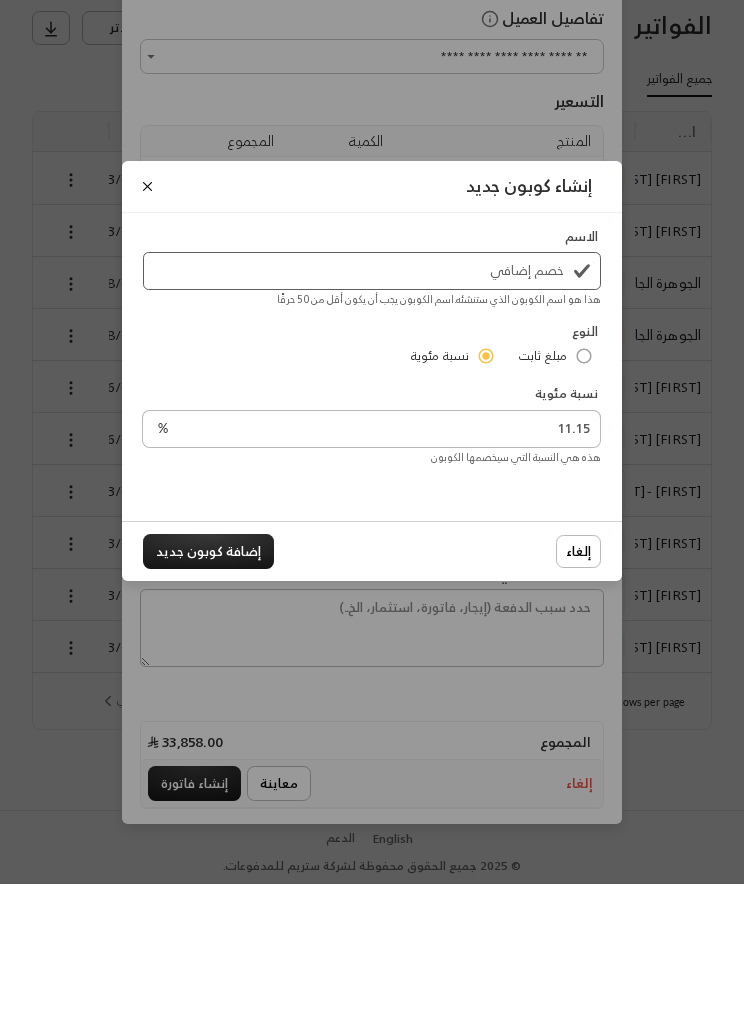 click on "إضافة كوبون جديد" at bounding box center (208, 693) 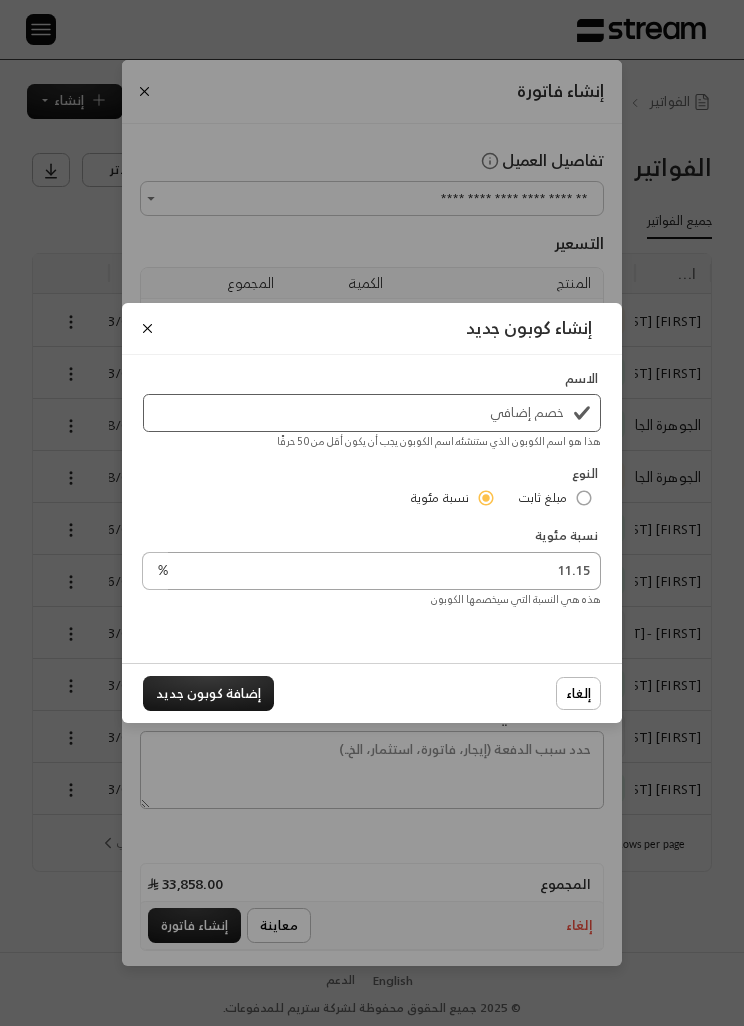 click on "11.15" at bounding box center [384, 571] 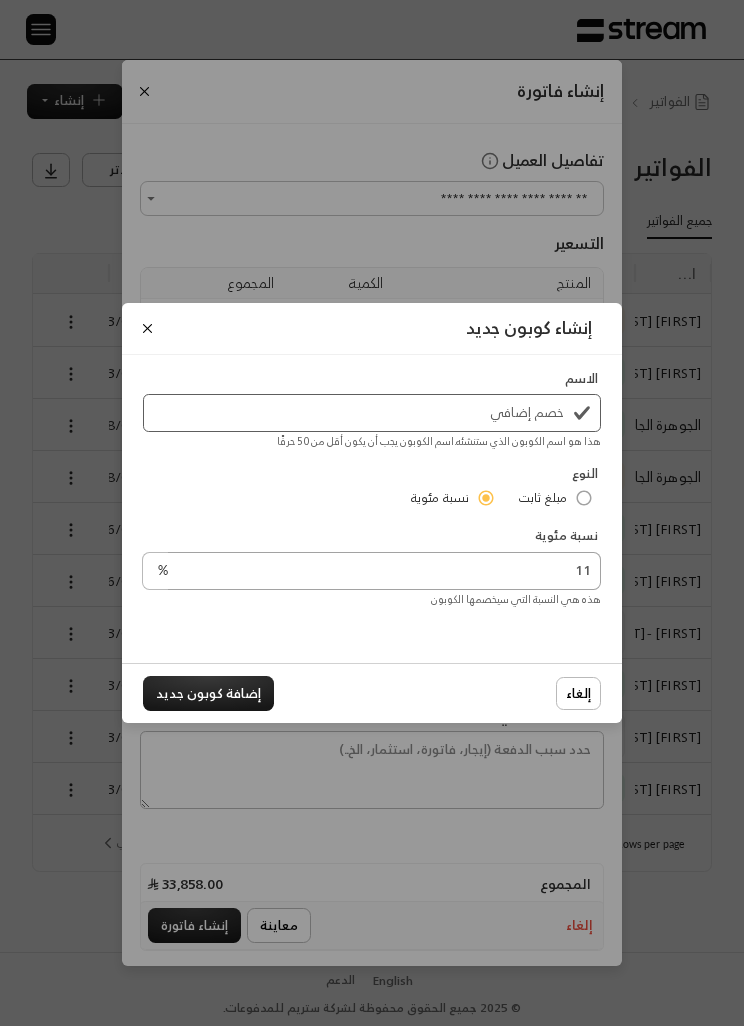 type on "1" 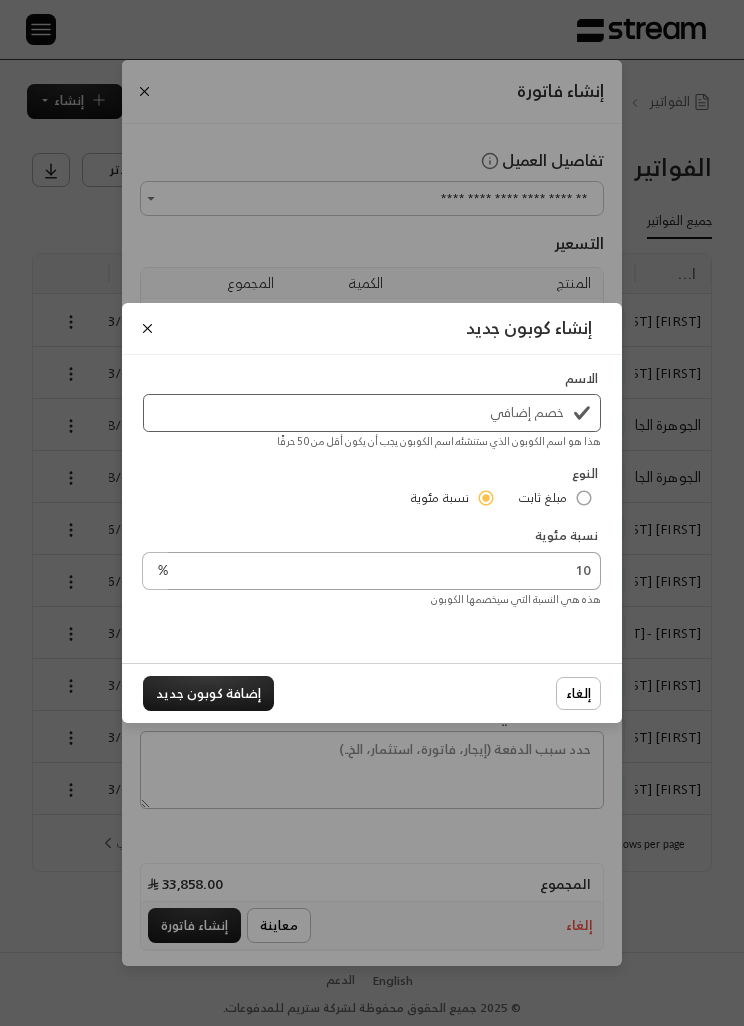 type on "1" 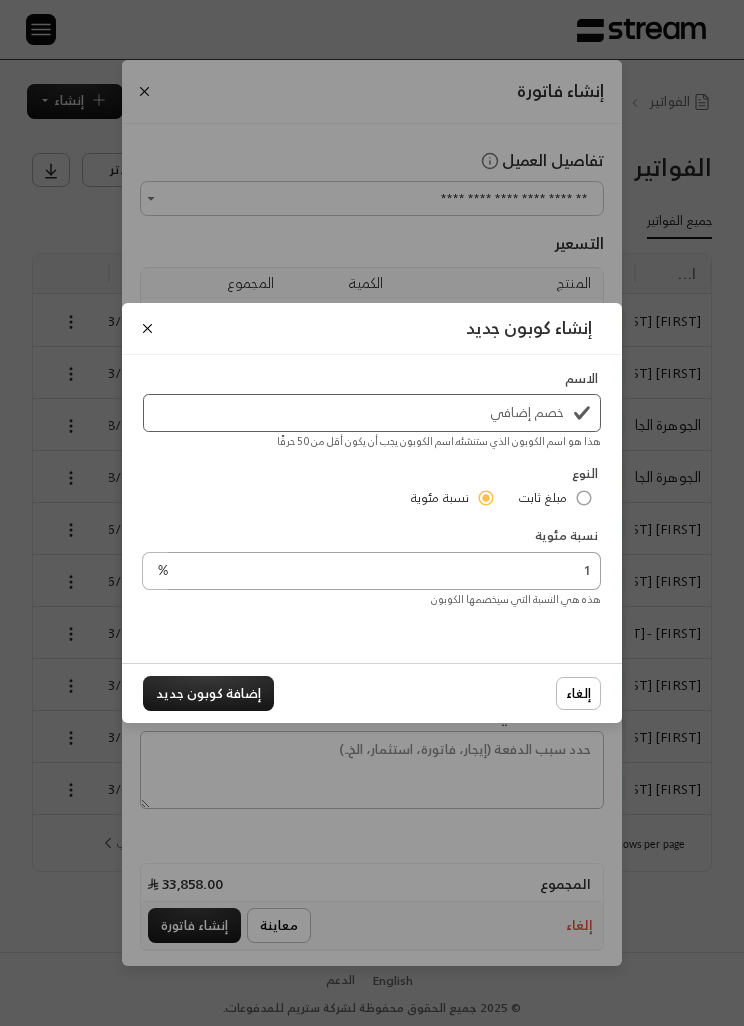 type on "12" 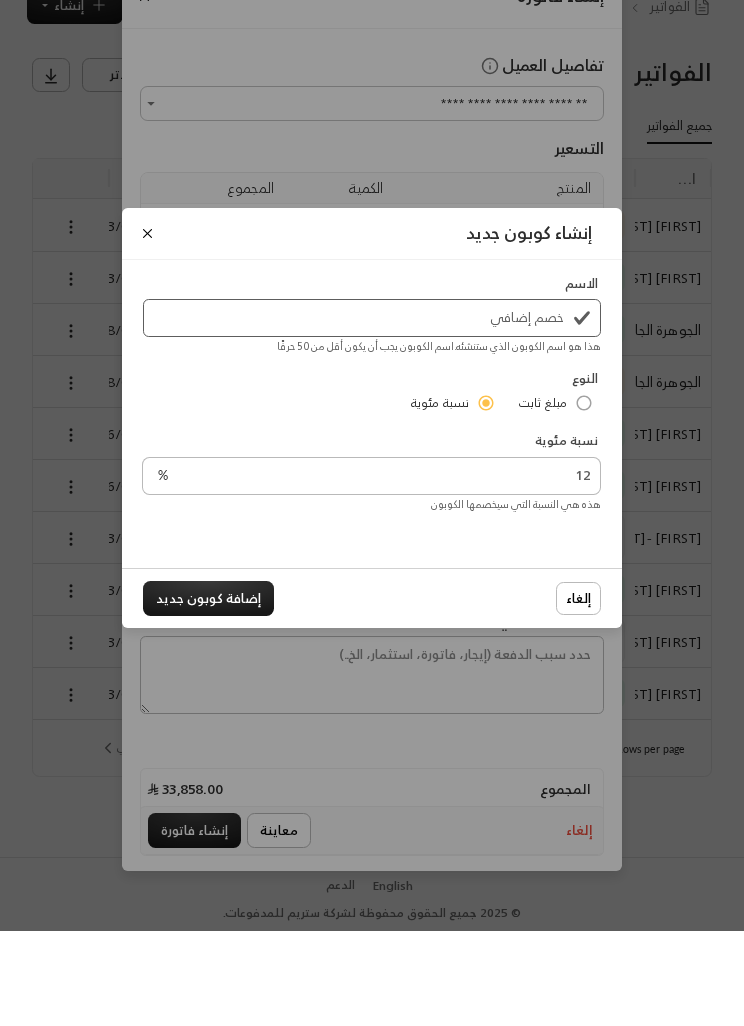 click on "إضافة كوبون جديد" at bounding box center (208, 693) 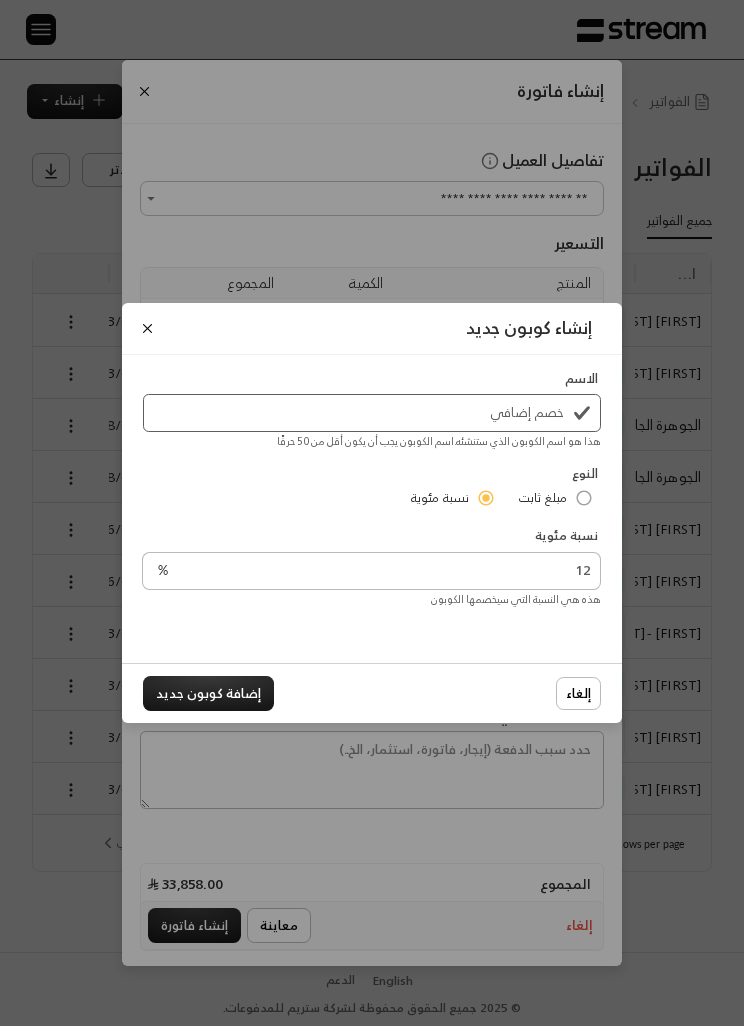 click on "إضافة كوبون جديد" at bounding box center (208, 693) 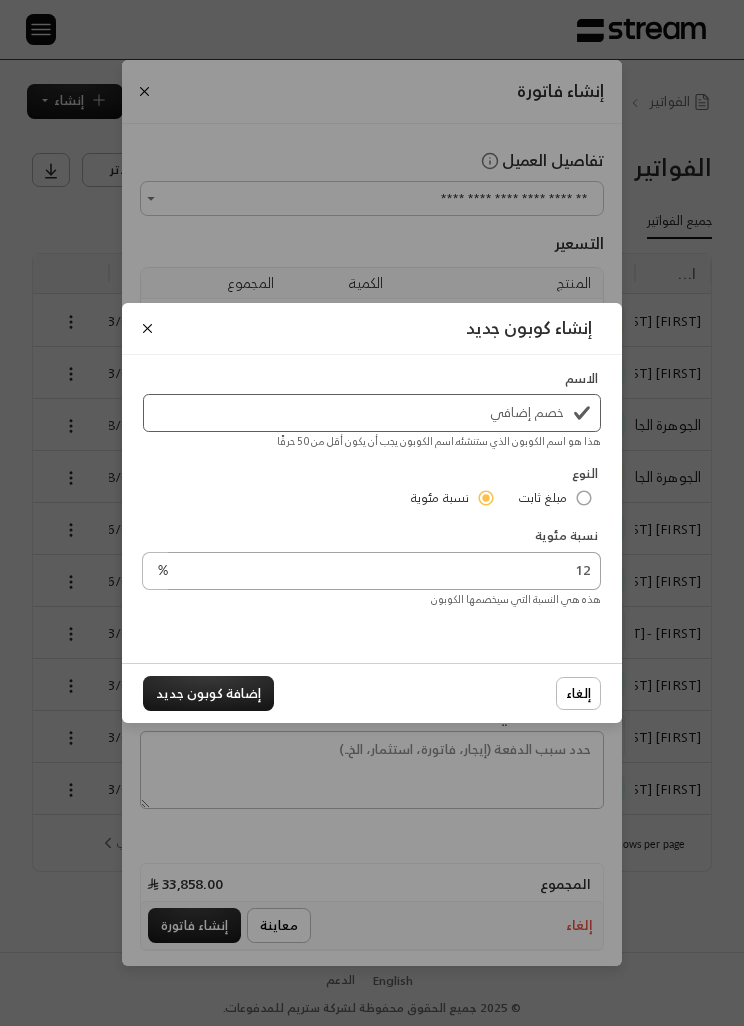 click on "12" at bounding box center [384, 571] 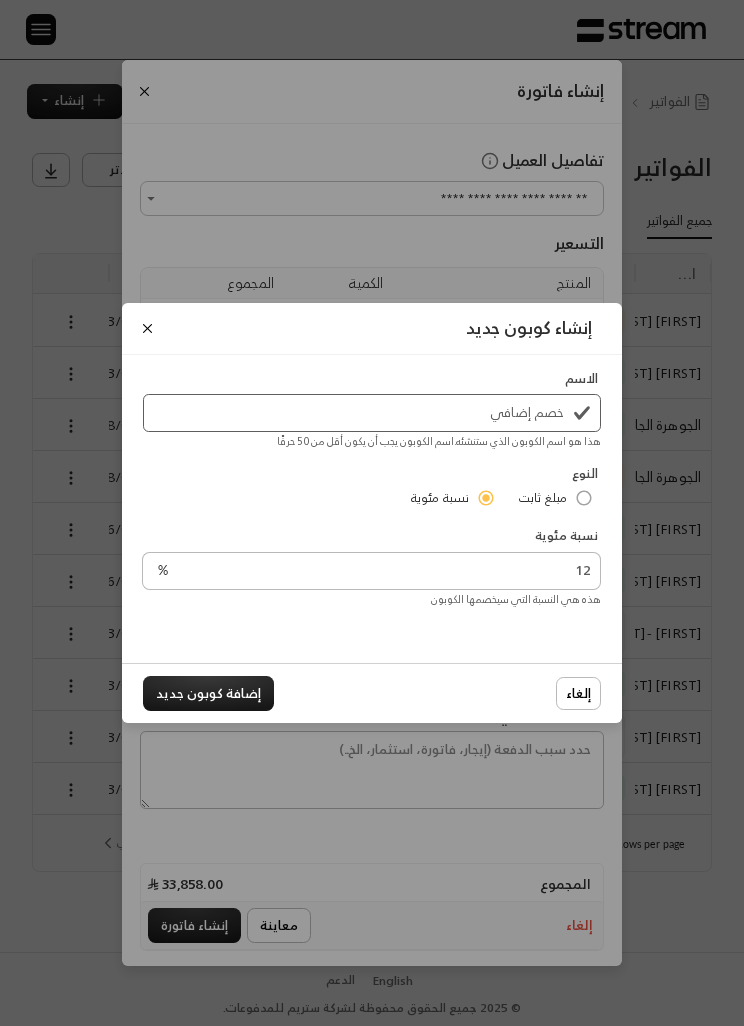 click on "إضافة كوبون جديد" at bounding box center [208, 693] 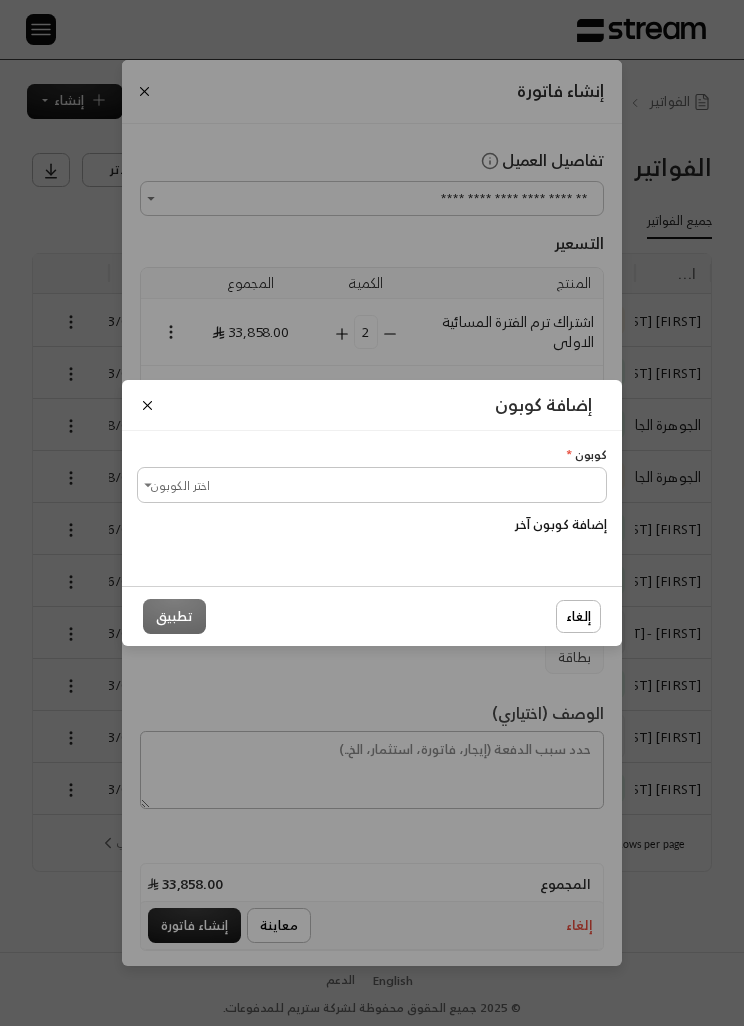 click on "اختر الكوبون" at bounding box center (372, 484) 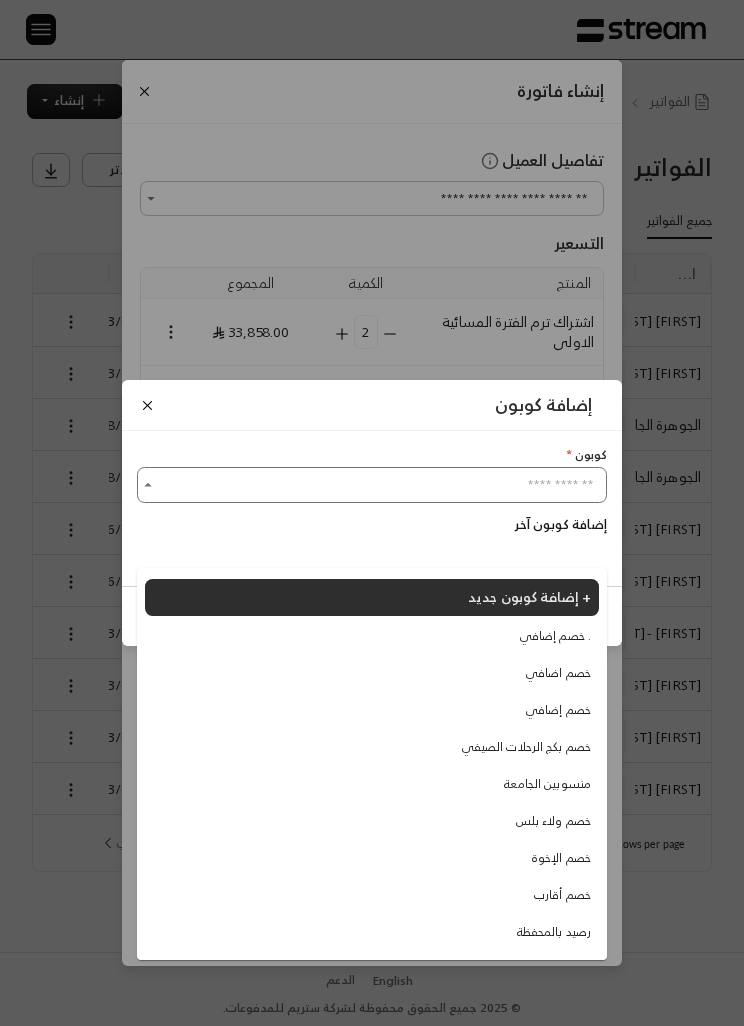 click on "إضافة كوبون جديد +" at bounding box center [529, 596] 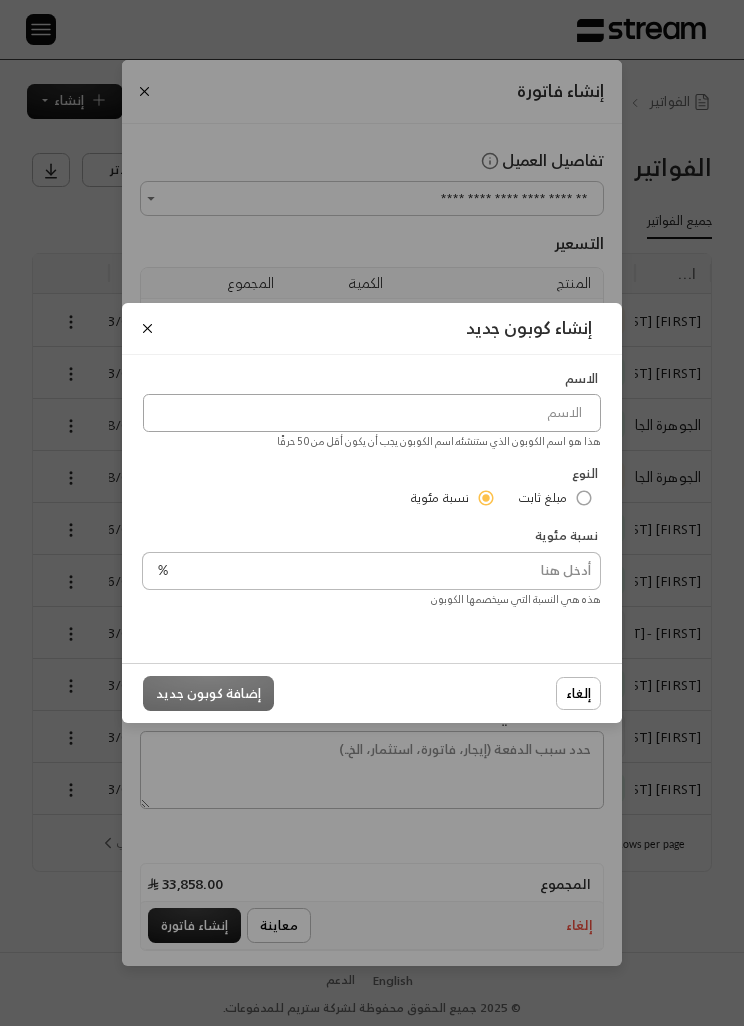 click at bounding box center [372, 413] 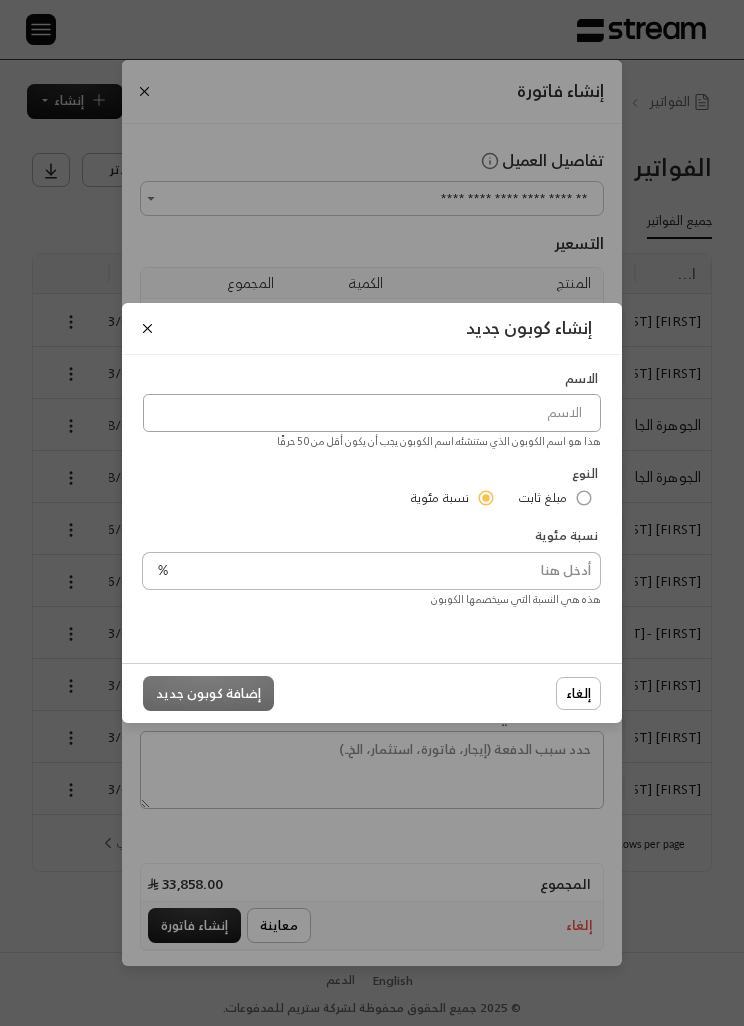 type on "ك" 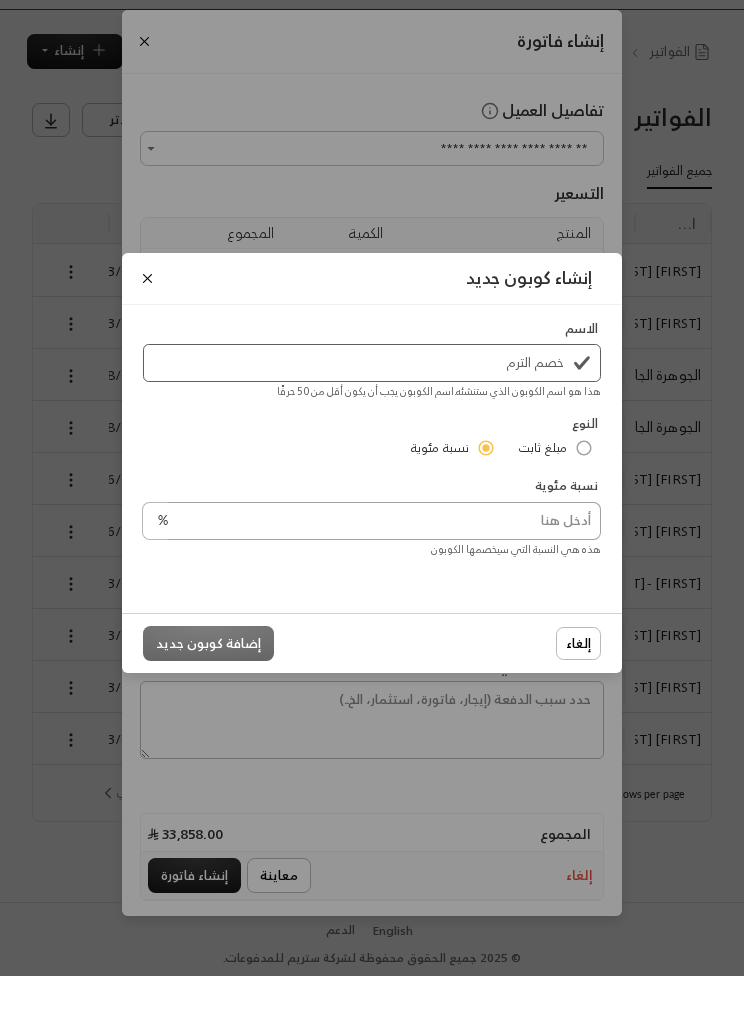 click at bounding box center (384, 571) 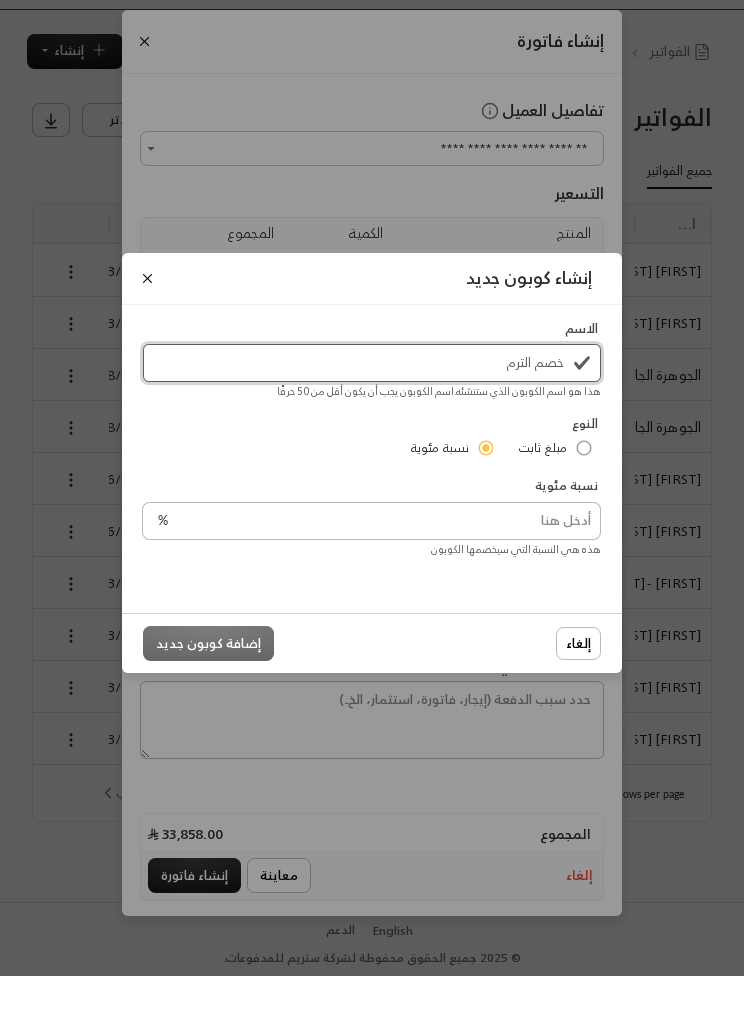 click on "خصم الترم" at bounding box center (372, 413) 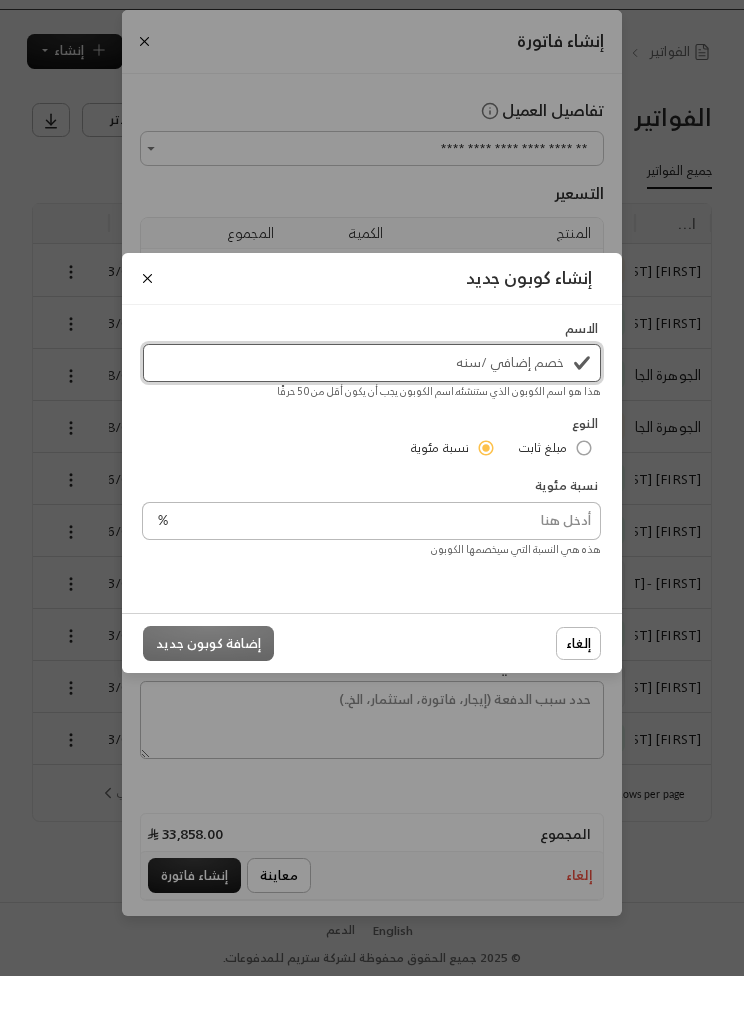 type on "خصم إضافي /سنه" 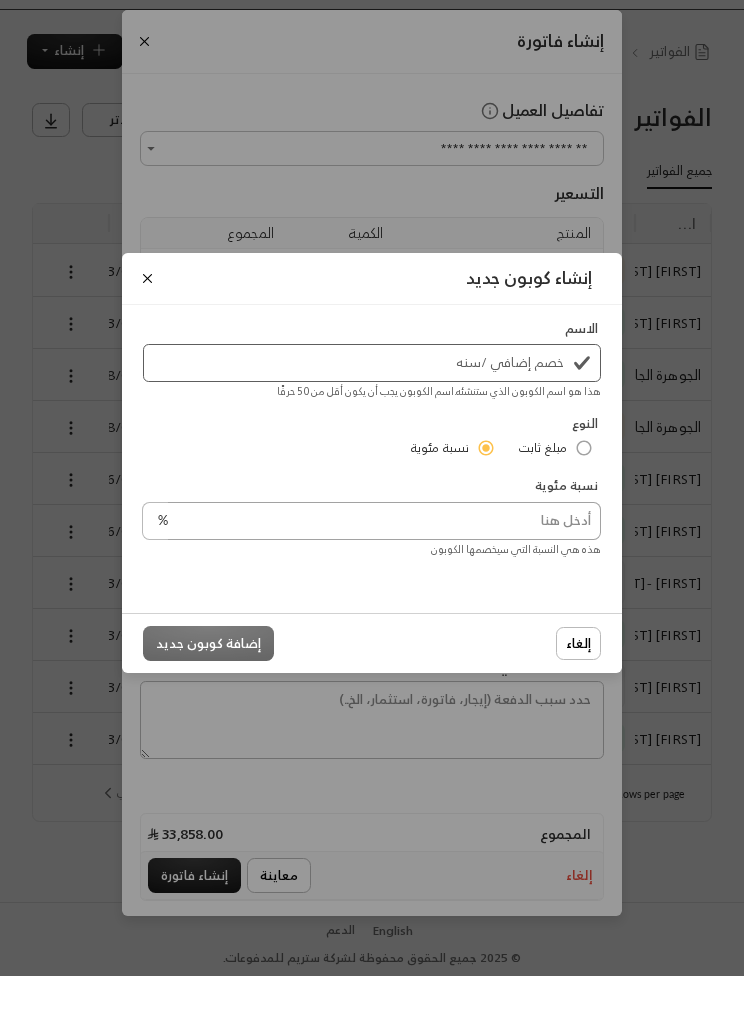 click at bounding box center (384, 571) 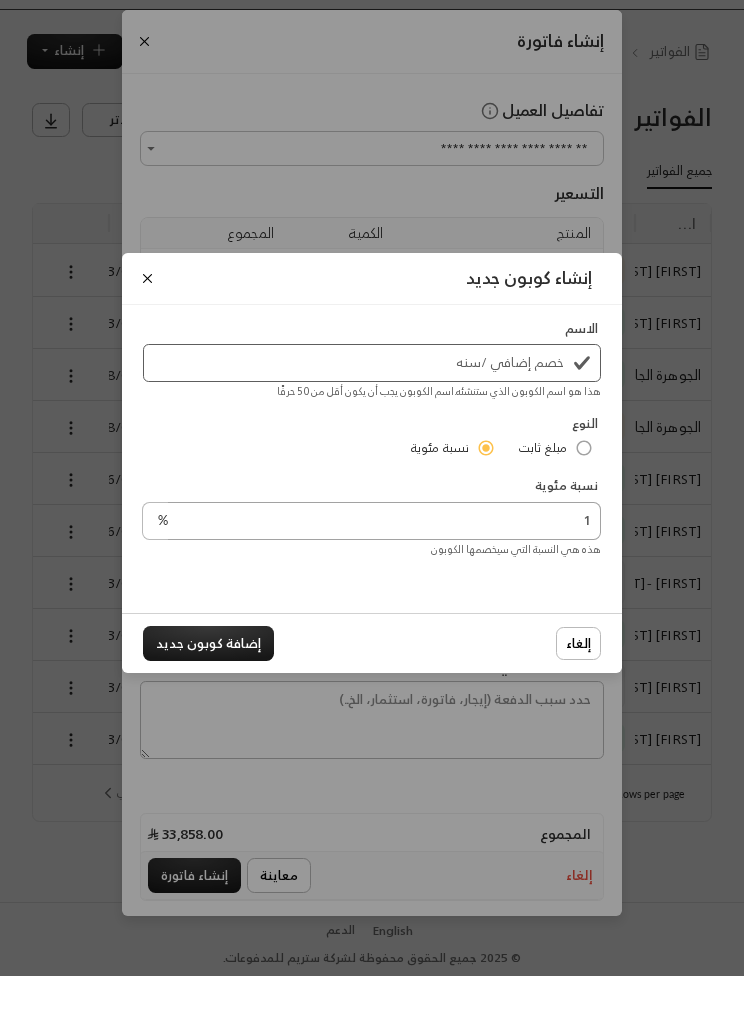 type on "12" 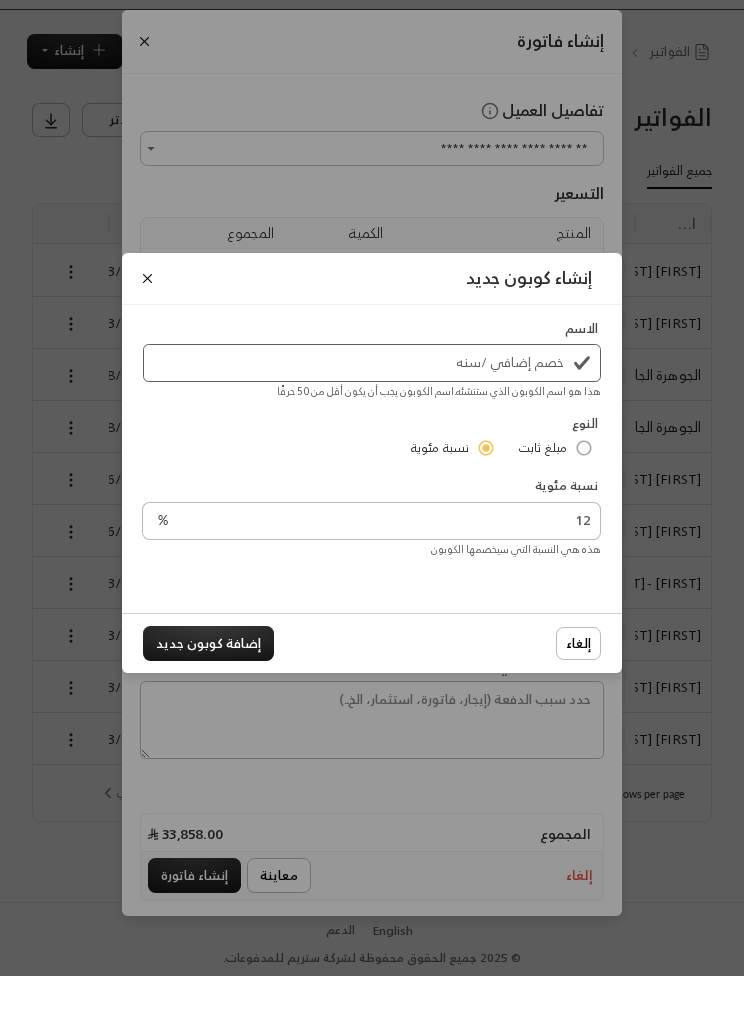 click on "إضافة كوبون جديد" at bounding box center [208, 693] 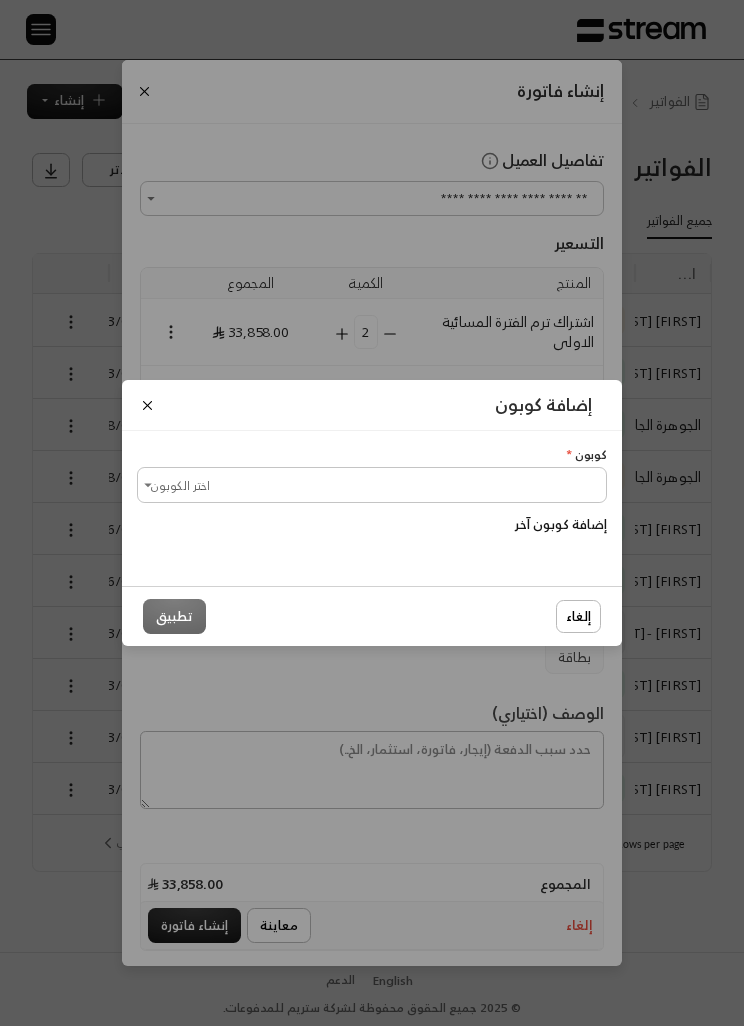 click on "اختر الكوبون" at bounding box center [372, 484] 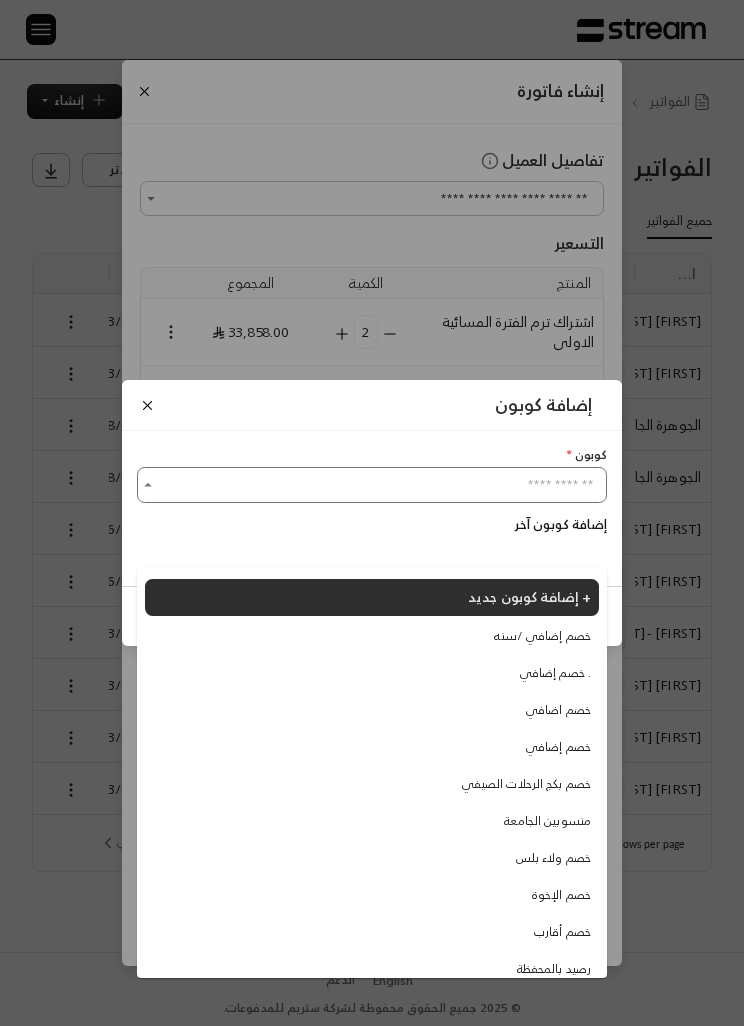 click on "خصم إضافي /سنه" at bounding box center (542, 636) 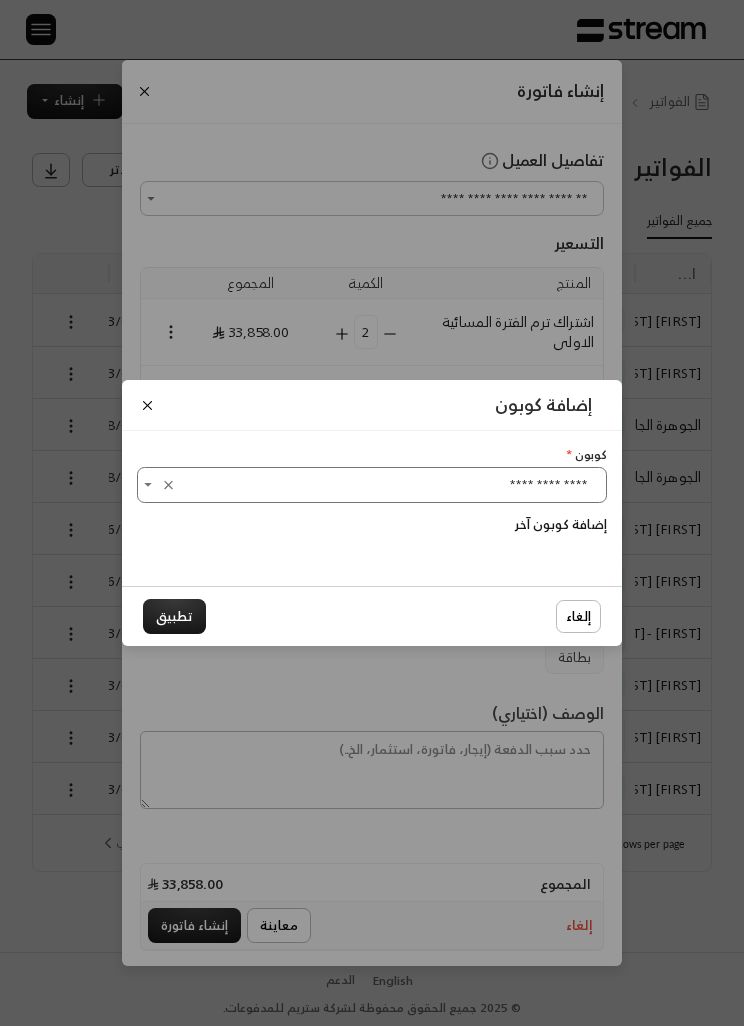 click on "تطبيق" at bounding box center (174, 616) 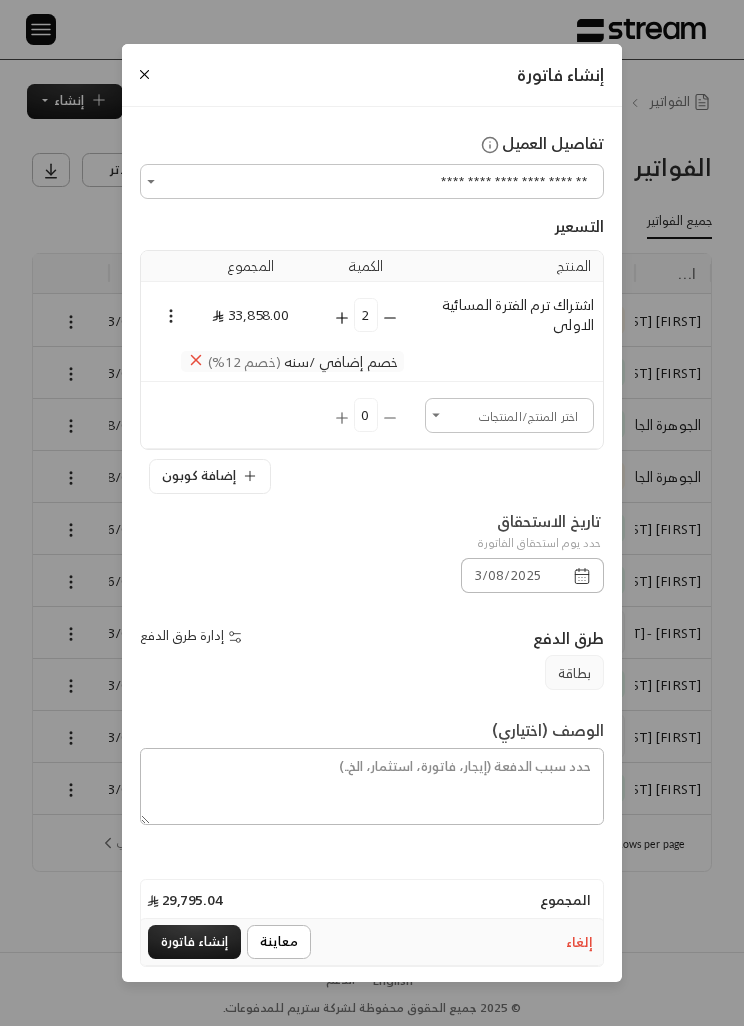 click 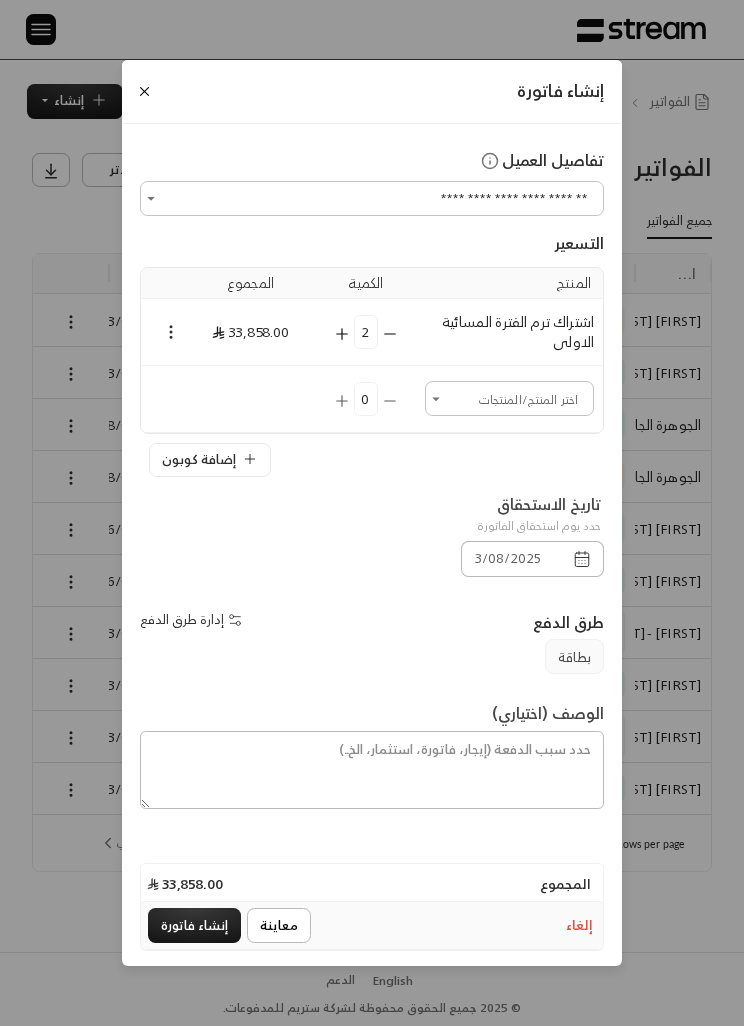 click at bounding box center (163, 331) 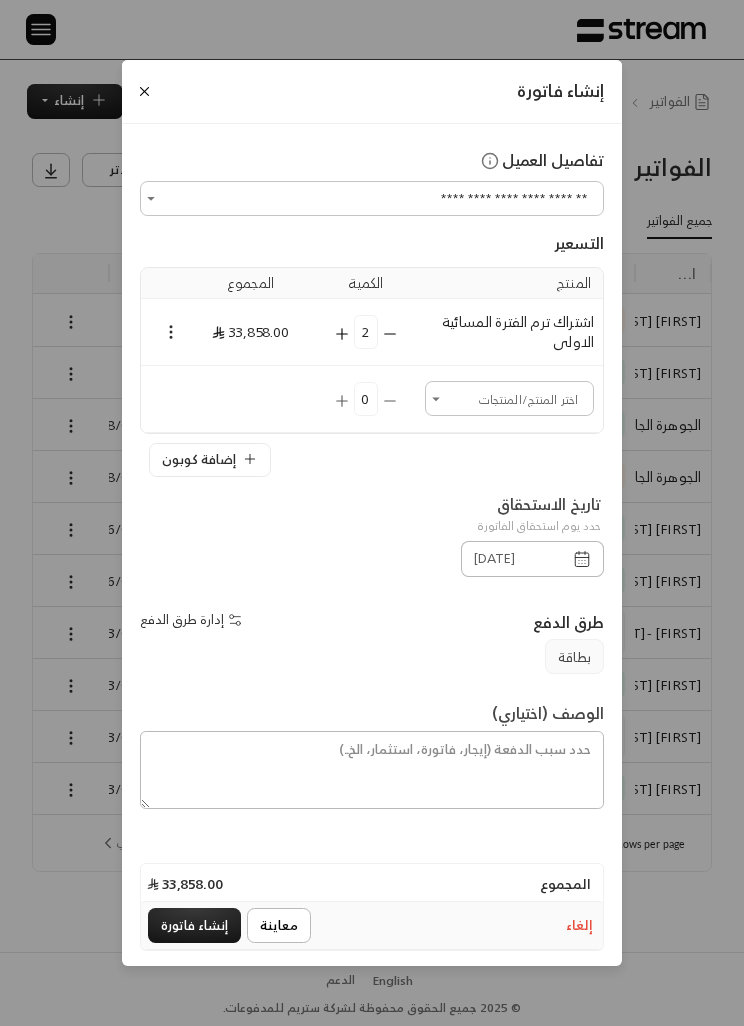 scroll, scrollTop: 65, scrollLeft: 0, axis: vertical 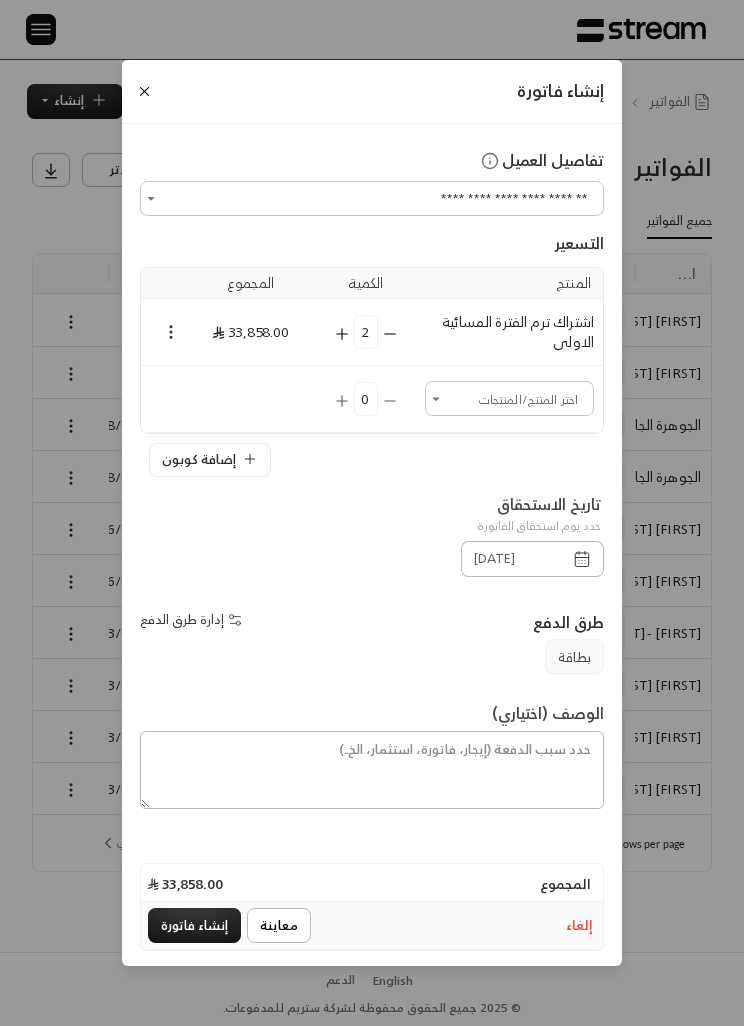 click at bounding box center (144, 91) 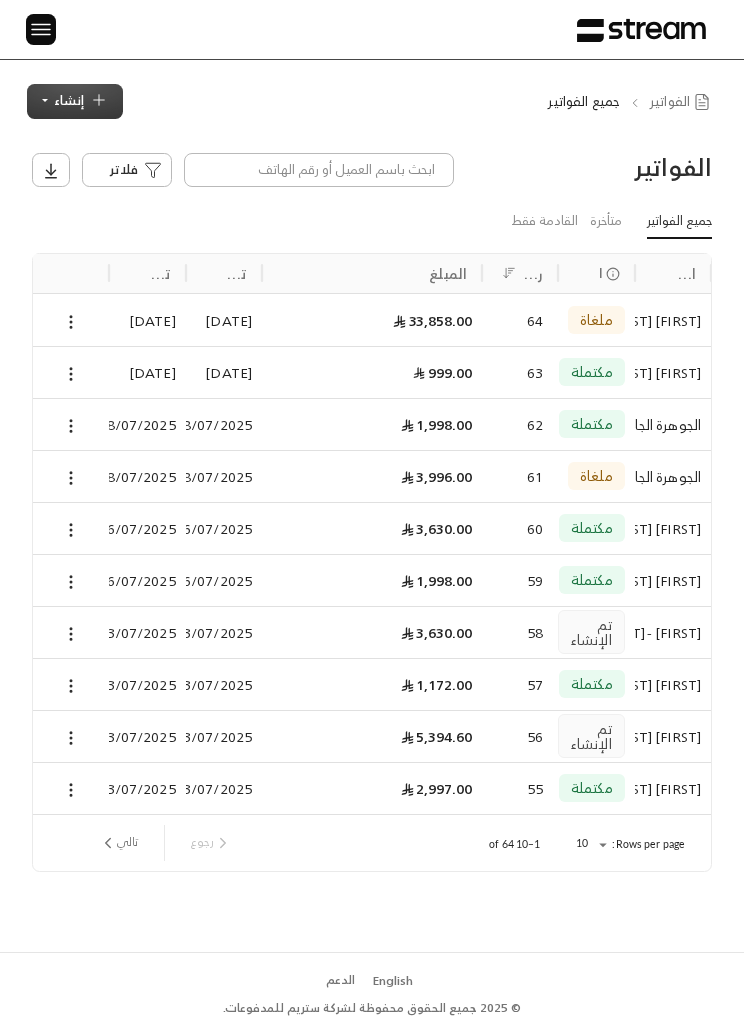 scroll, scrollTop: 0, scrollLeft: 0, axis: both 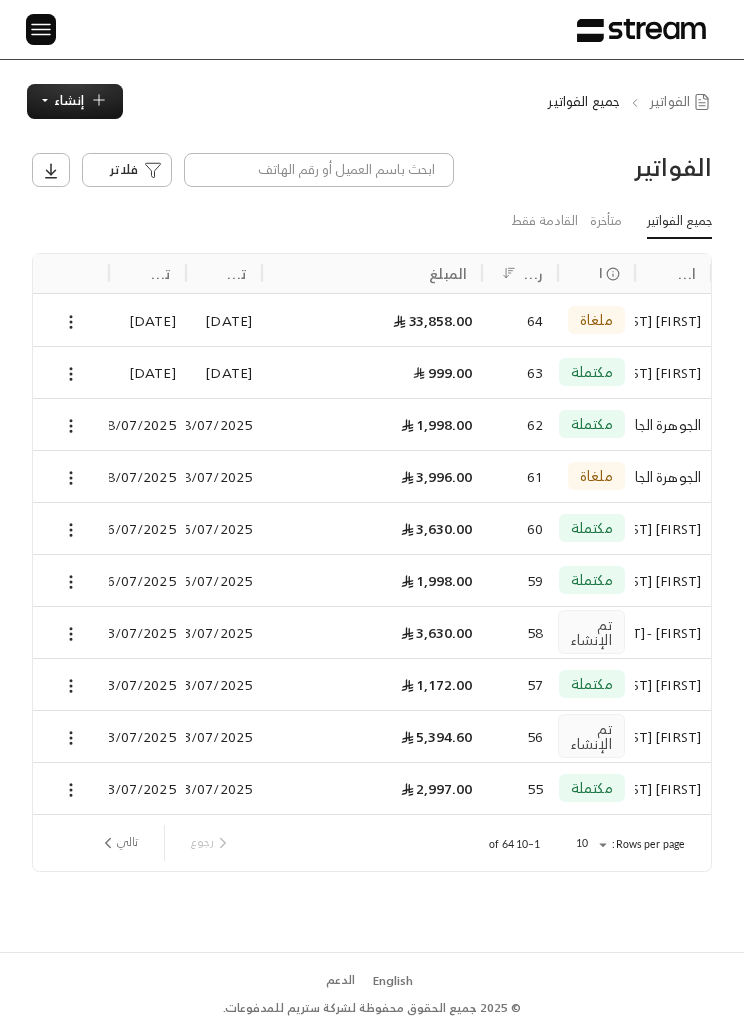 click at bounding box center [41, 29] 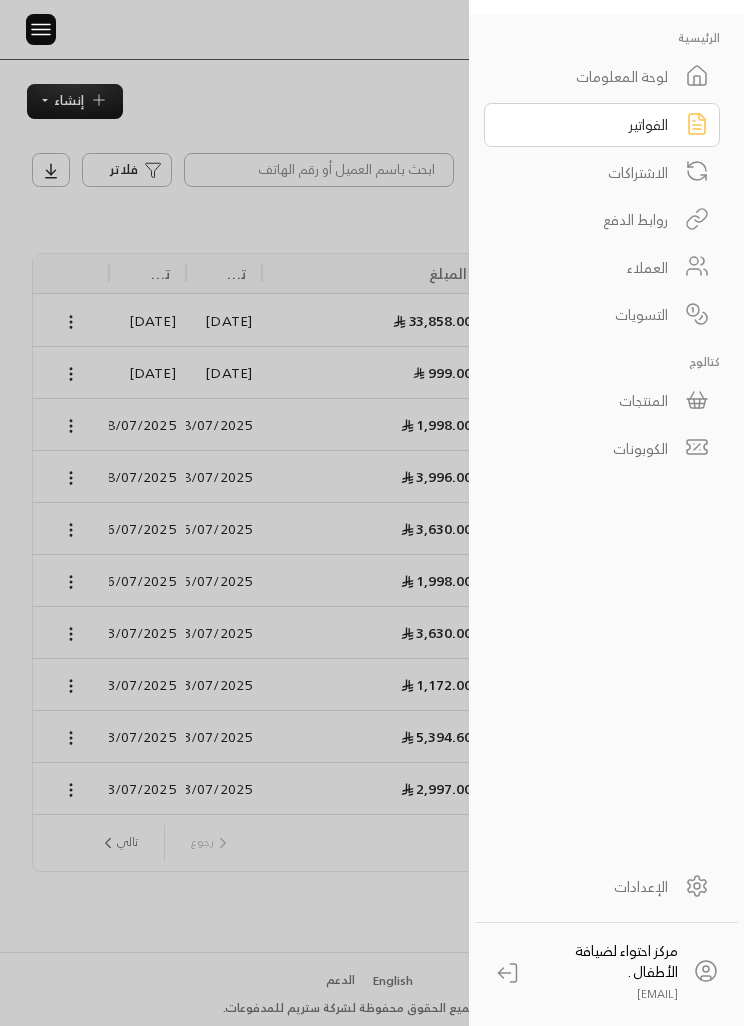 click at bounding box center [372, 513] 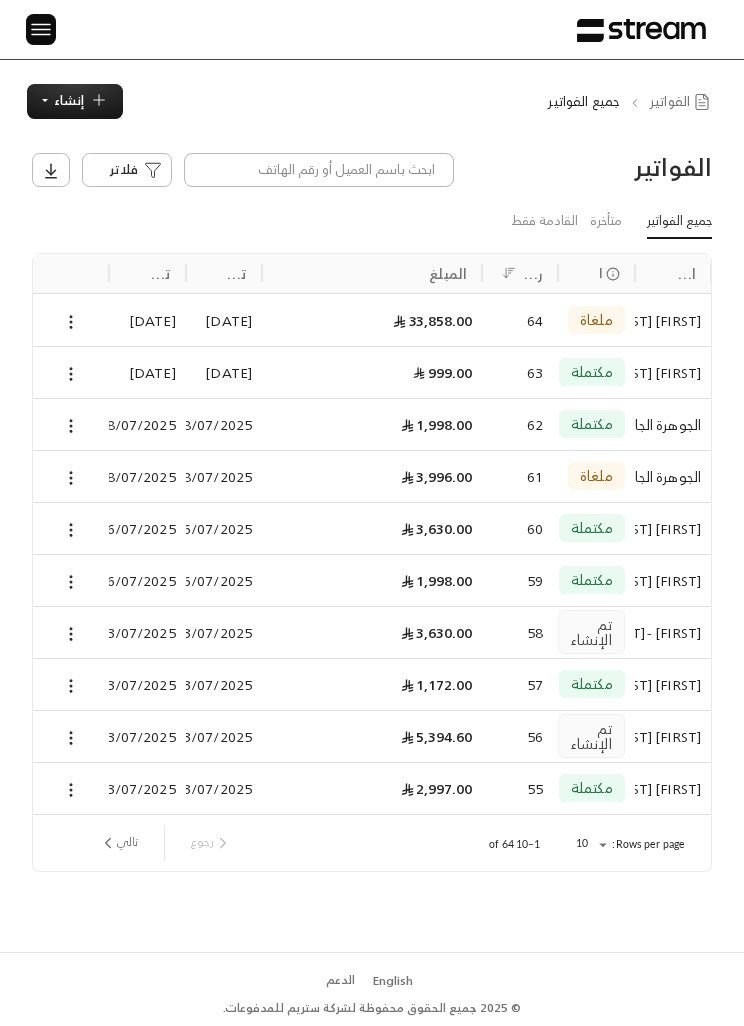 click on "إنشاء" at bounding box center (75, 101) 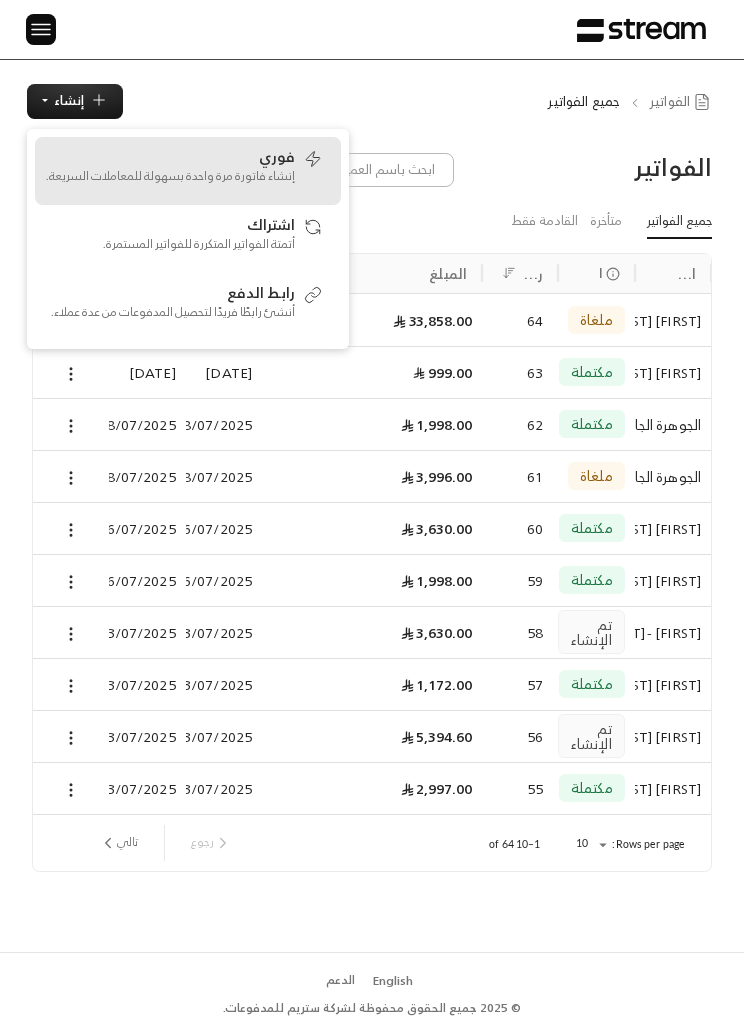 click on "فوري إنشاء فاتورة مرة واحدة بسهولة للمعاملات السريعة." at bounding box center [170, 171] 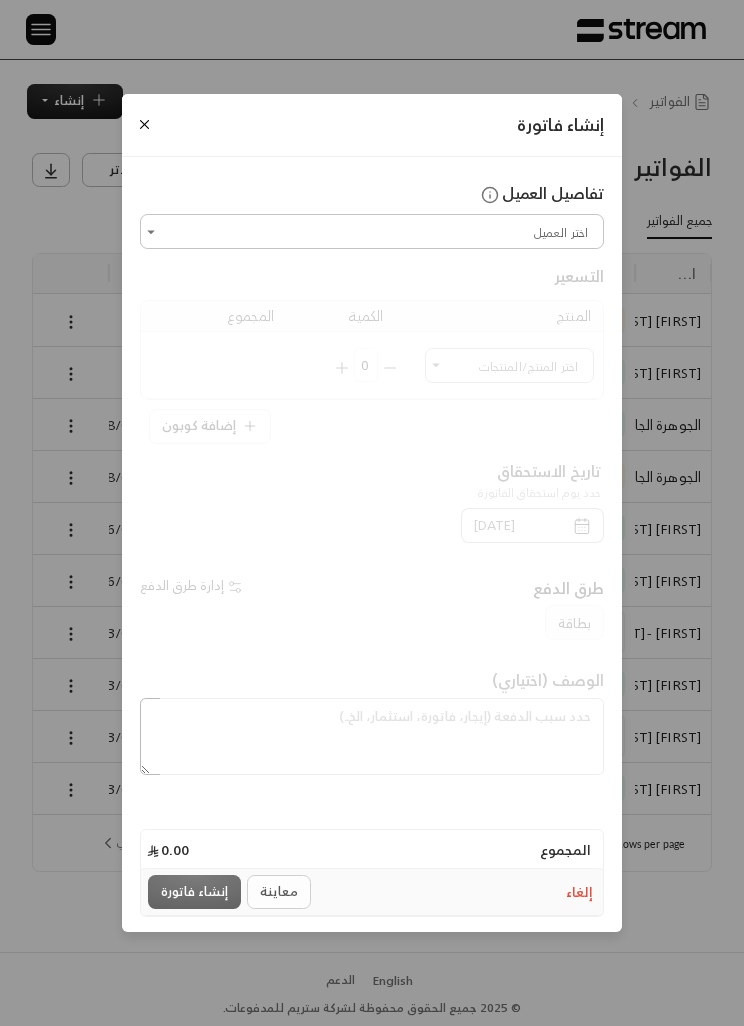 click on "اختر العميل" at bounding box center [372, 231] 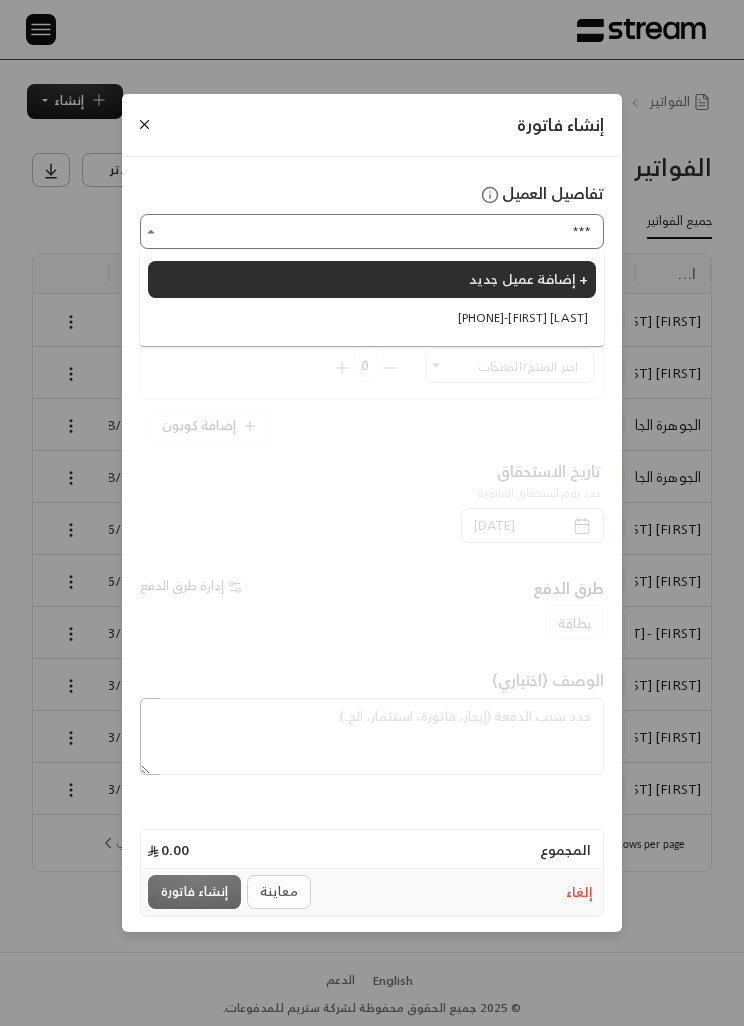 click on "[PHONE]  -  [FIRST] [LAST]" at bounding box center (523, 318) 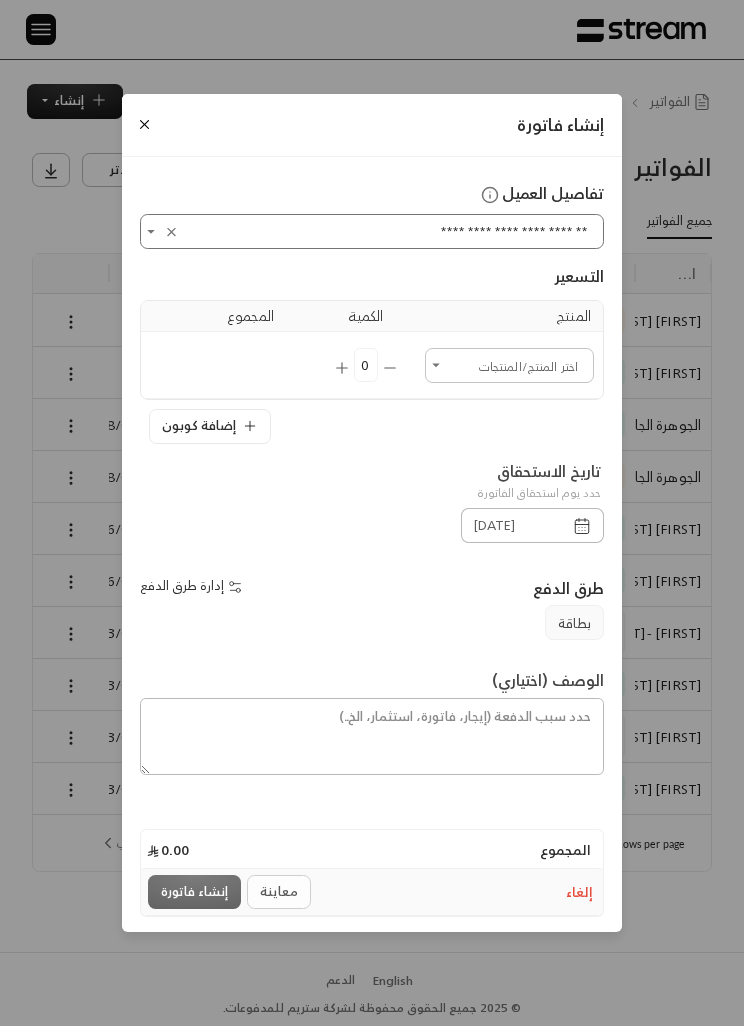 click 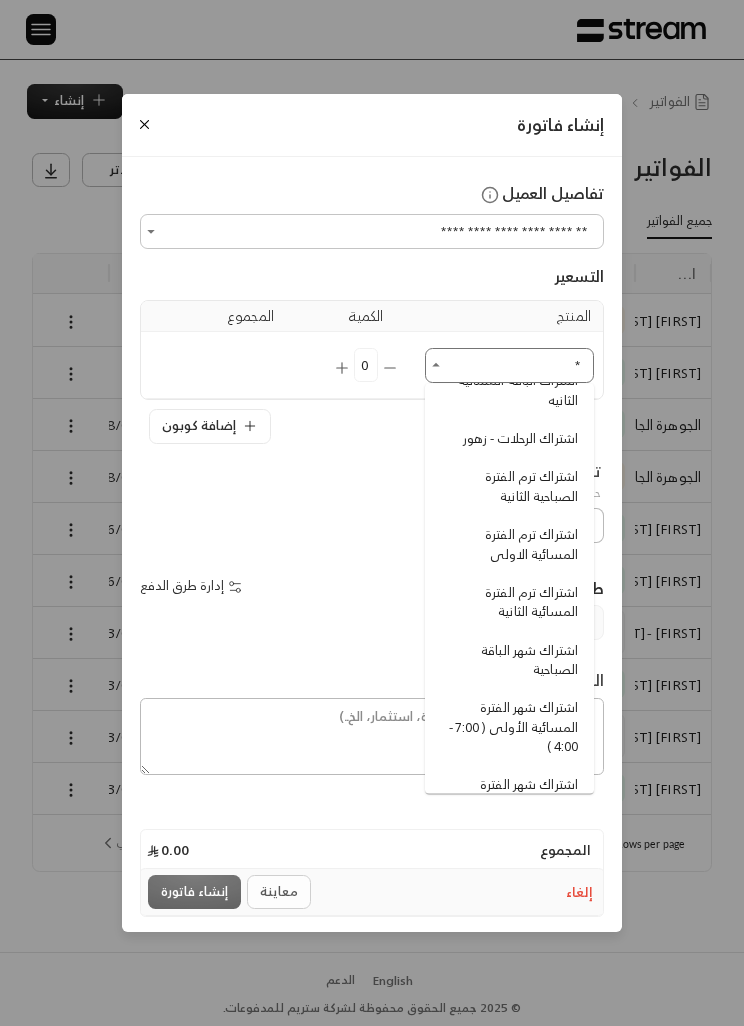 scroll, scrollTop: 0, scrollLeft: 0, axis: both 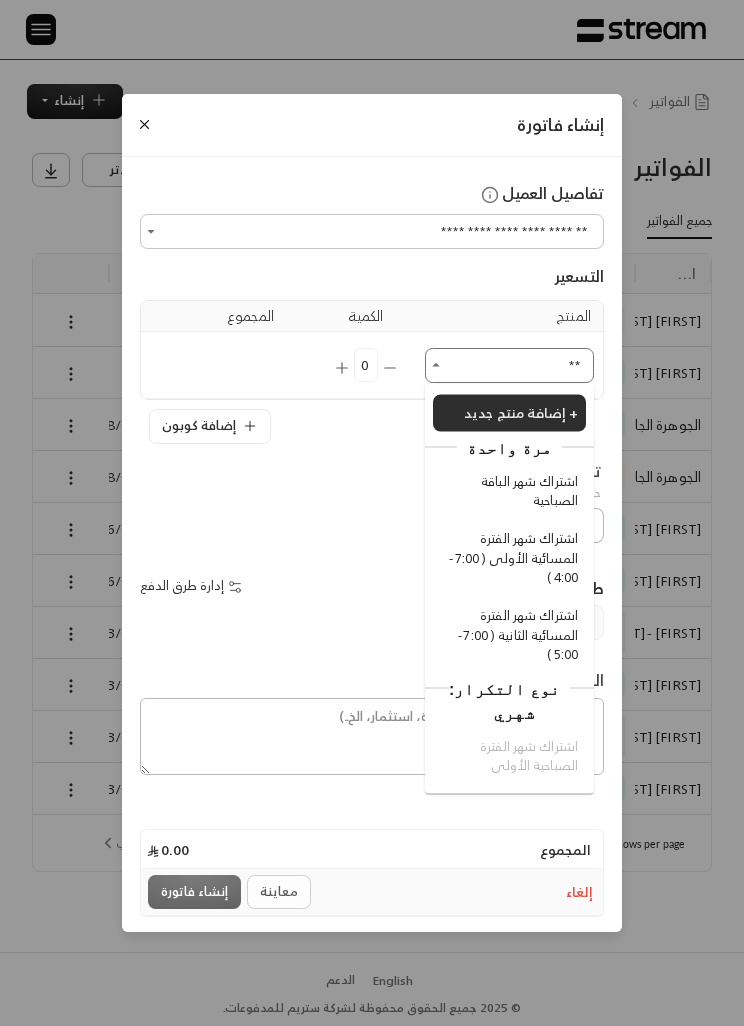 type on "*" 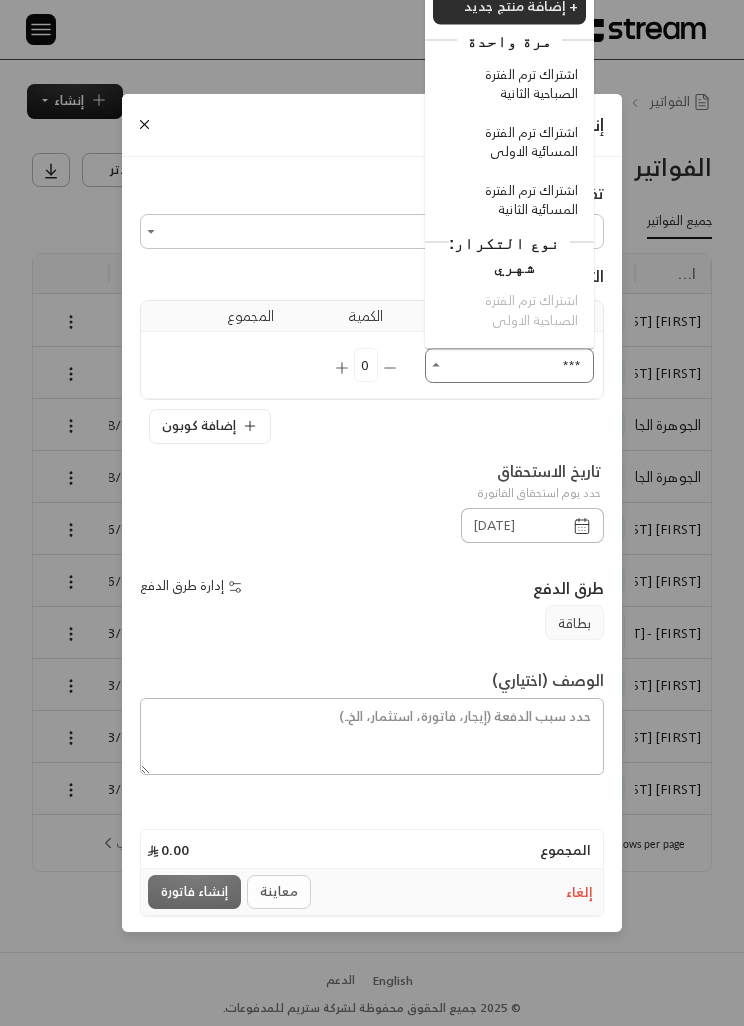 click on "اشتراك ترم الفترة المسائية الاولى" at bounding box center (512, 141) 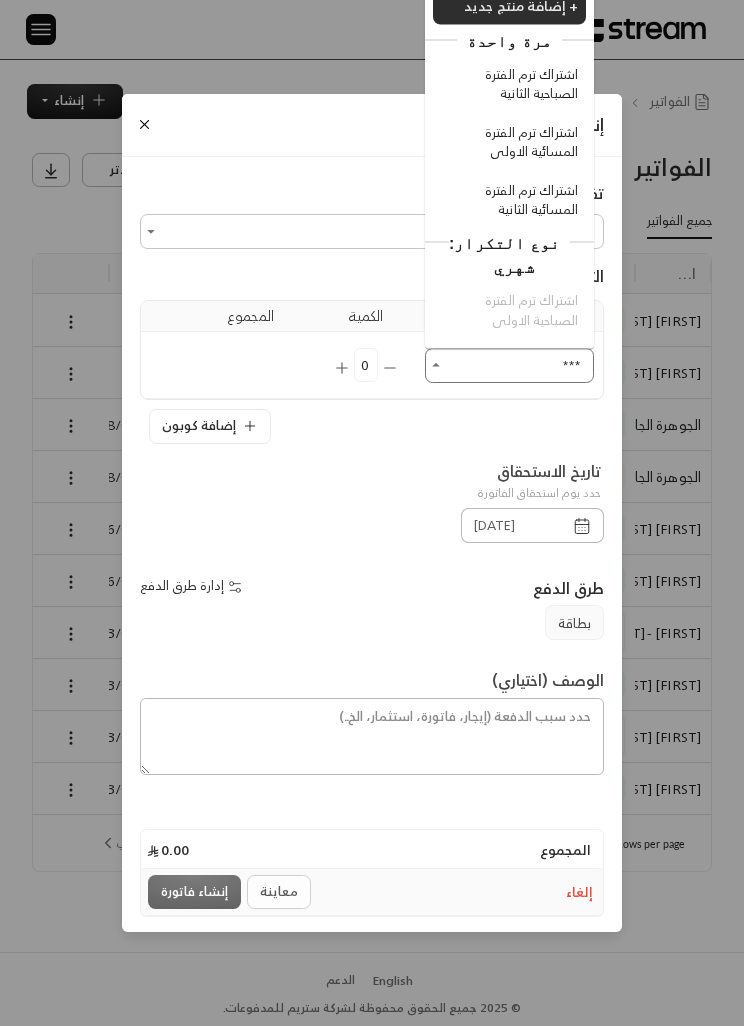 type on "***" 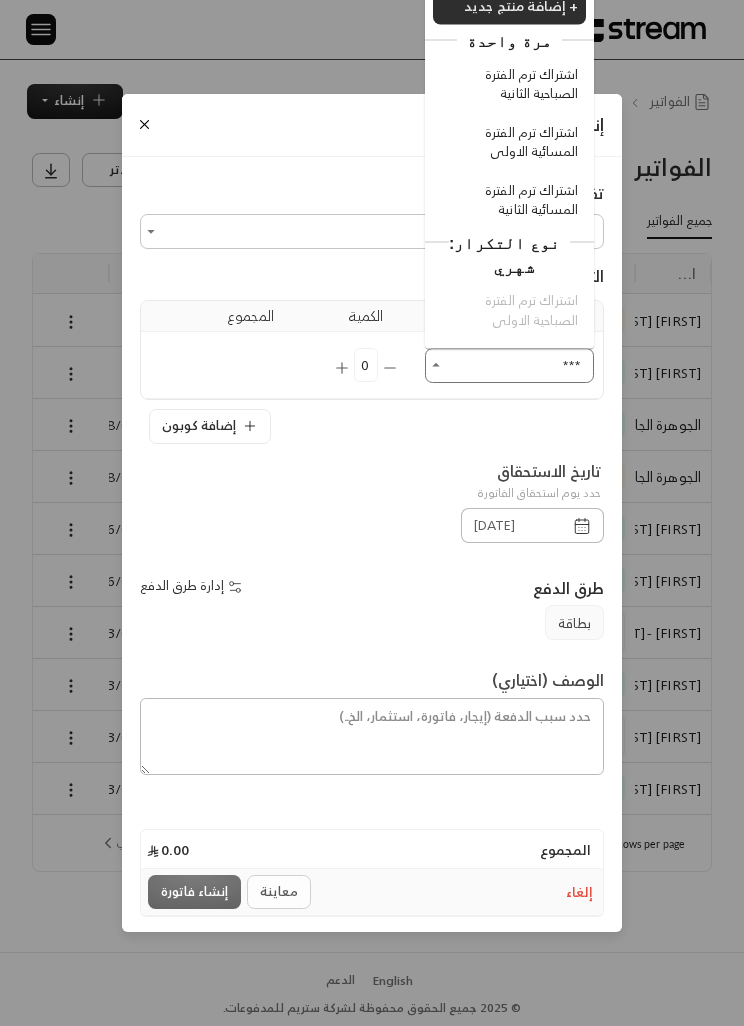 type 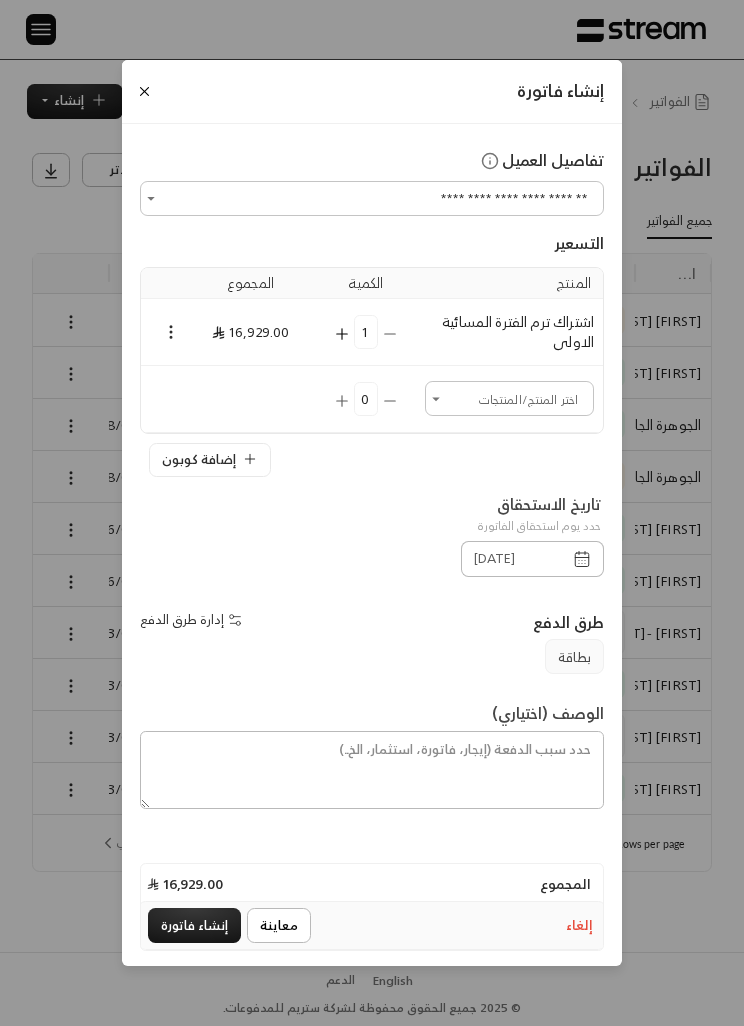 click on "1" at bounding box center (366, 332) 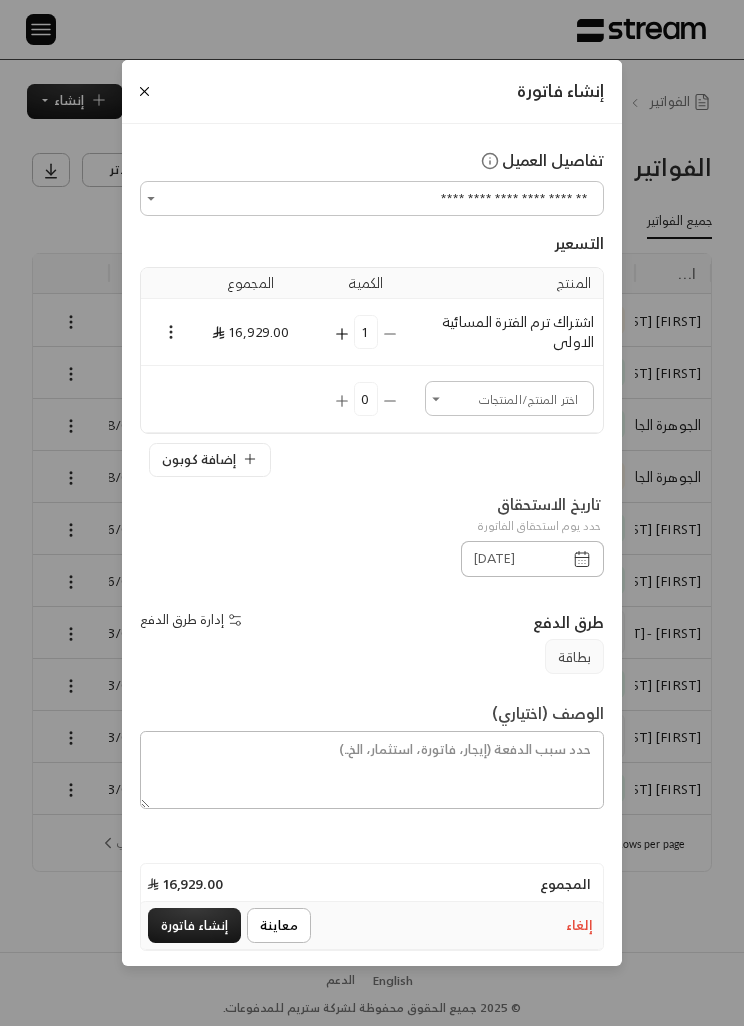 click 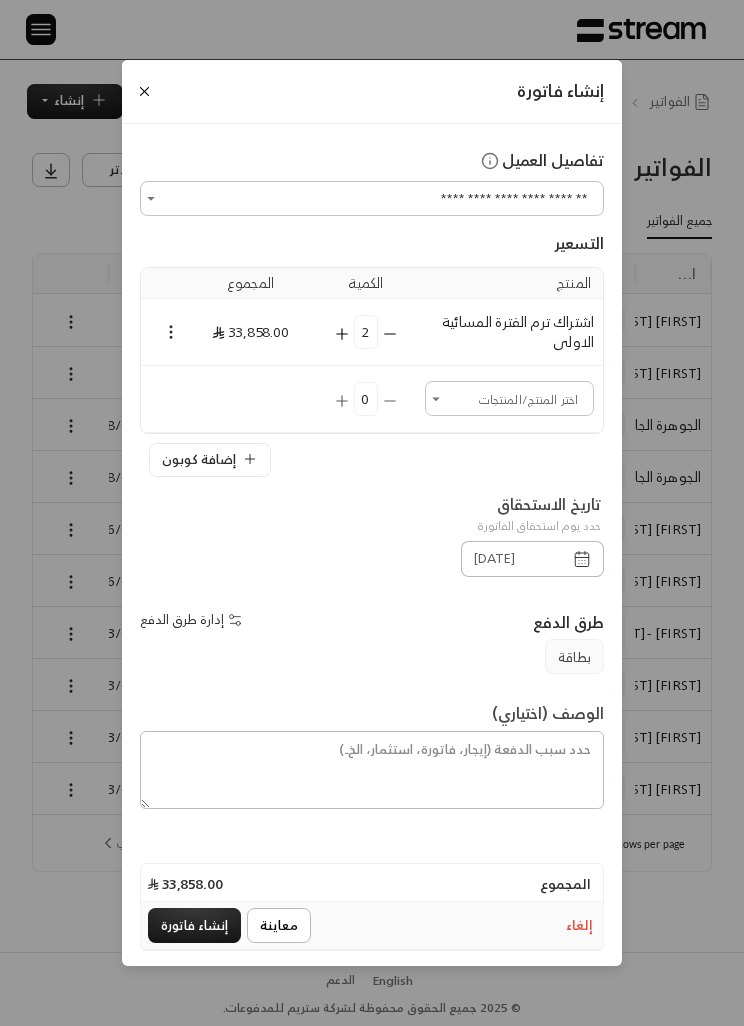 click at bounding box center (163, 331) 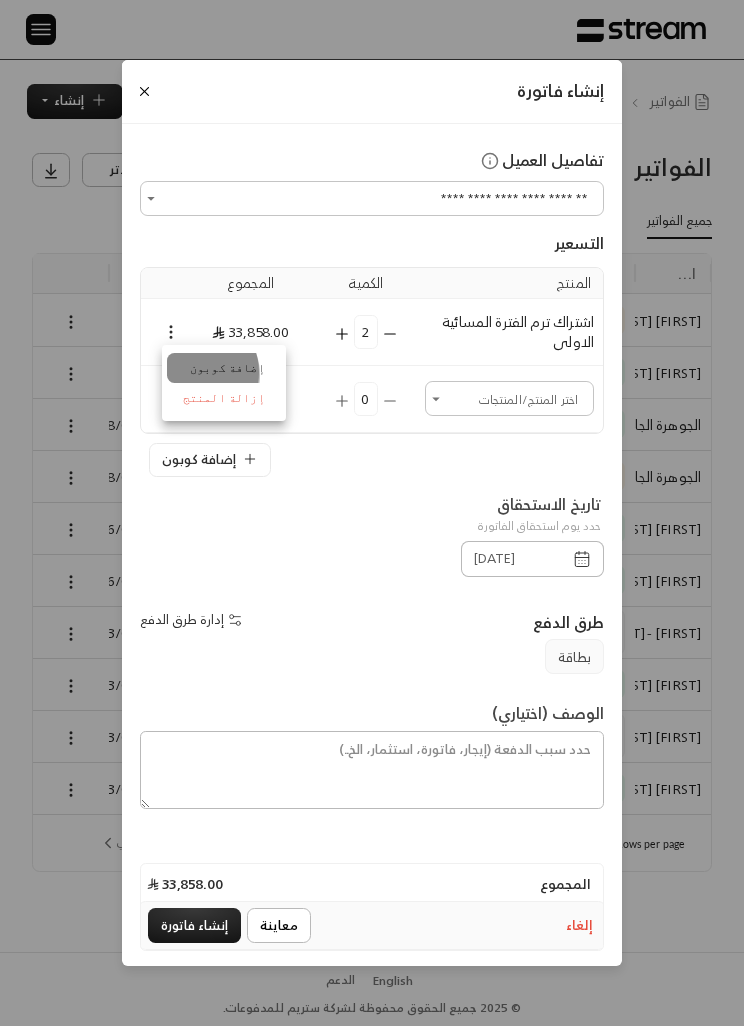 click on "إضافة كوبون" at bounding box center (224, 368) 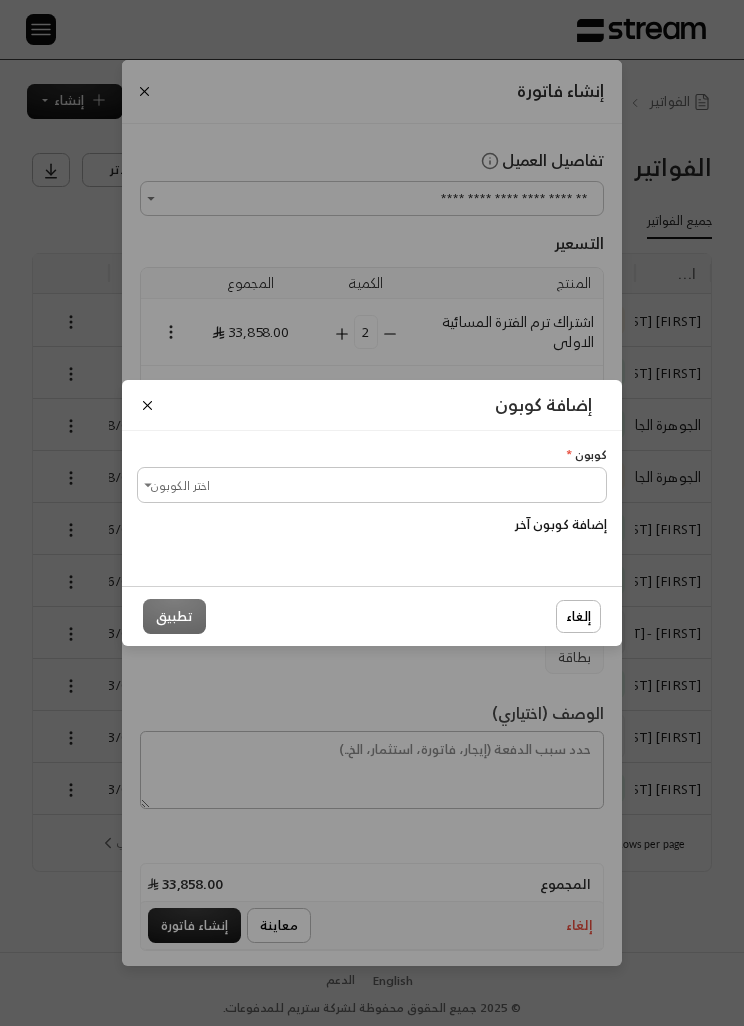 click on "اختر الكوبون" at bounding box center (372, 484) 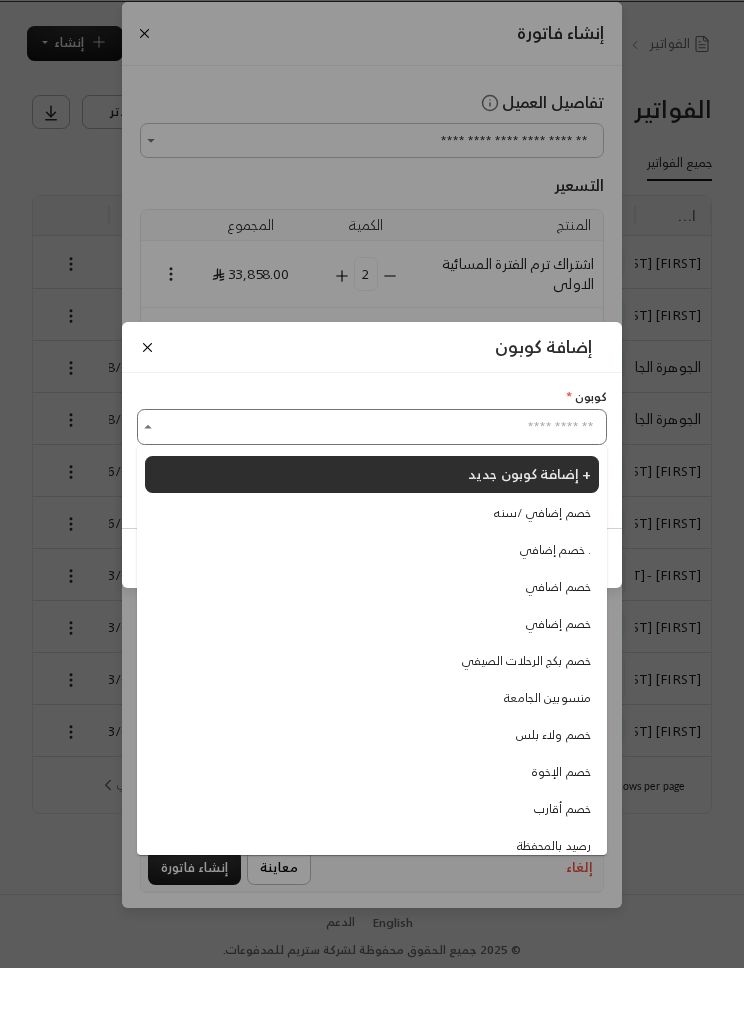click on "إضافة كوبون جديد +" at bounding box center (529, 531) 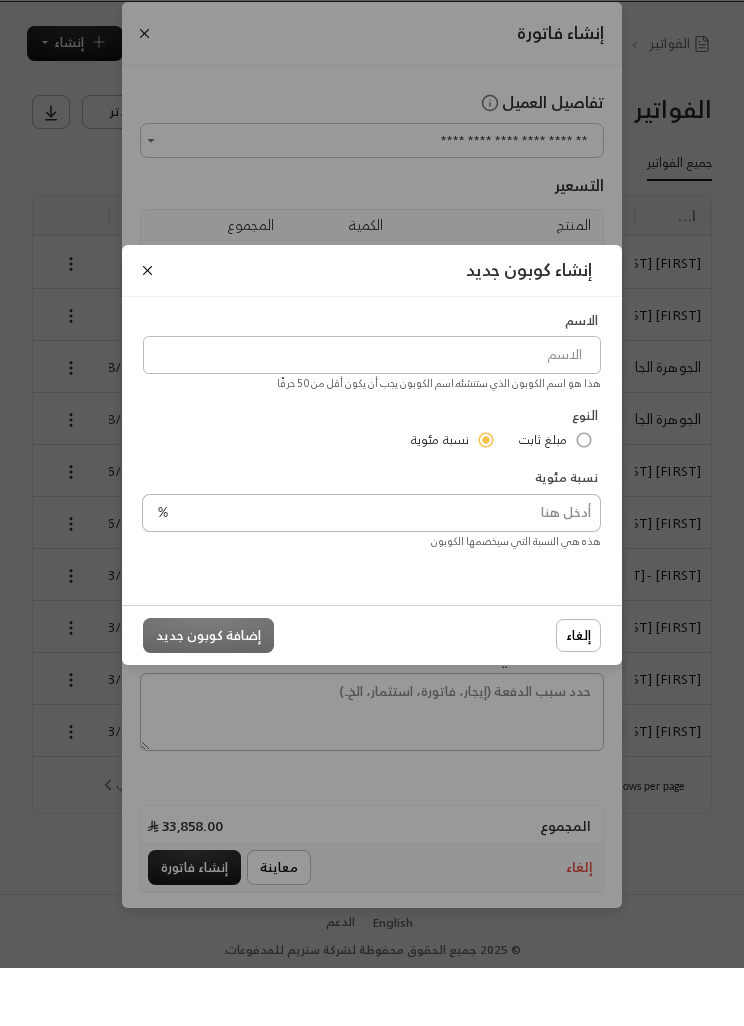 scroll, scrollTop: 58, scrollLeft: 0, axis: vertical 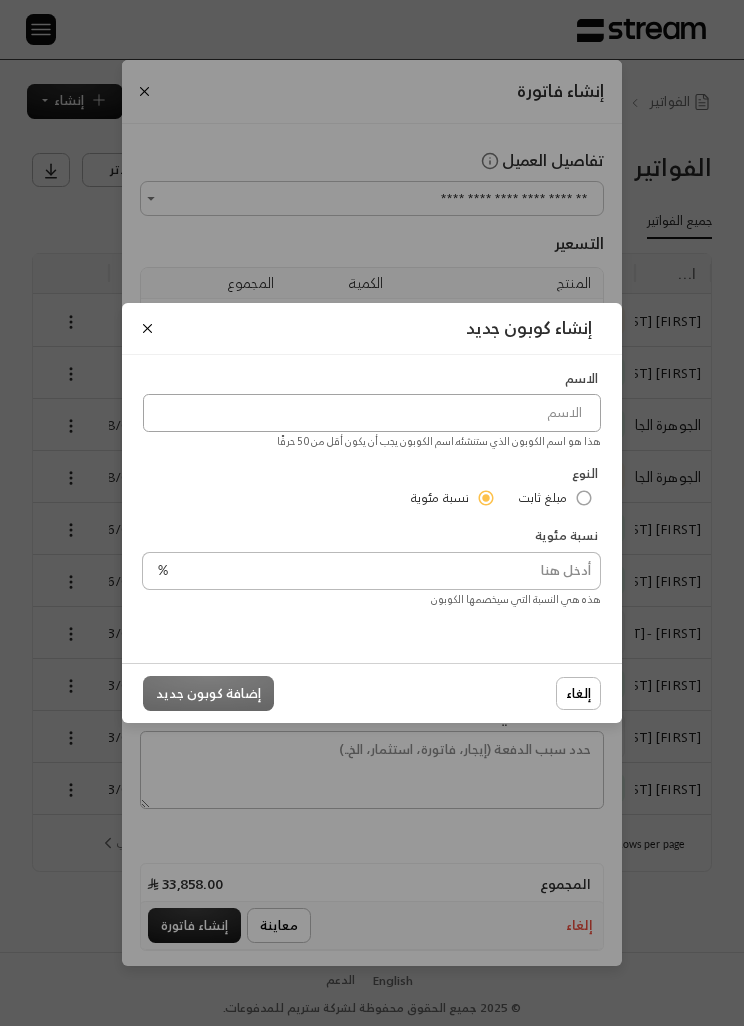 click at bounding box center (372, 413) 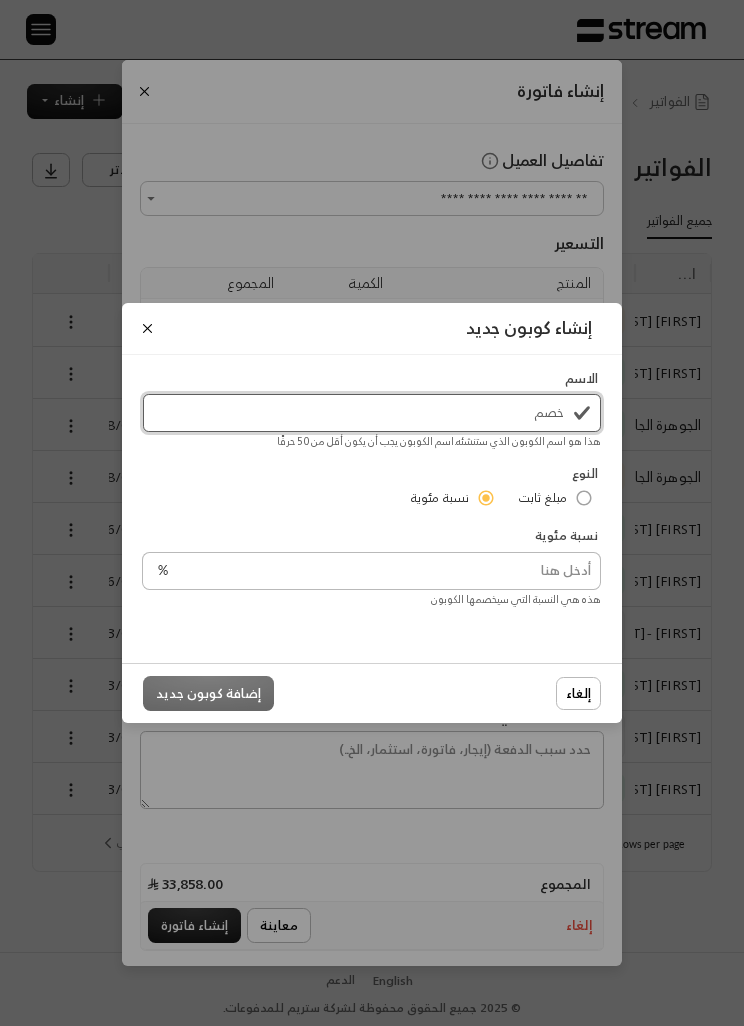 type on "خصم" 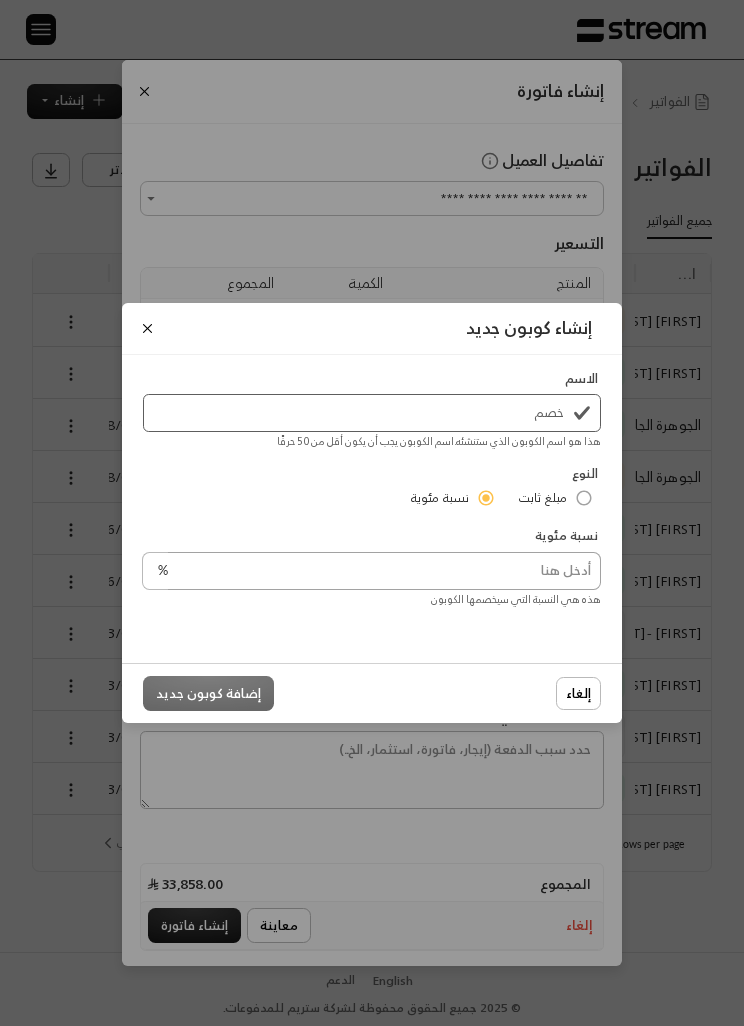click at bounding box center (384, 571) 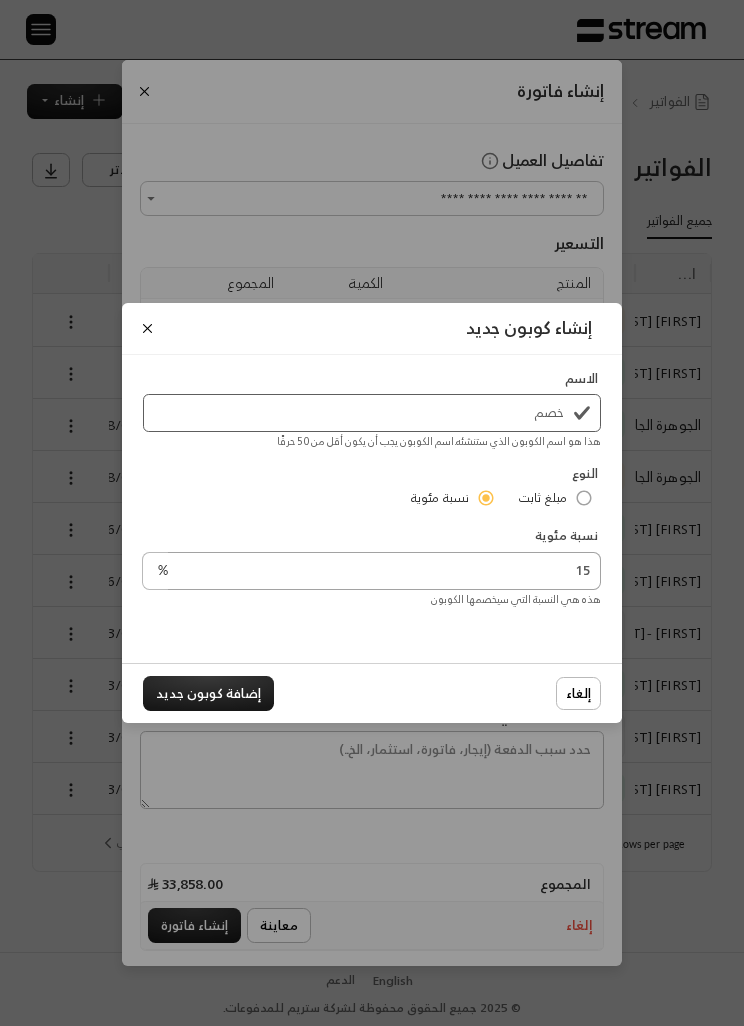 type on "1" 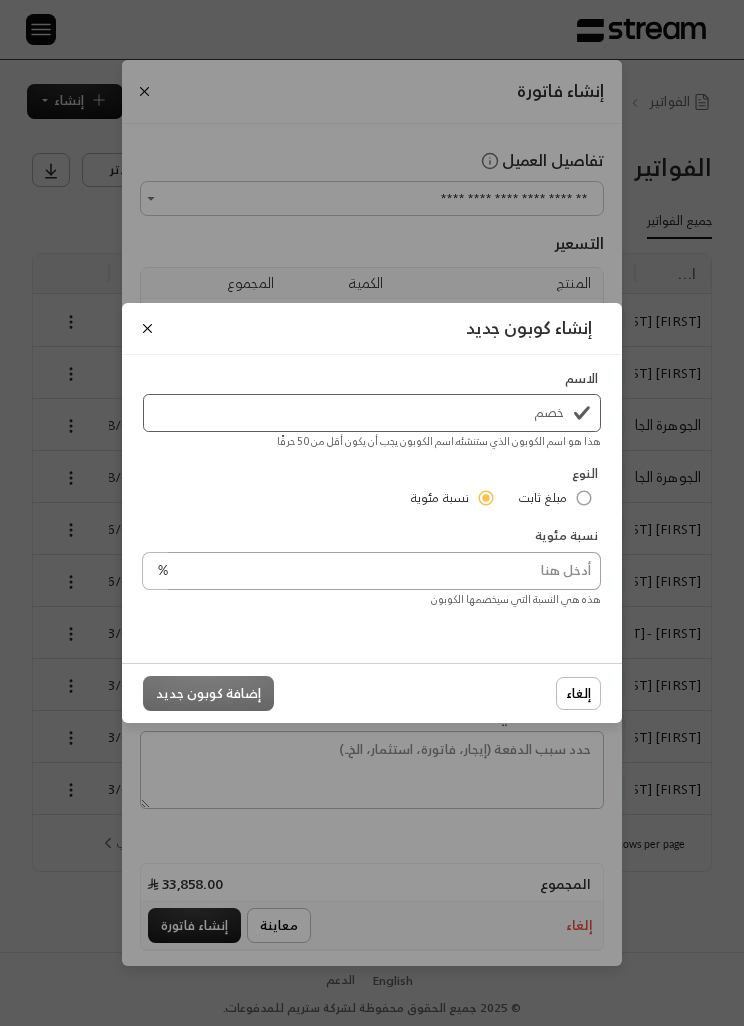 type on "1" 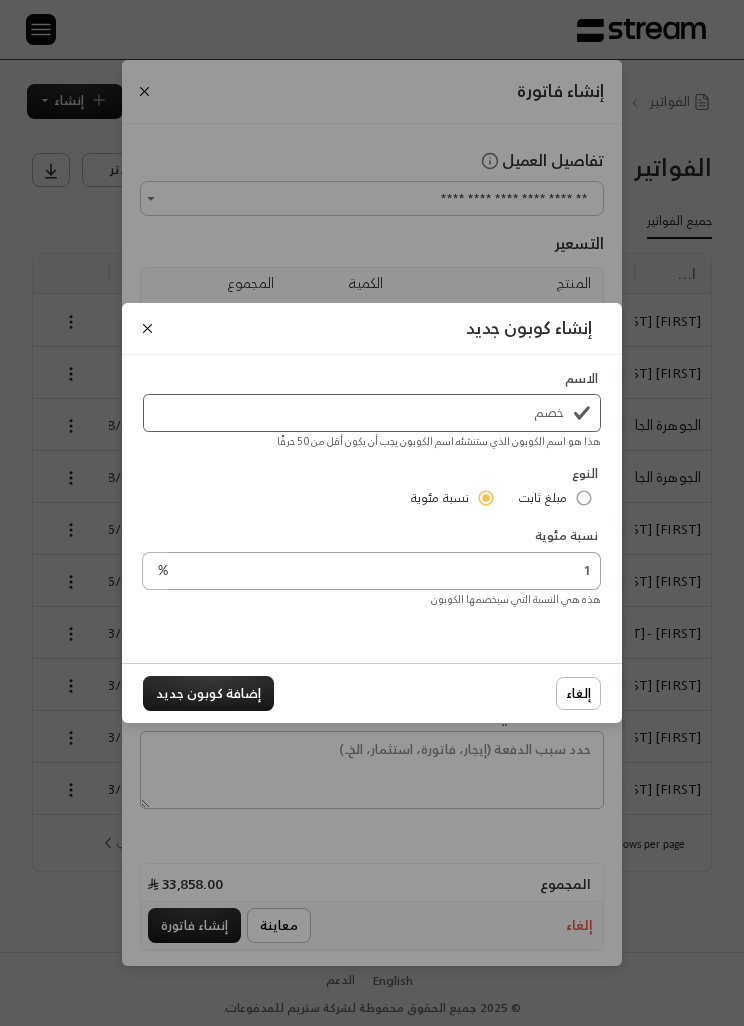 type on "11" 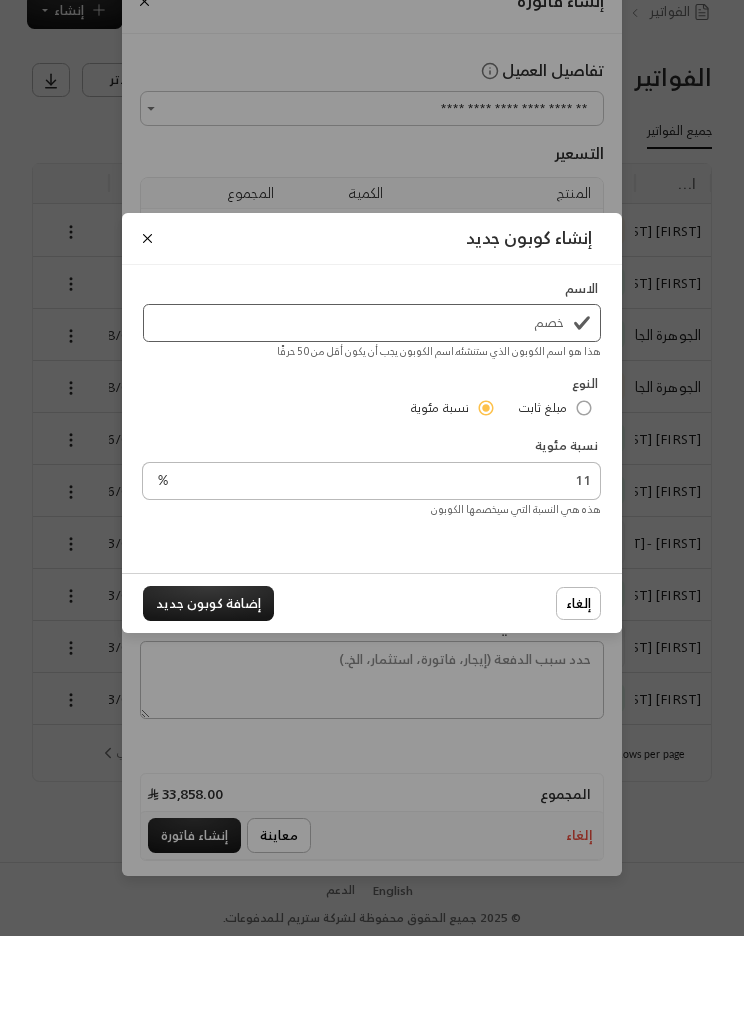 click on "إضافة كوبون جديد" at bounding box center [208, 693] 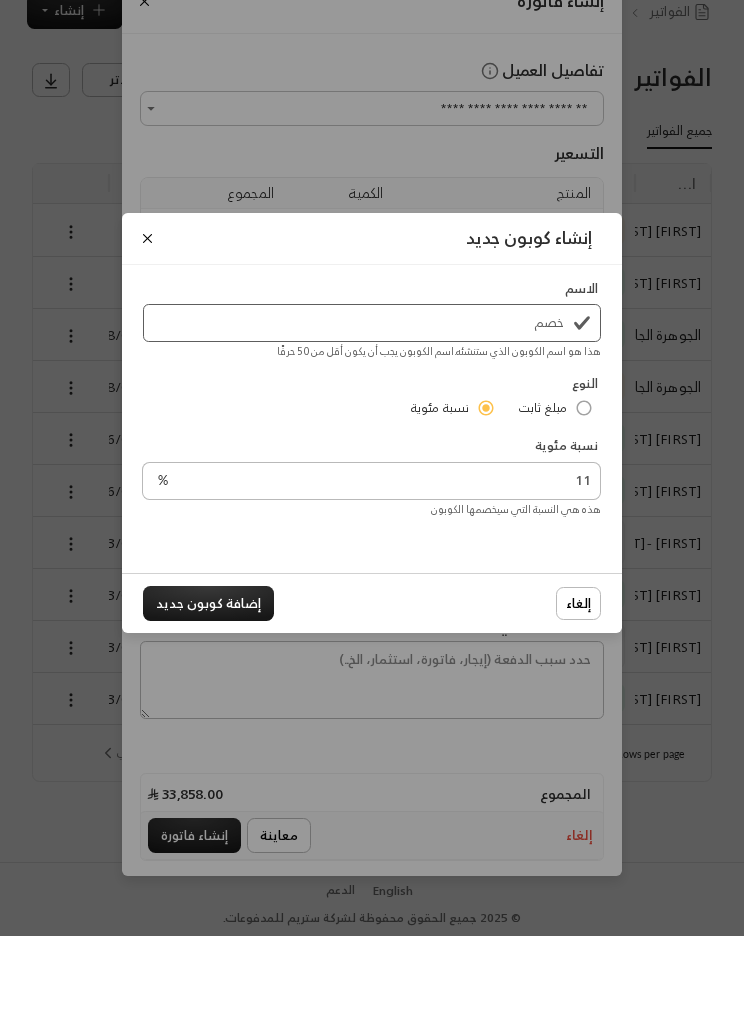 scroll, scrollTop: 65, scrollLeft: 0, axis: vertical 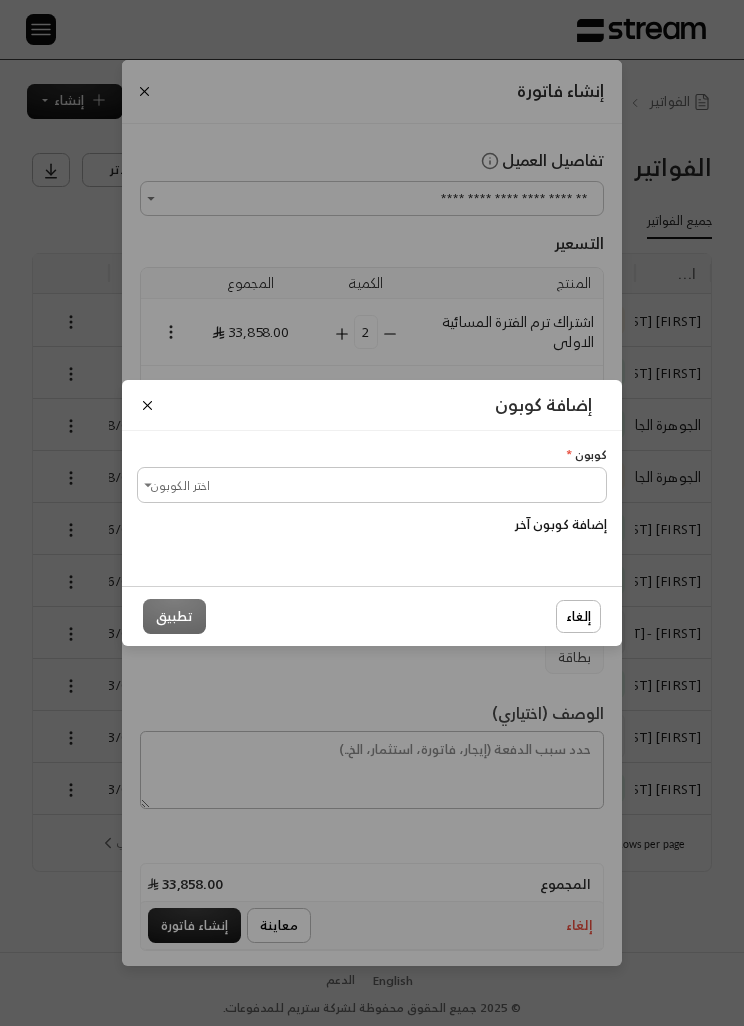 click on "اختر الكوبون" at bounding box center [372, 484] 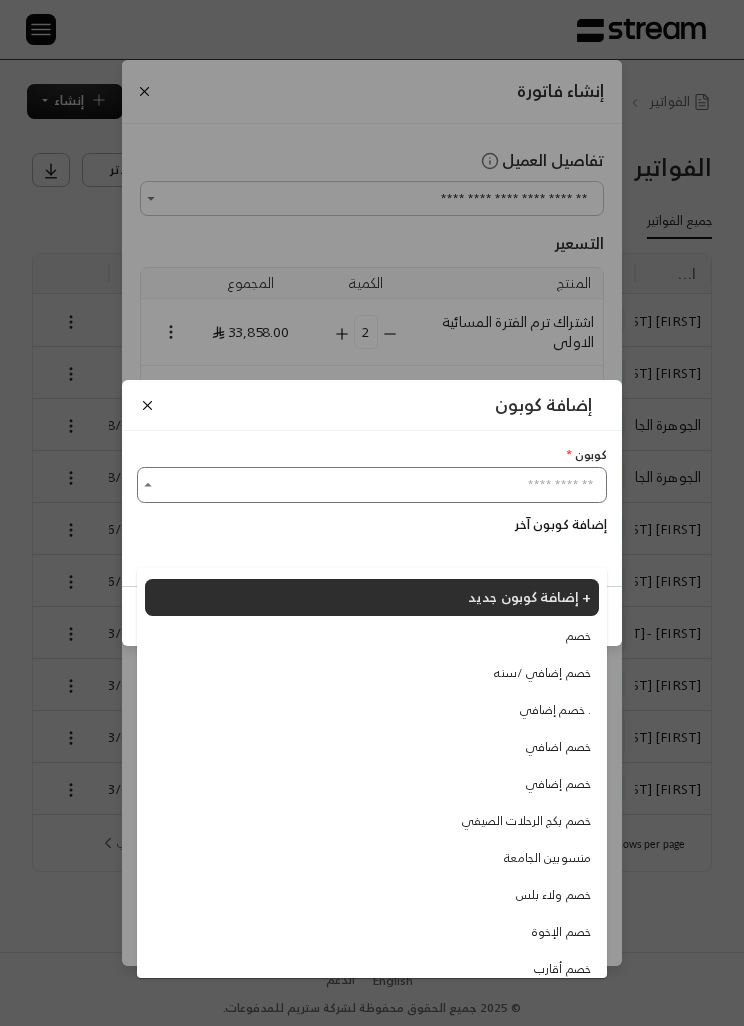 click on "خصم" at bounding box center (372, 636) 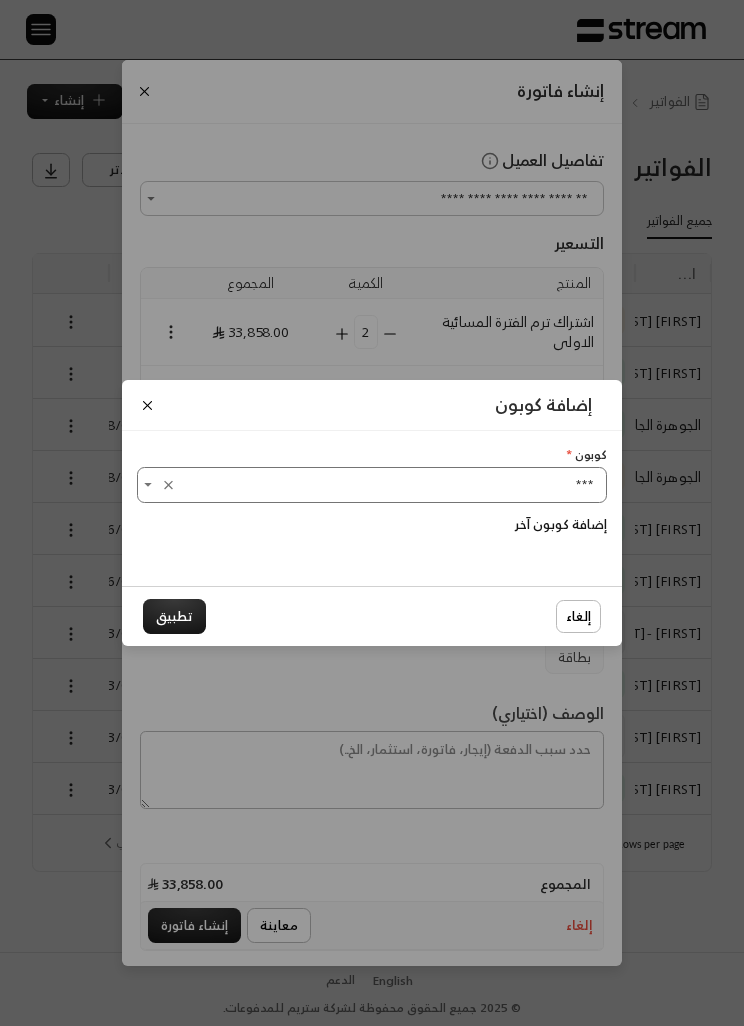 click on "تطبيق" at bounding box center (174, 616) 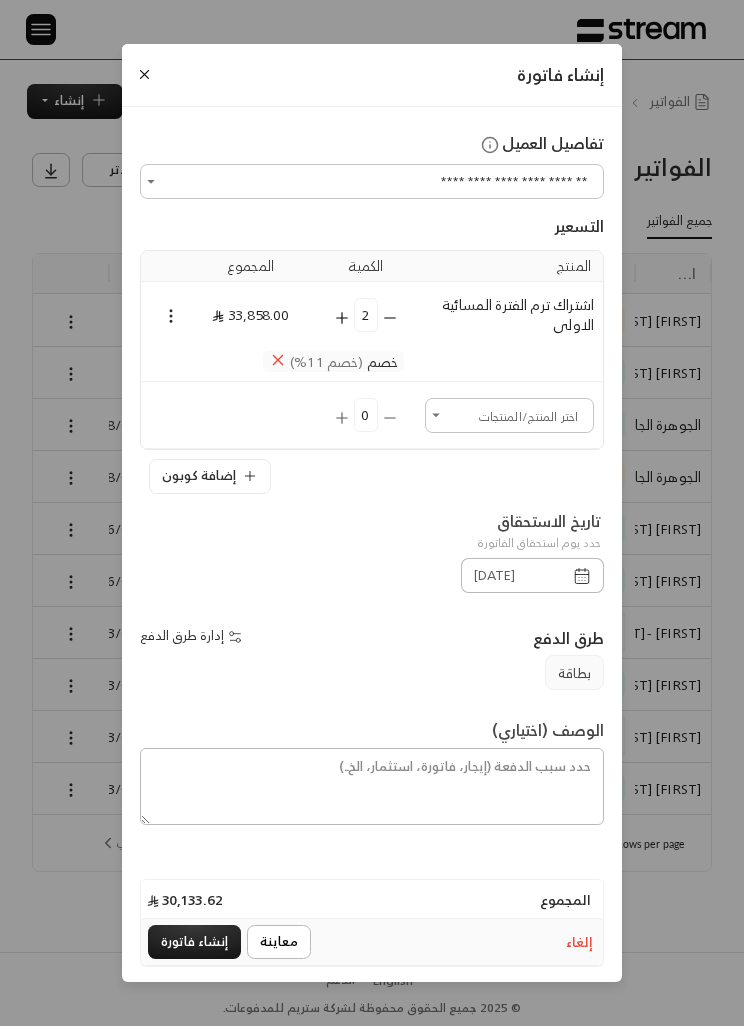 click 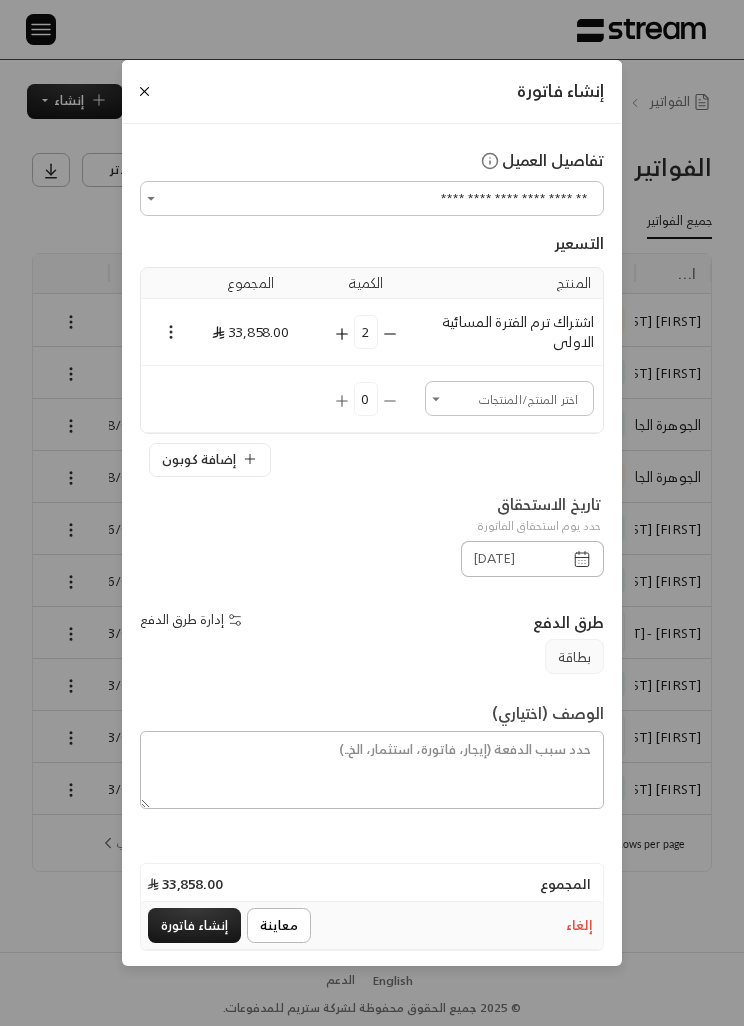 click at bounding box center [171, 331] 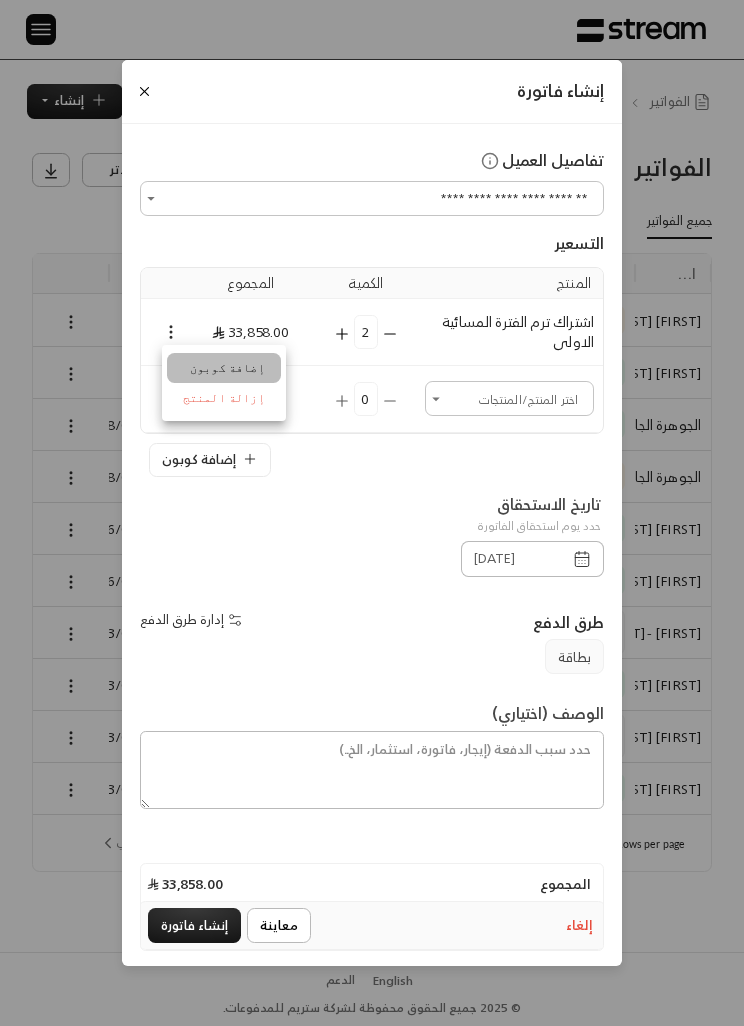 click on "إضافة كوبون" at bounding box center [224, 368] 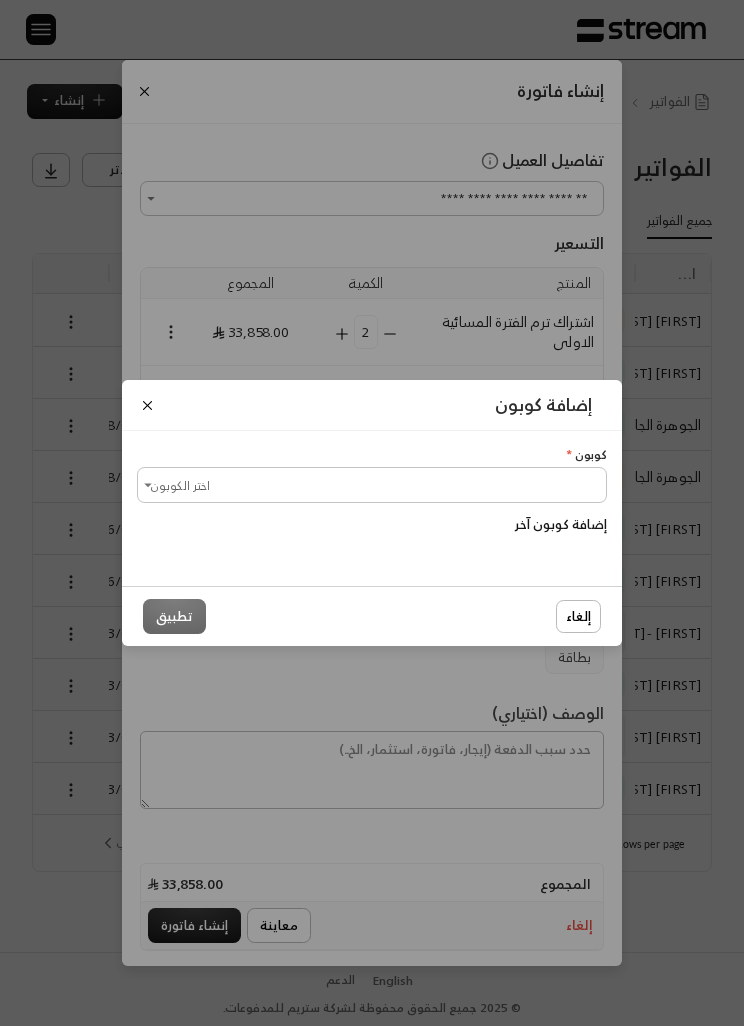 scroll, scrollTop: 0, scrollLeft: -1, axis: horizontal 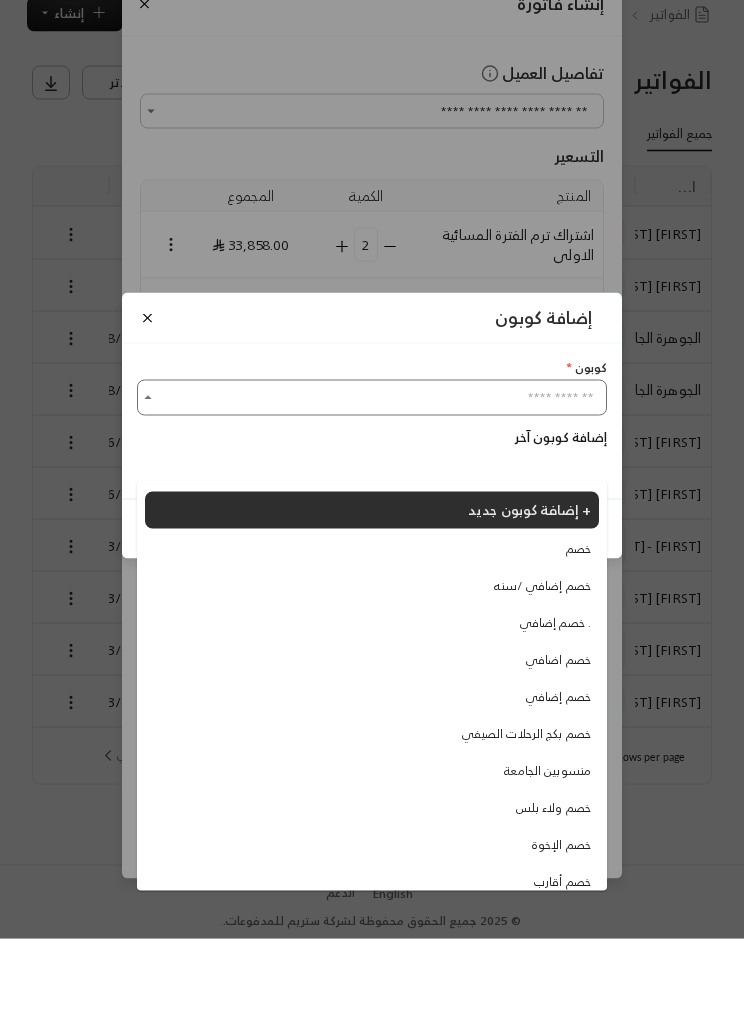 click on "إضافة كوبون جديد +" at bounding box center [529, 596] 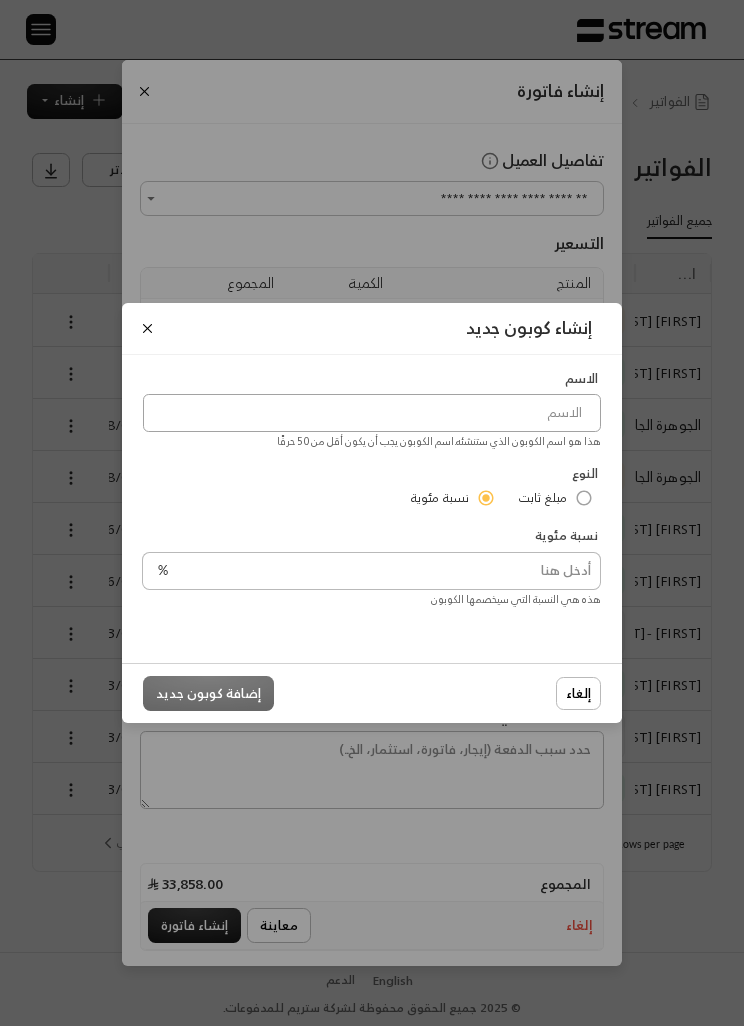 click at bounding box center (372, 413) 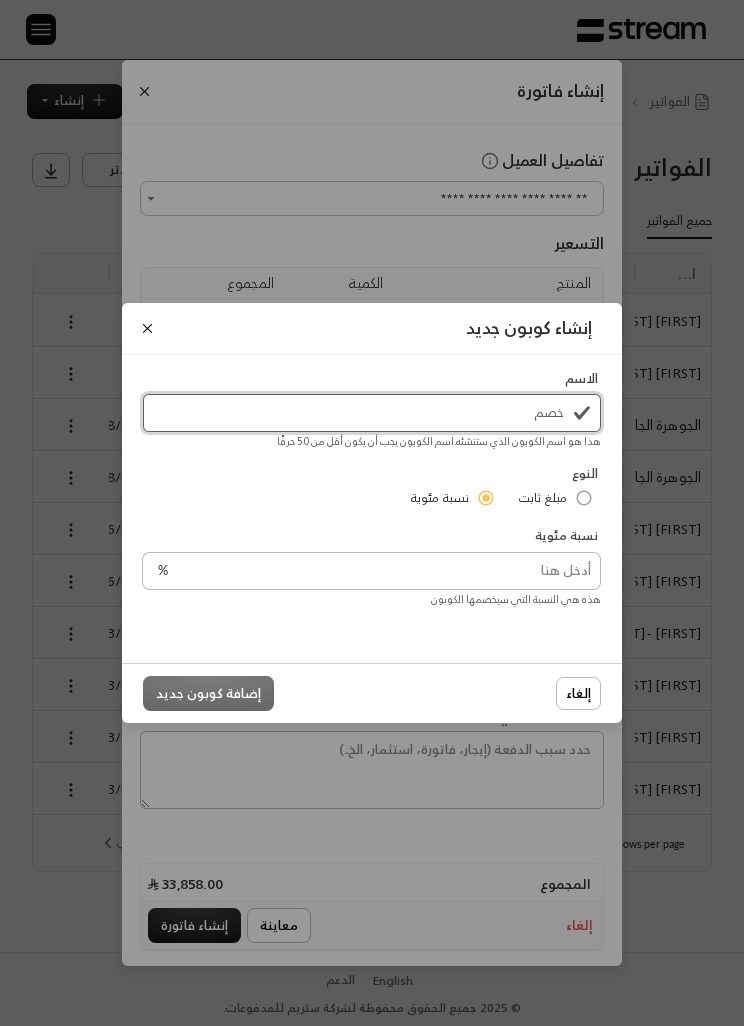 type on "خصم" 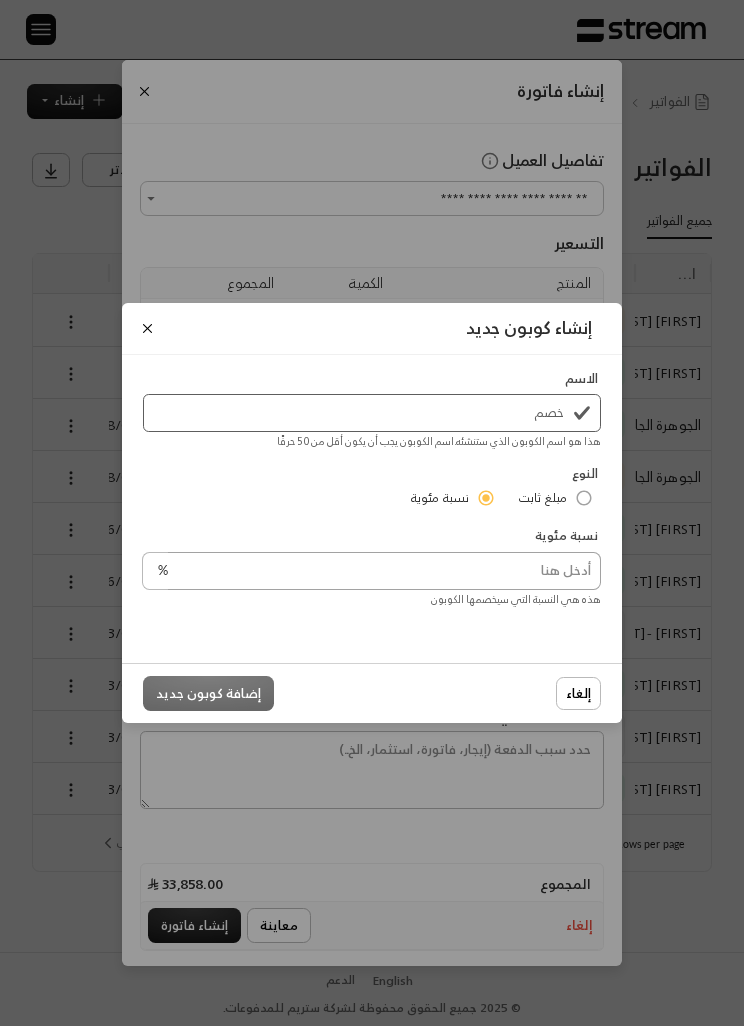 click at bounding box center [384, 571] 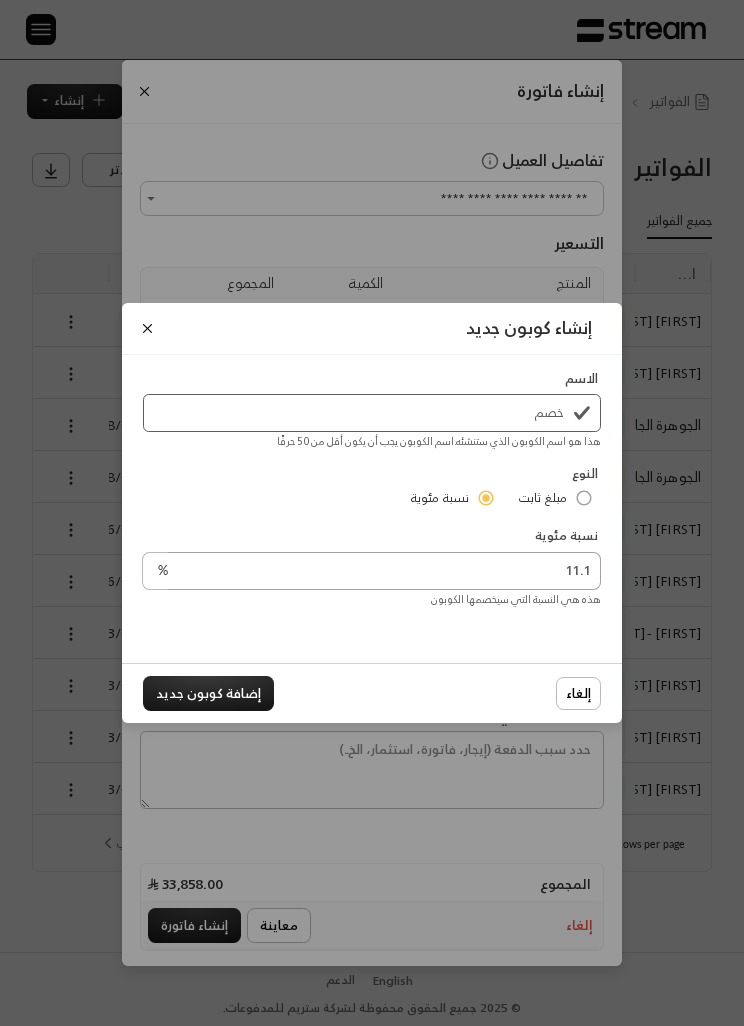 type on "11.15" 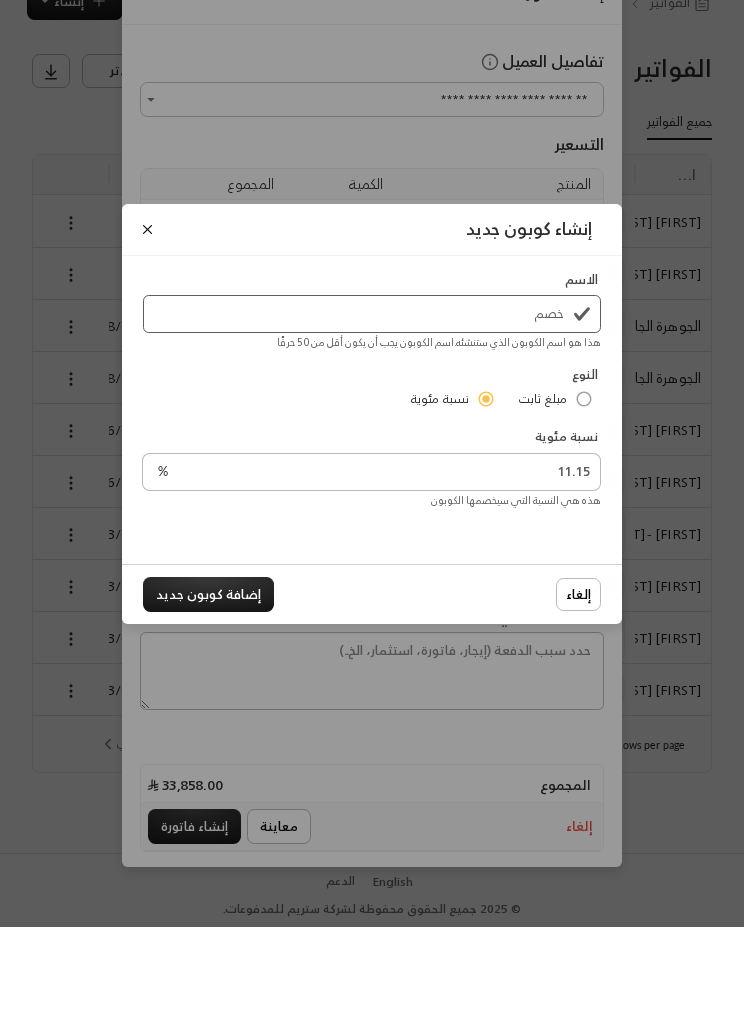 click on "إضافة كوبون جديد" at bounding box center [208, 693] 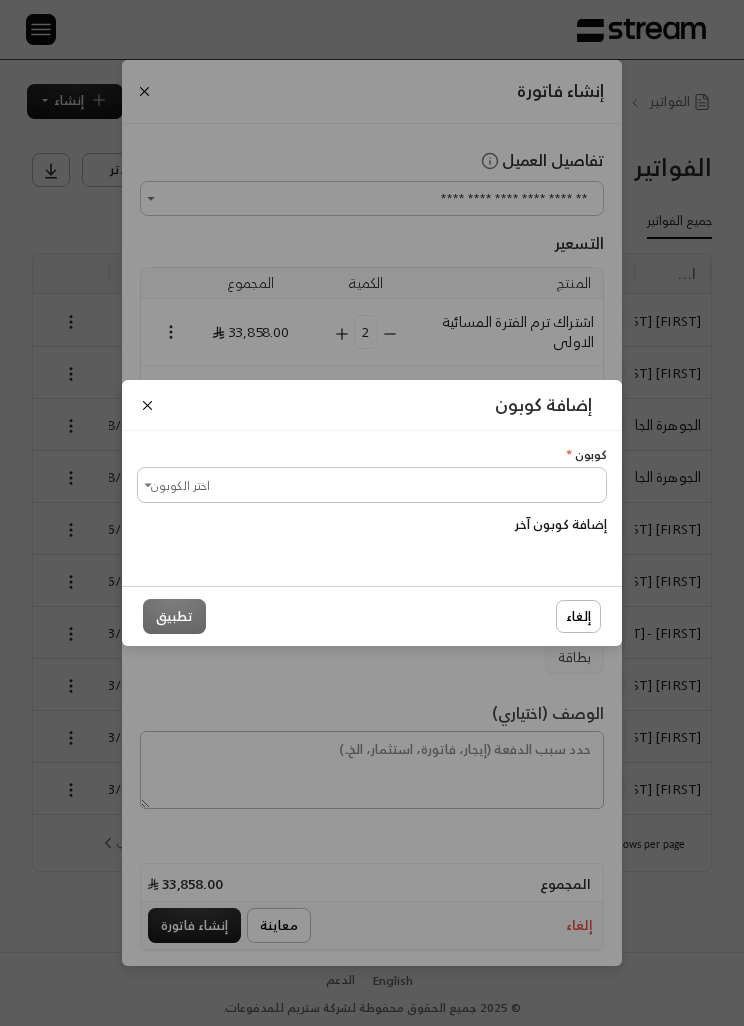 click on "اختر الكوبون" at bounding box center (372, 484) 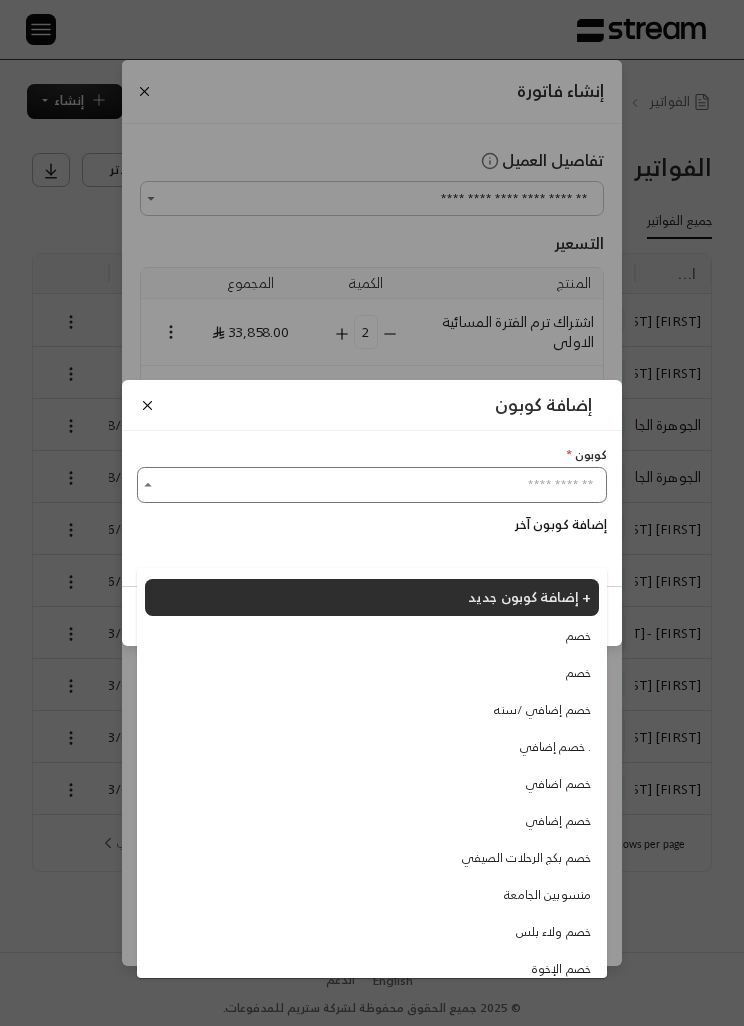 click on "خصم" at bounding box center [372, 636] 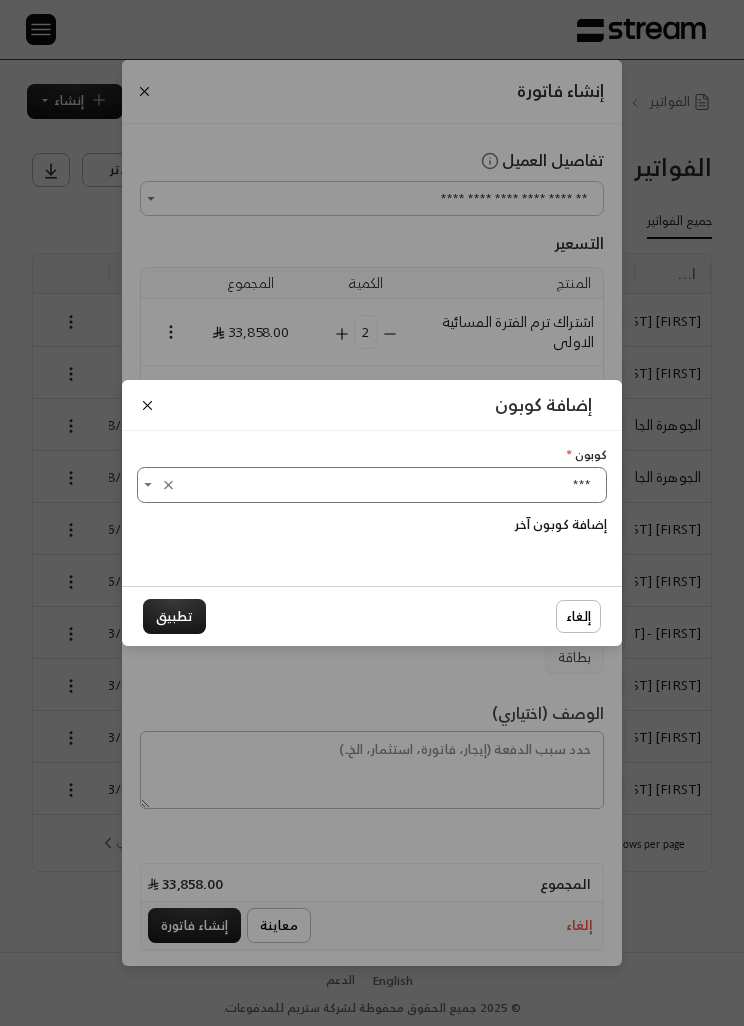 click on "تطبيق" at bounding box center (174, 616) 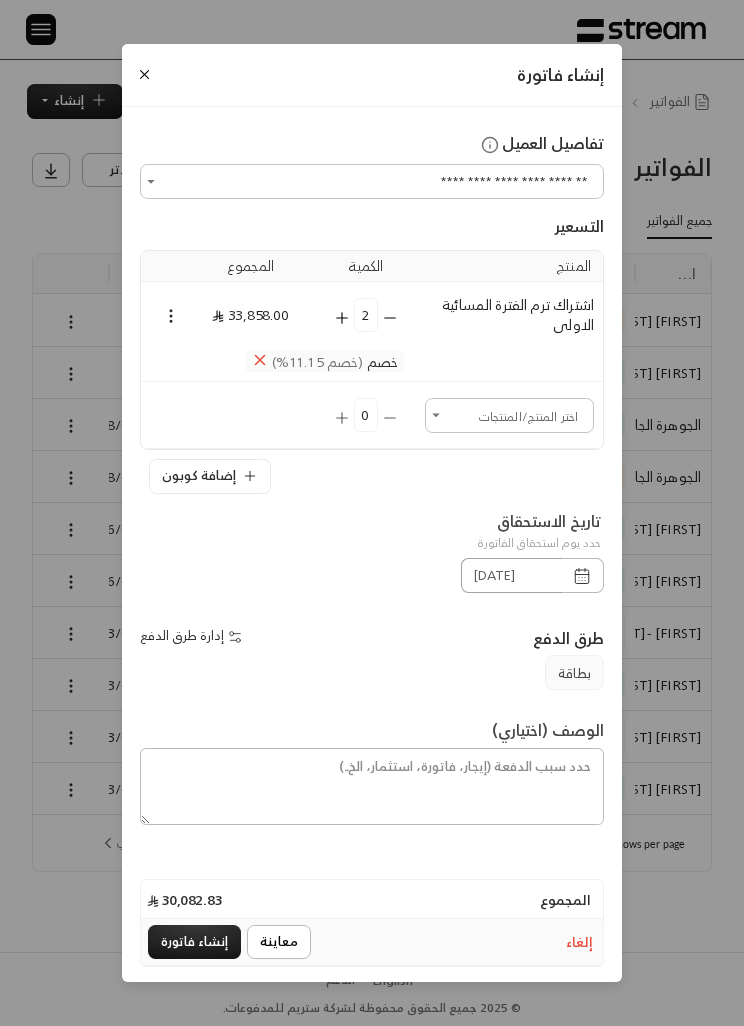 click on "3/08/2025" at bounding box center [511, 575] 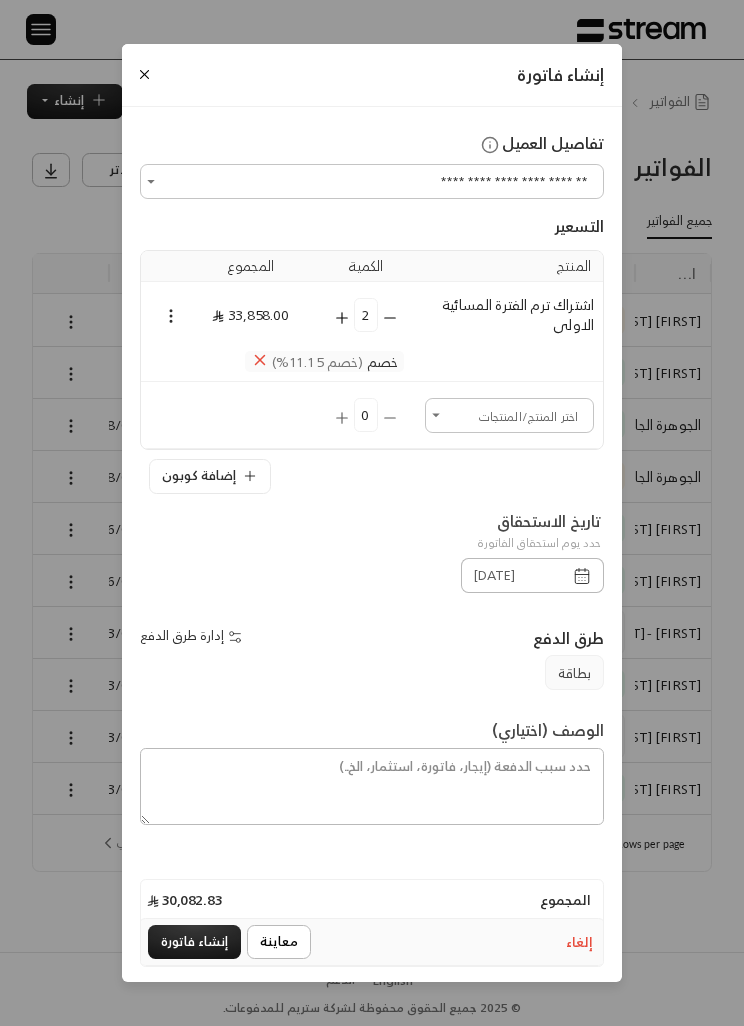 click 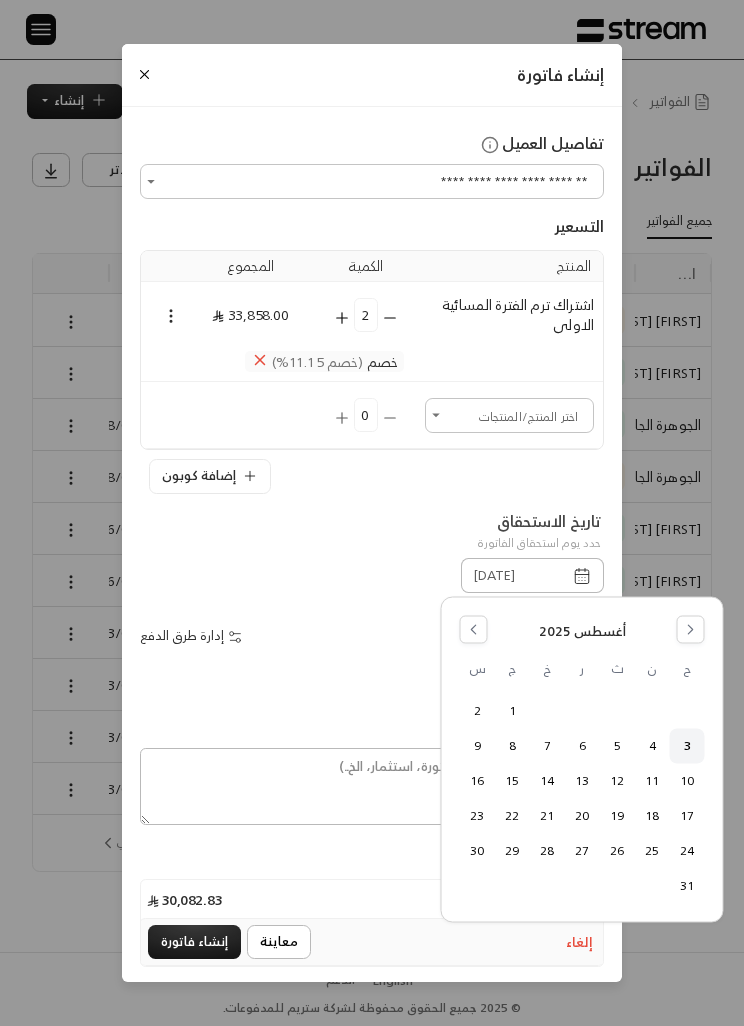 click on "24" at bounding box center (687, 850) 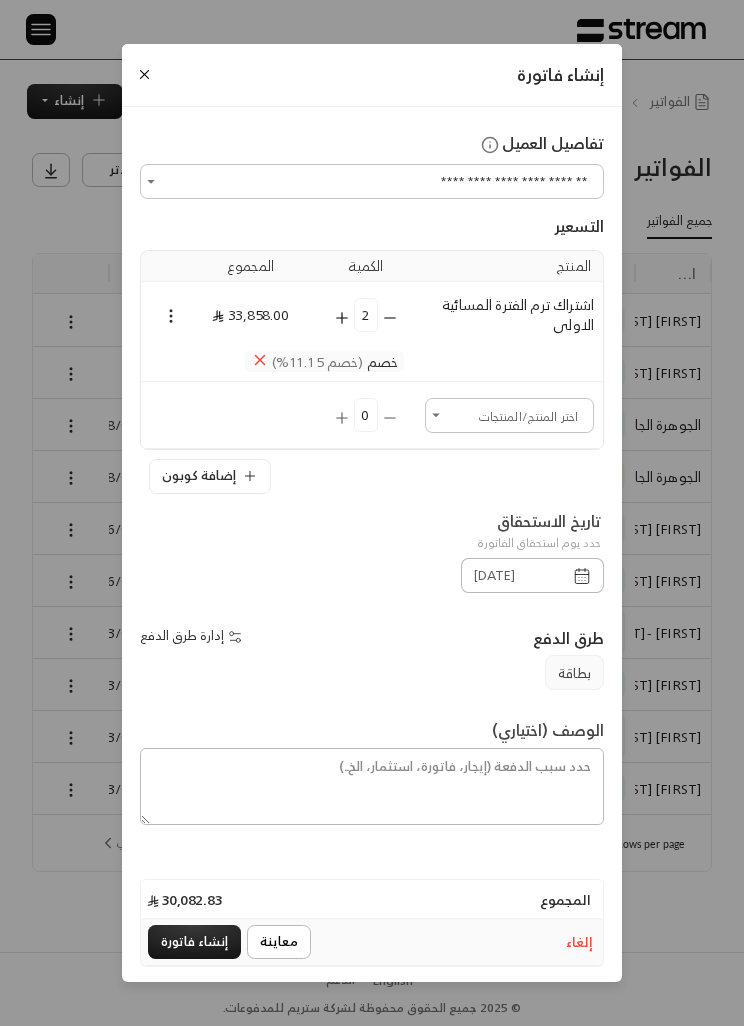 click on "إنشاء فاتورة" at bounding box center (194, 942) 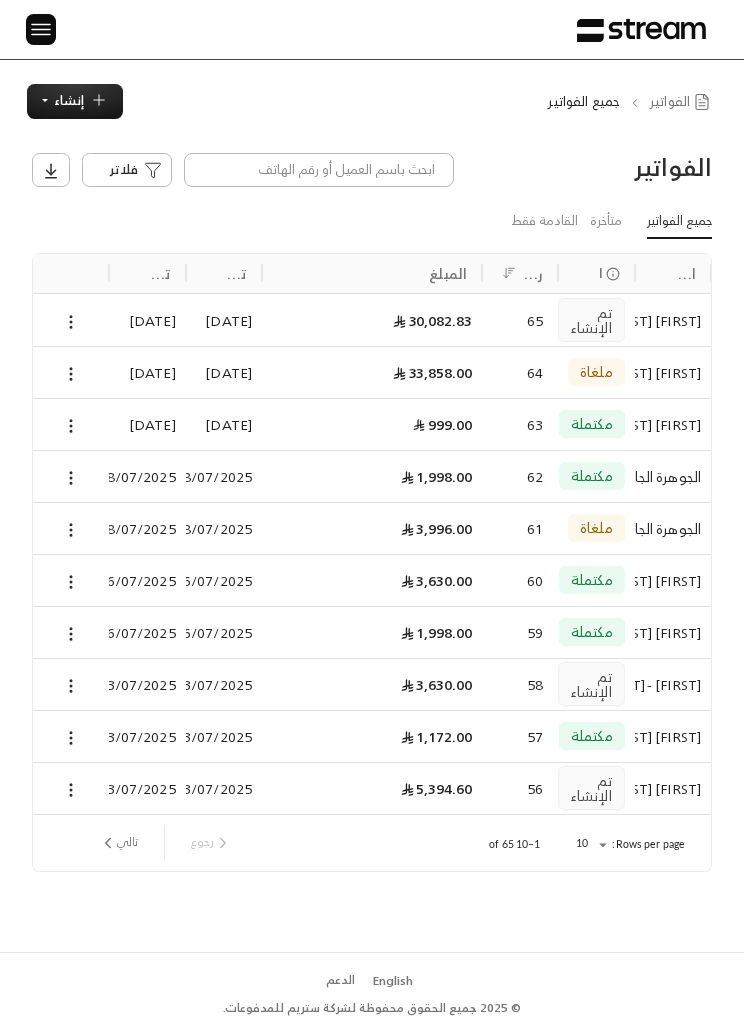 click at bounding box center (71, 320) 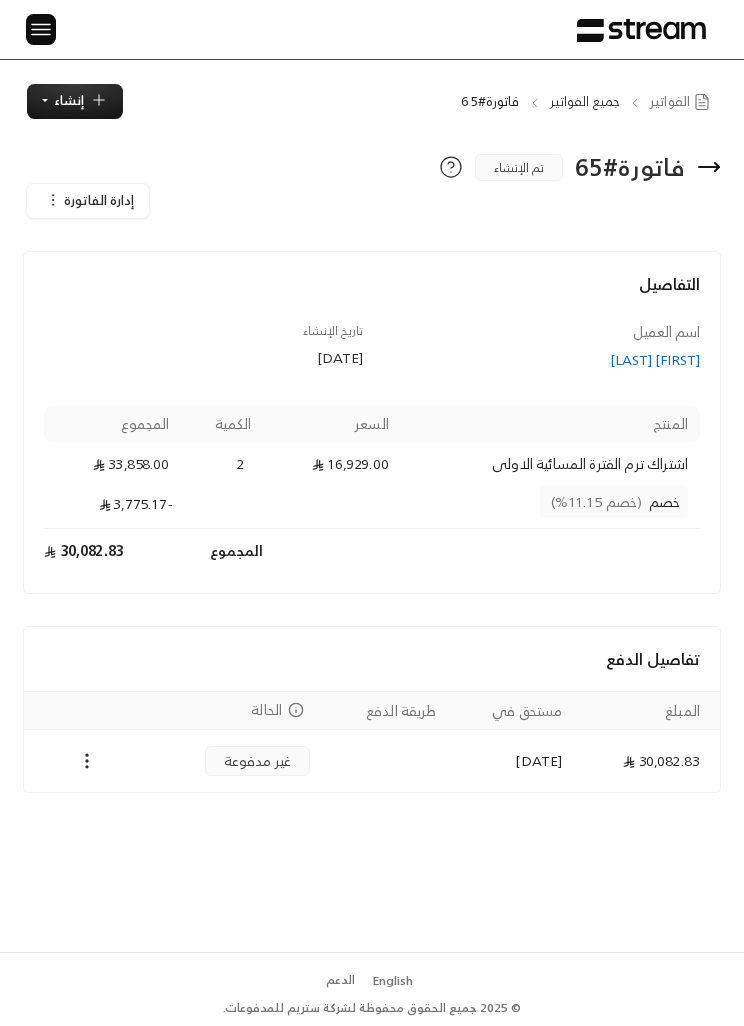 scroll, scrollTop: 0, scrollLeft: 0, axis: both 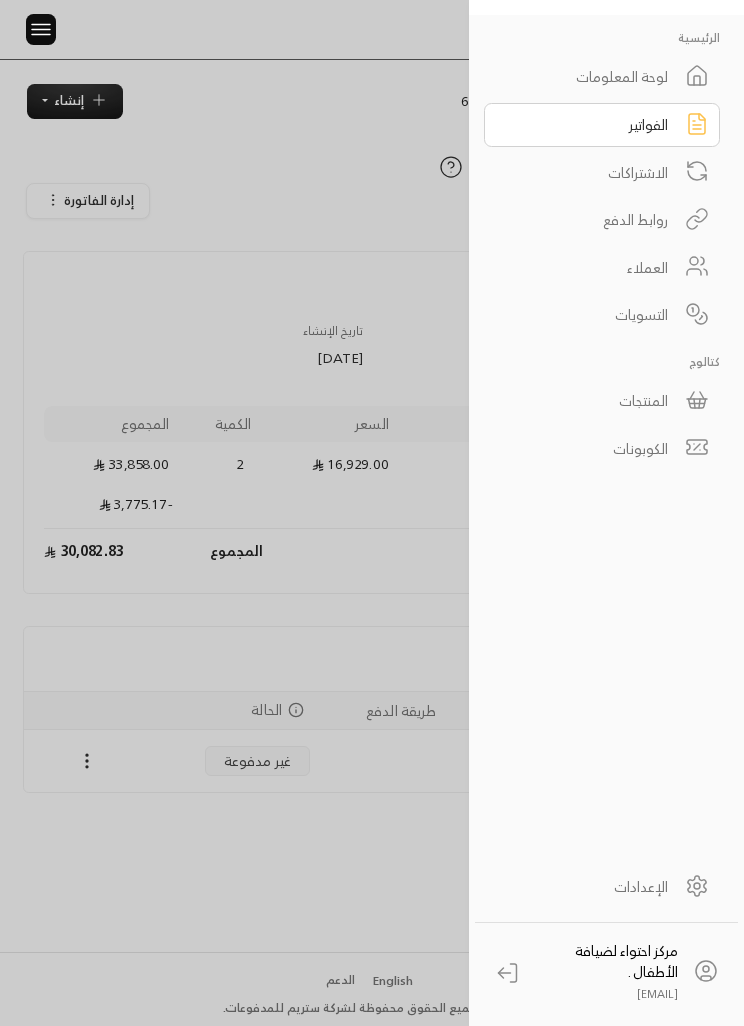 click on "المنتجات" at bounding box center (589, 400) 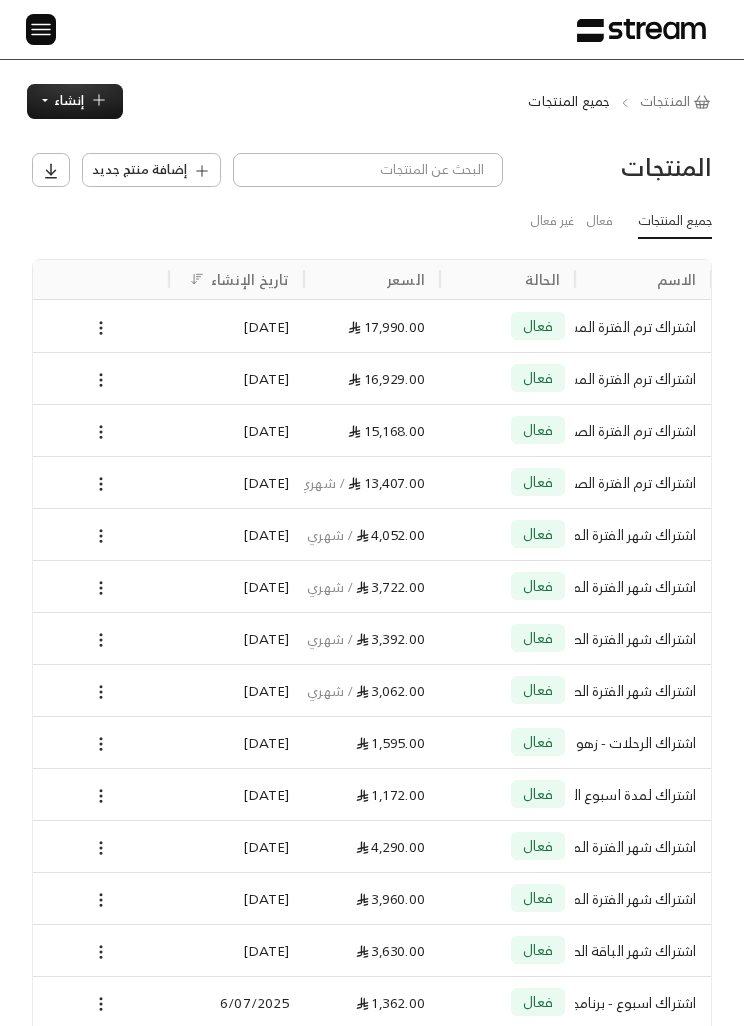 scroll, scrollTop: 0, scrollLeft: -1, axis: horizontal 